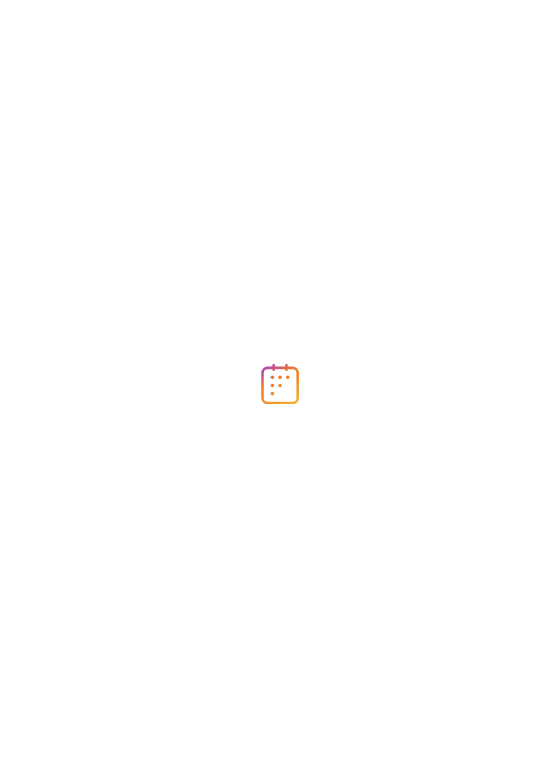 scroll, scrollTop: 0, scrollLeft: 0, axis: both 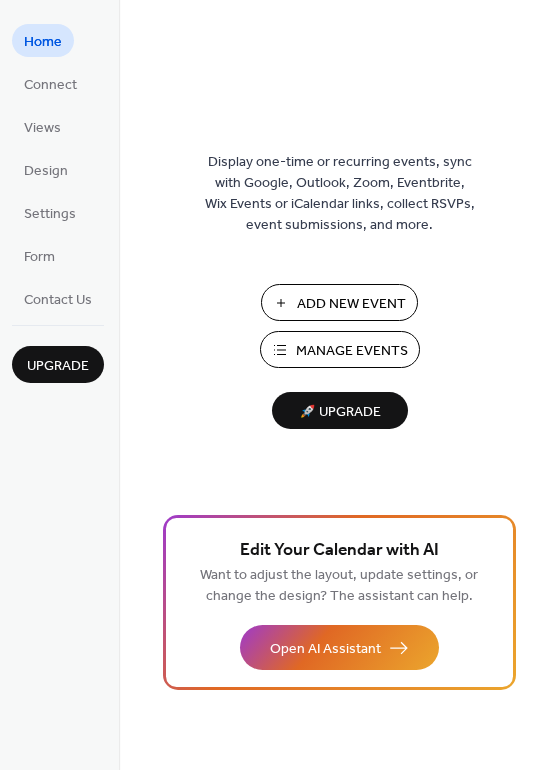 click on "Manage Events" at bounding box center (352, 351) 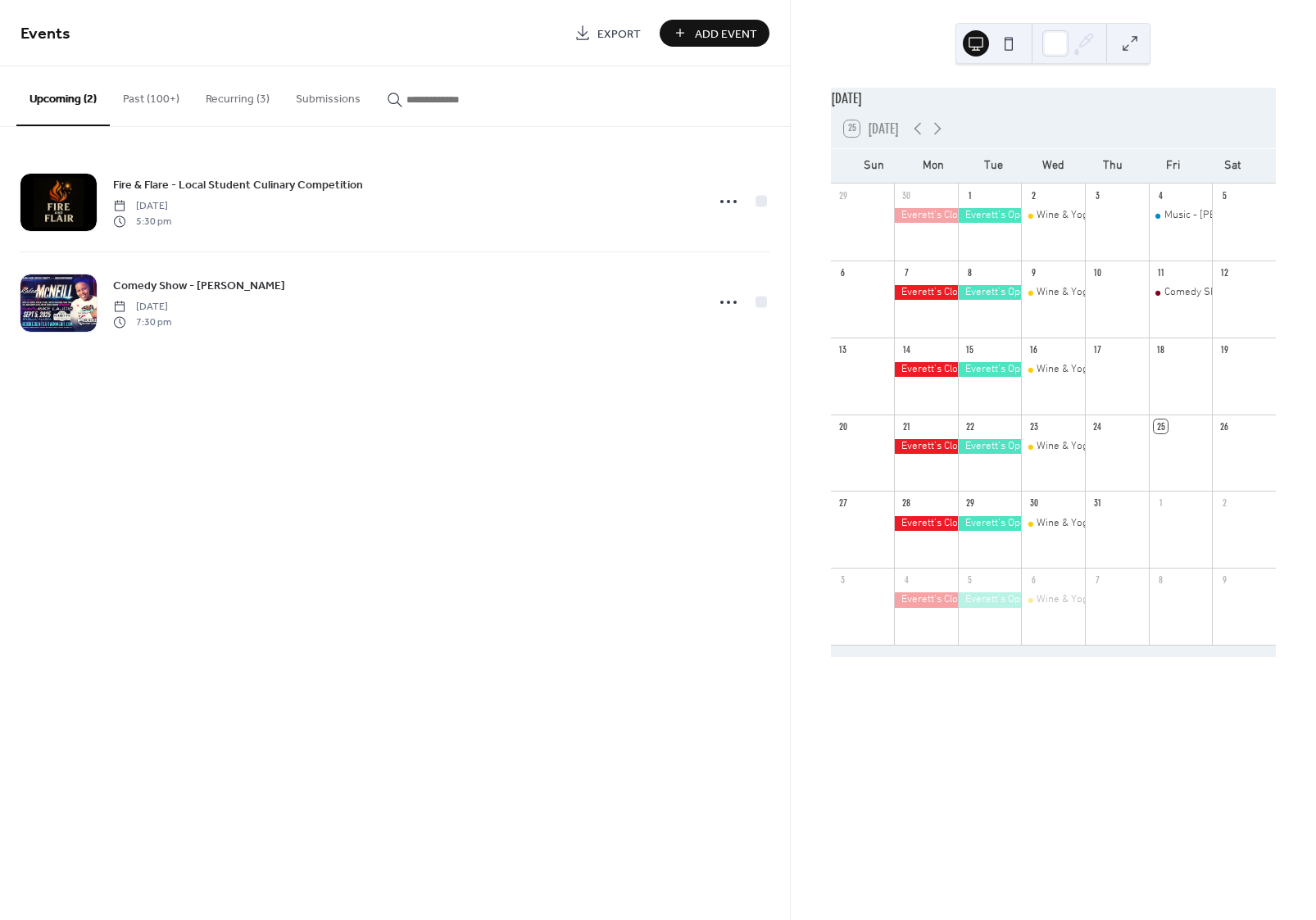 scroll, scrollTop: 0, scrollLeft: 0, axis: both 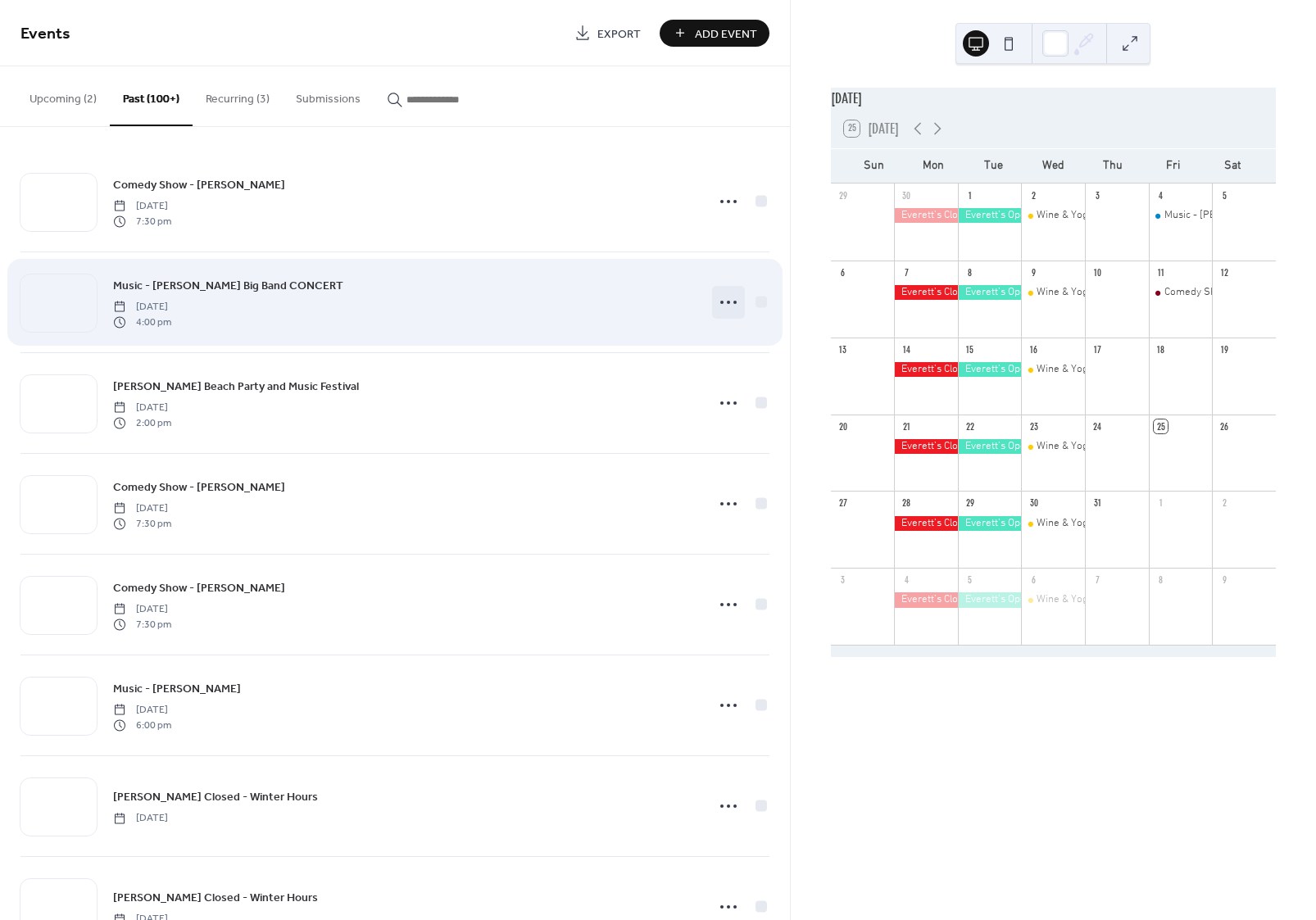 click 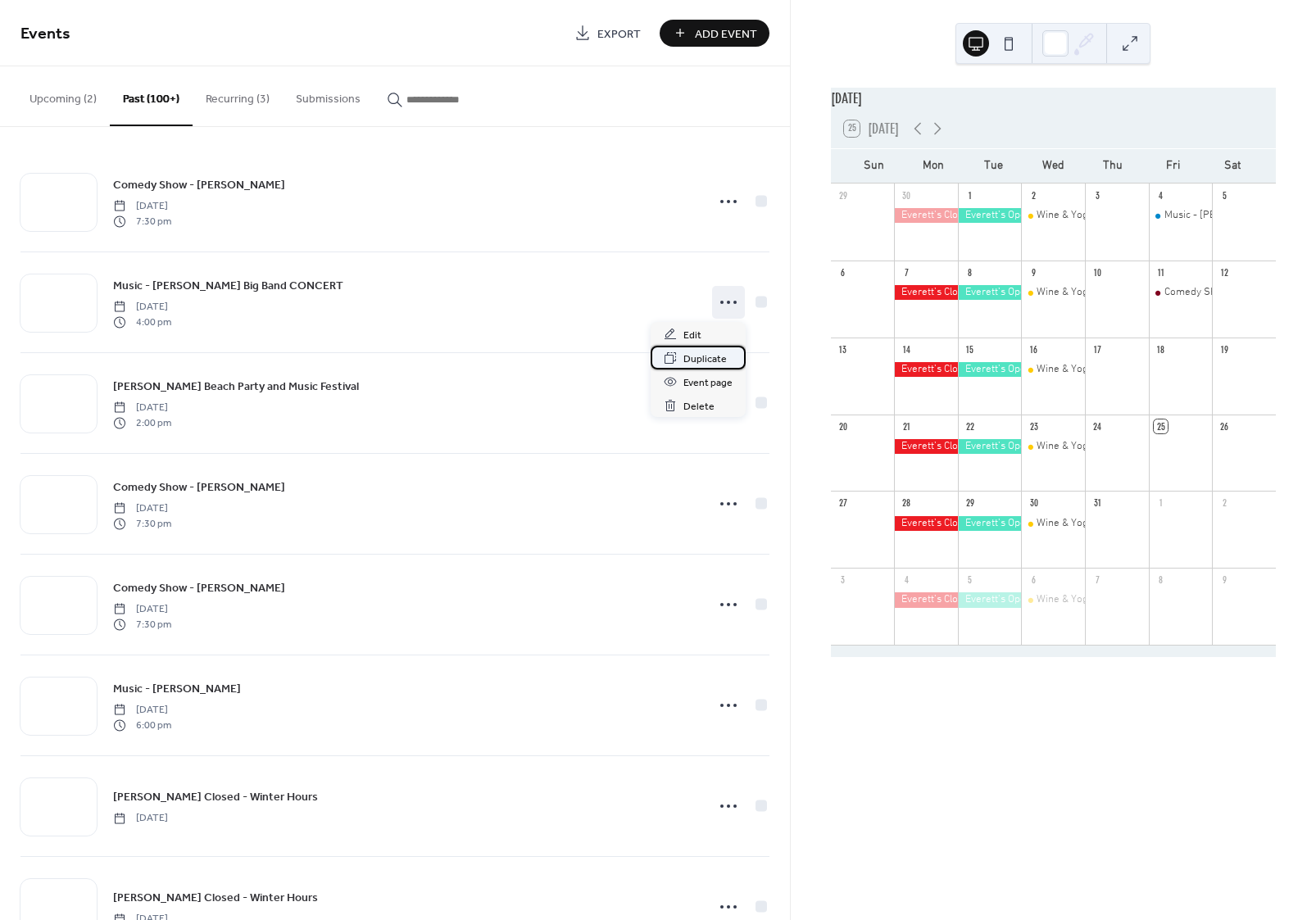 click on "Duplicate" at bounding box center [705, 359] 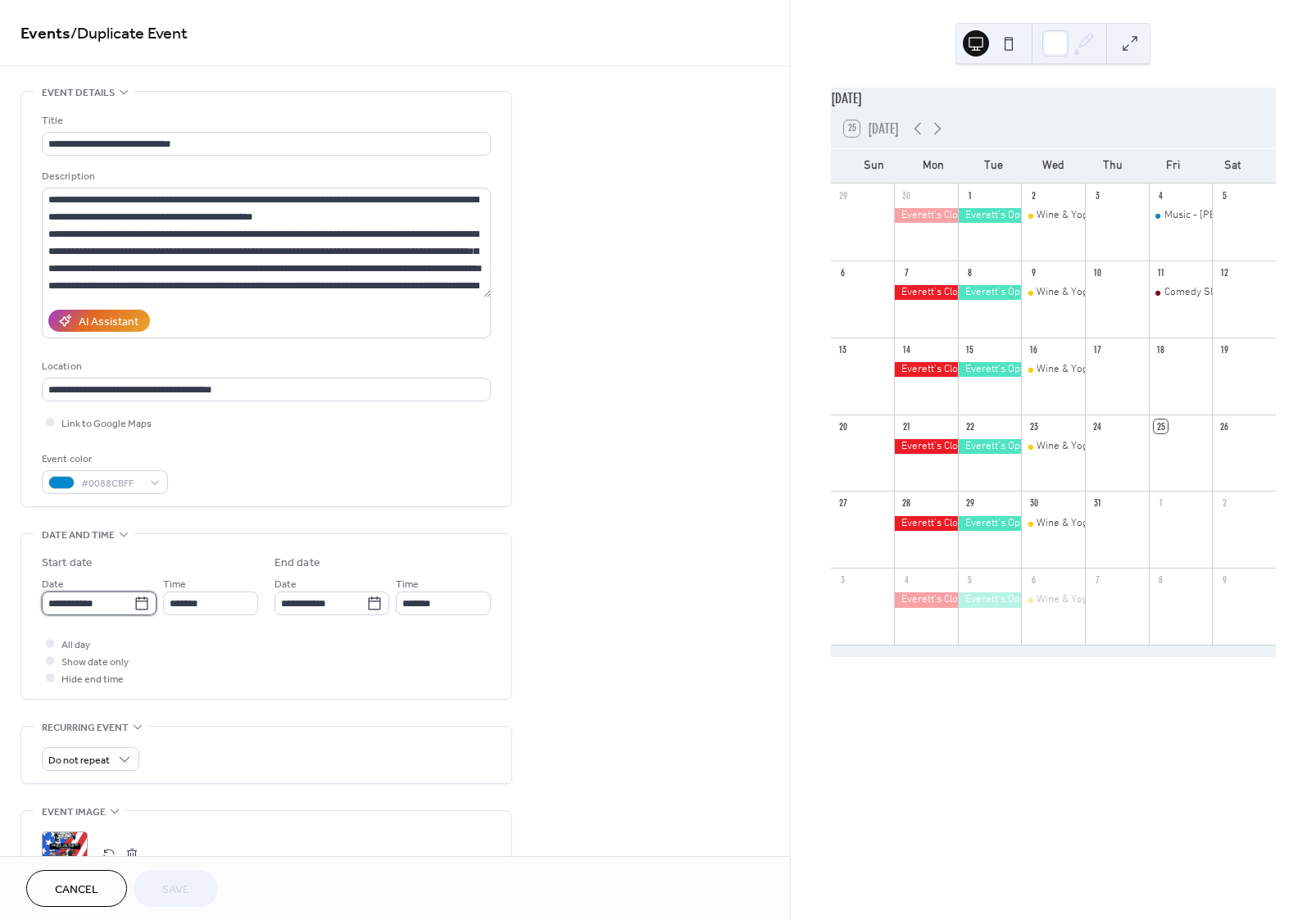 click on "**********" at bounding box center [88, 603] 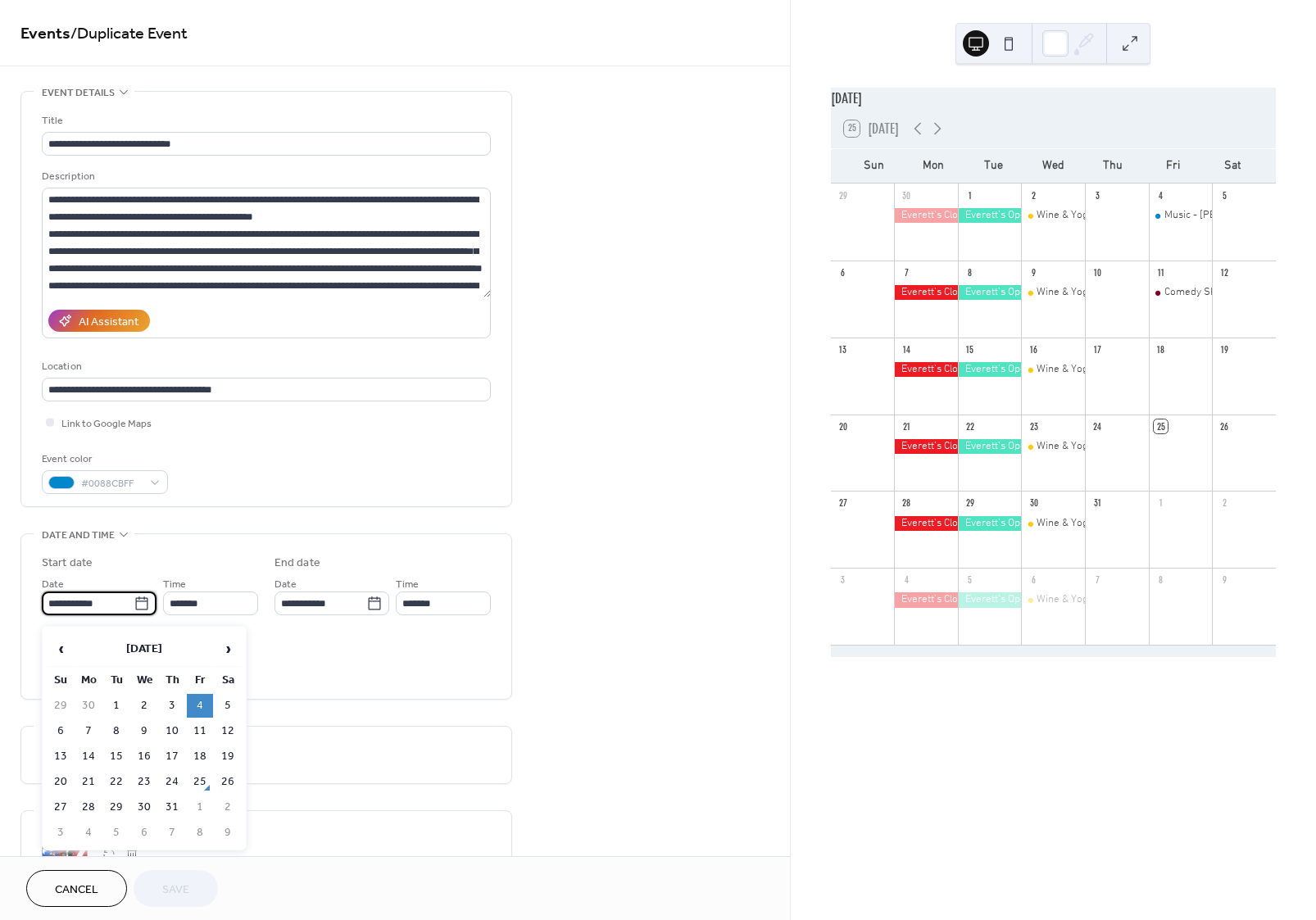 click 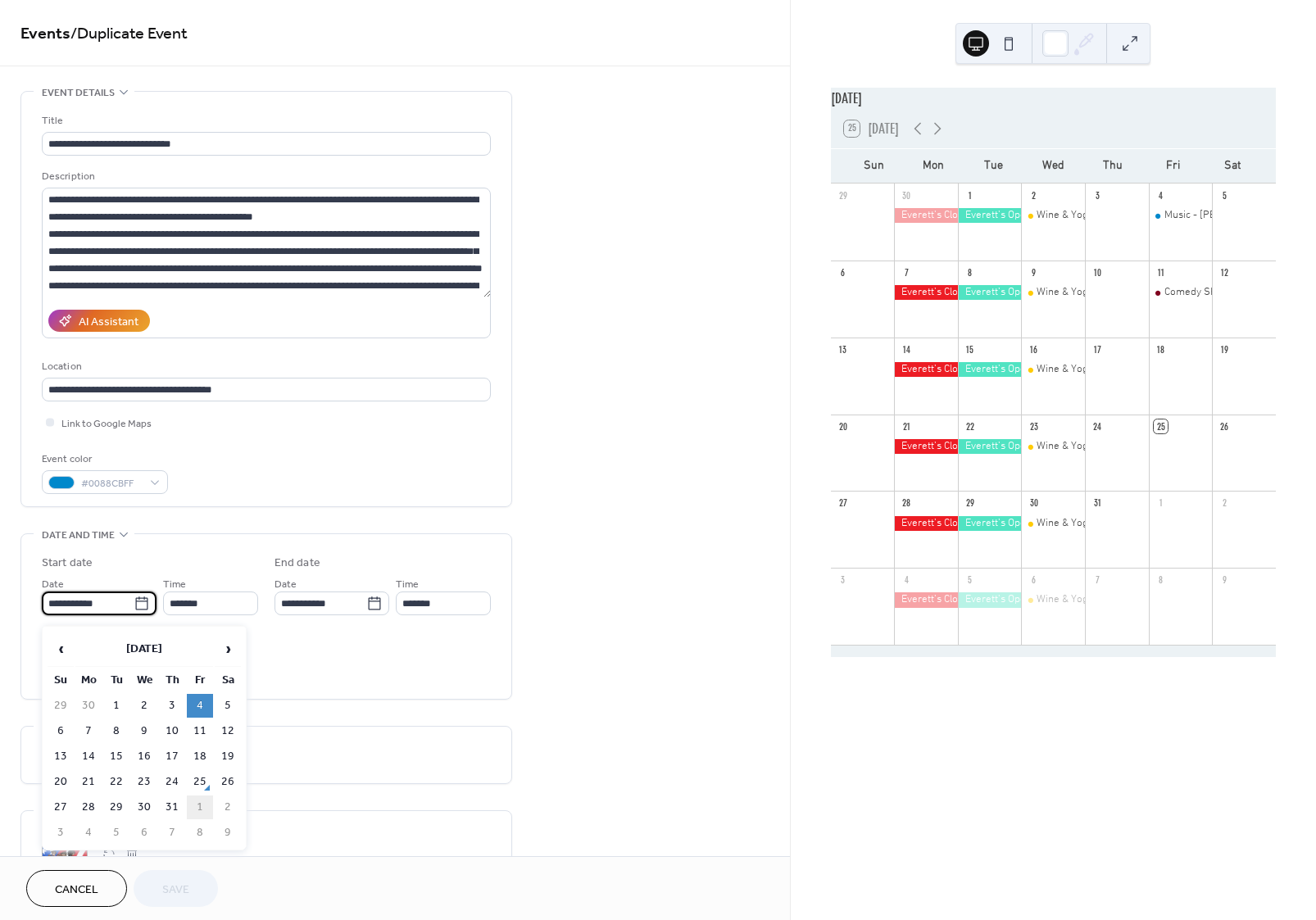 click on "1" at bounding box center (200, 807) 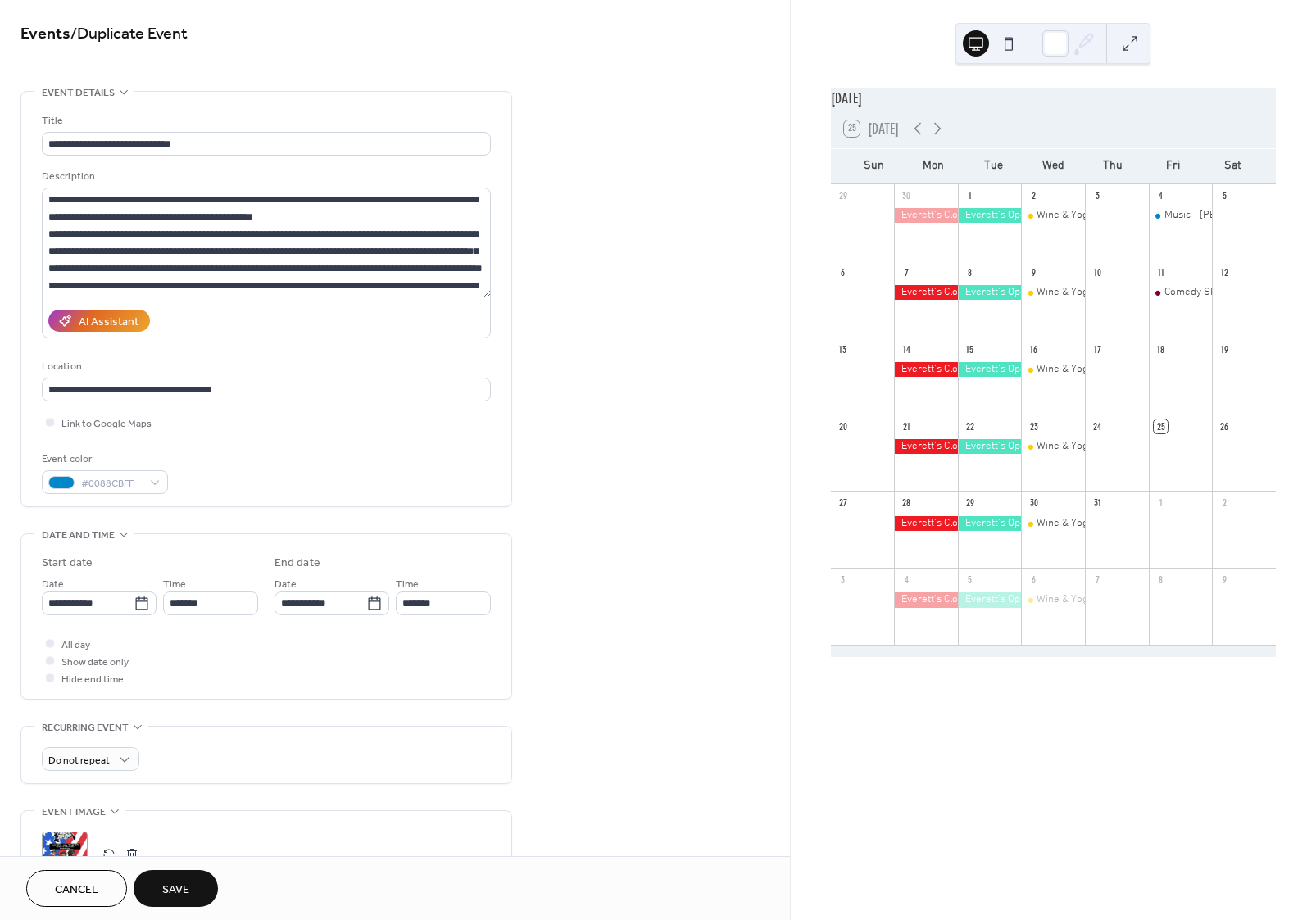 type on "**********" 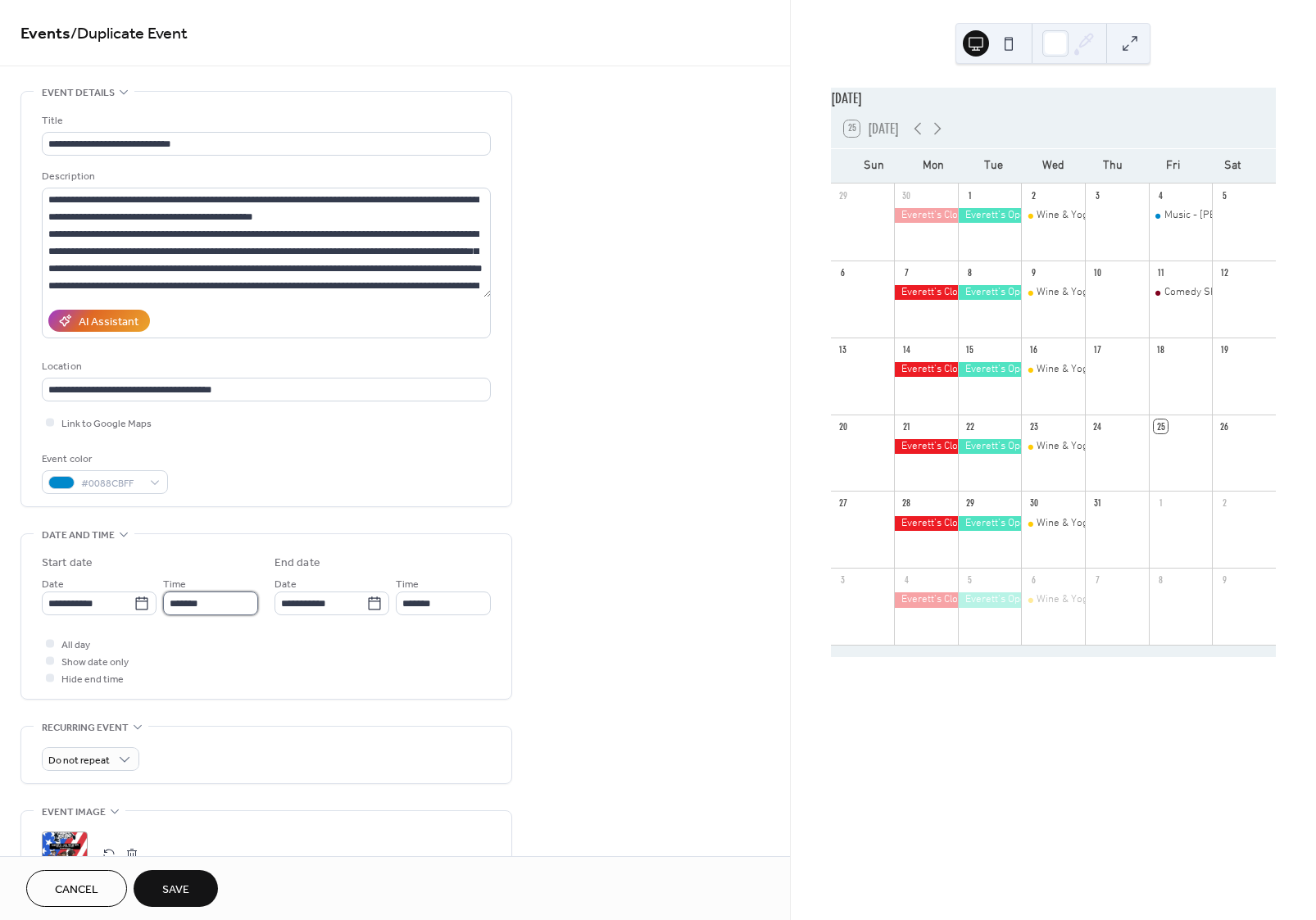 click on "*******" at bounding box center [211, 603] 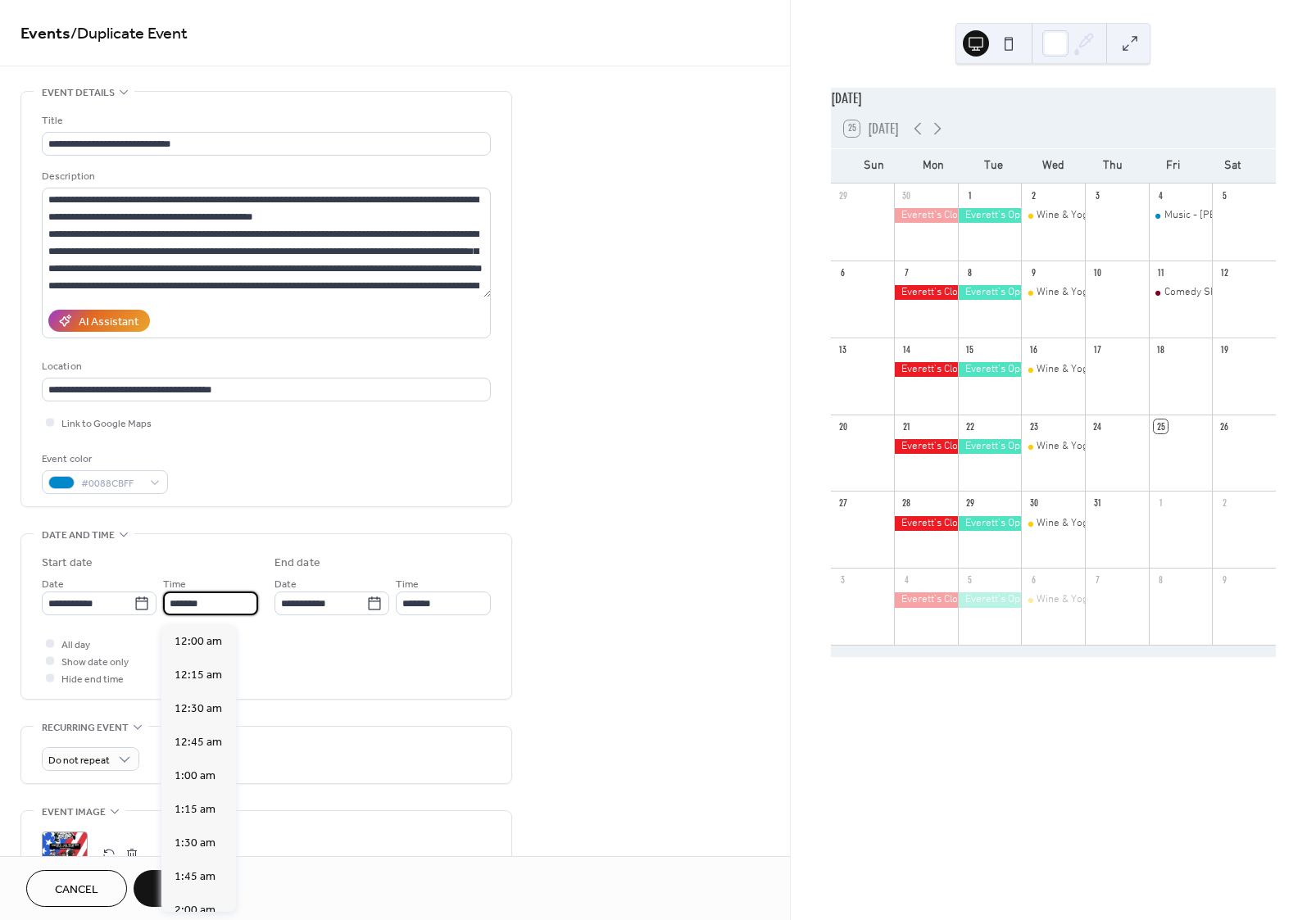 scroll, scrollTop: 2123, scrollLeft: 0, axis: vertical 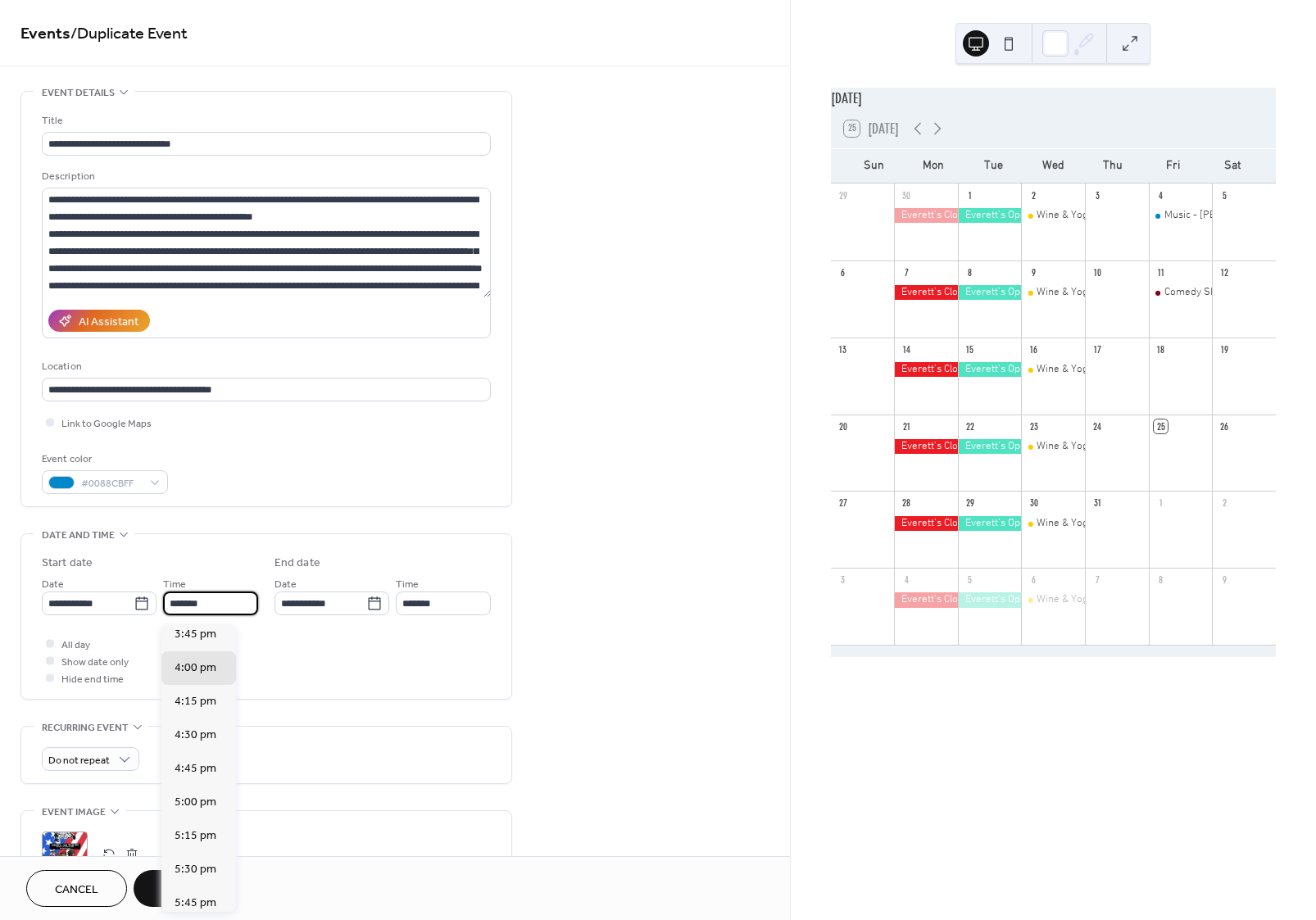 click on "6:00 pm" at bounding box center [195, 936] 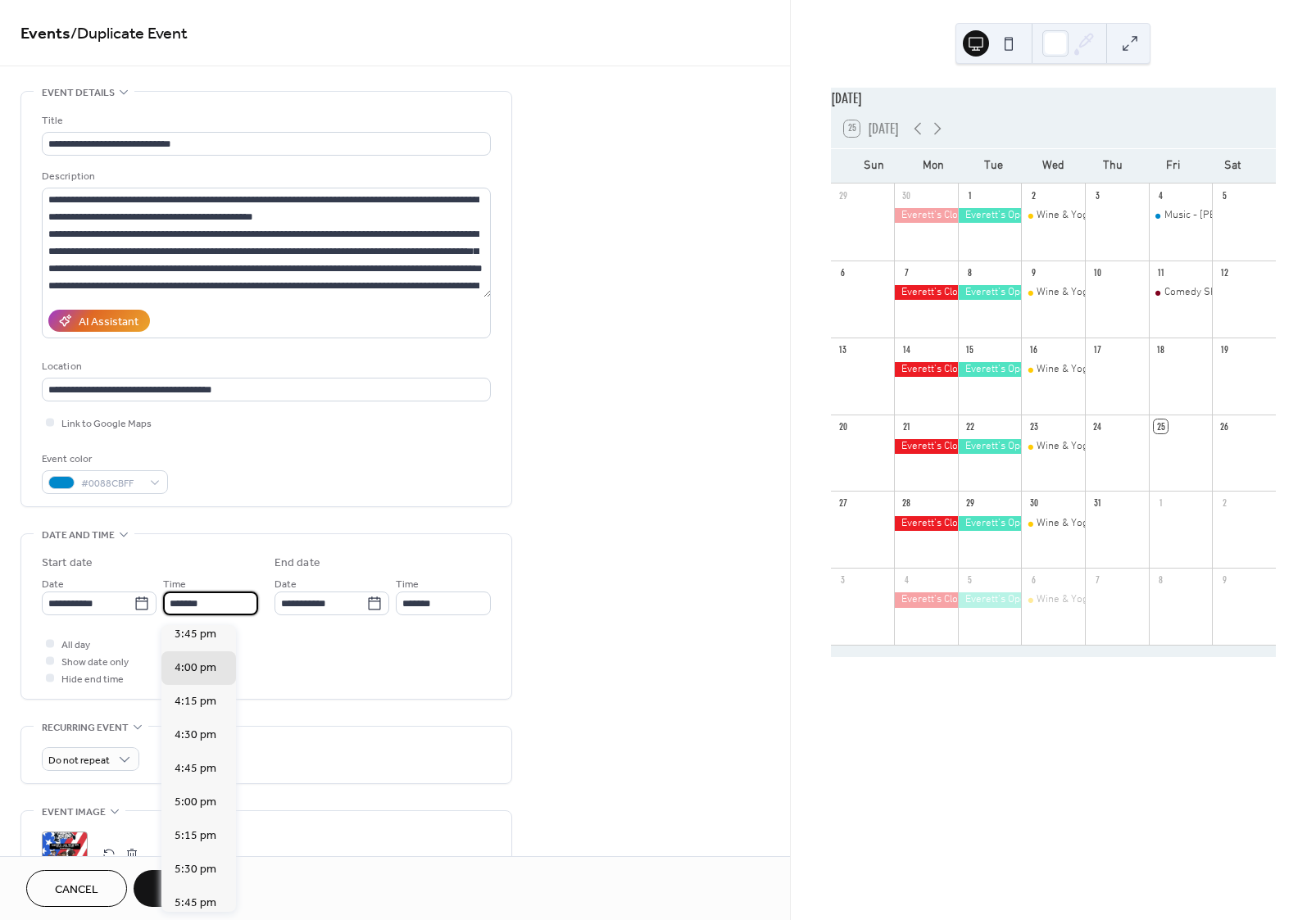 type on "*******" 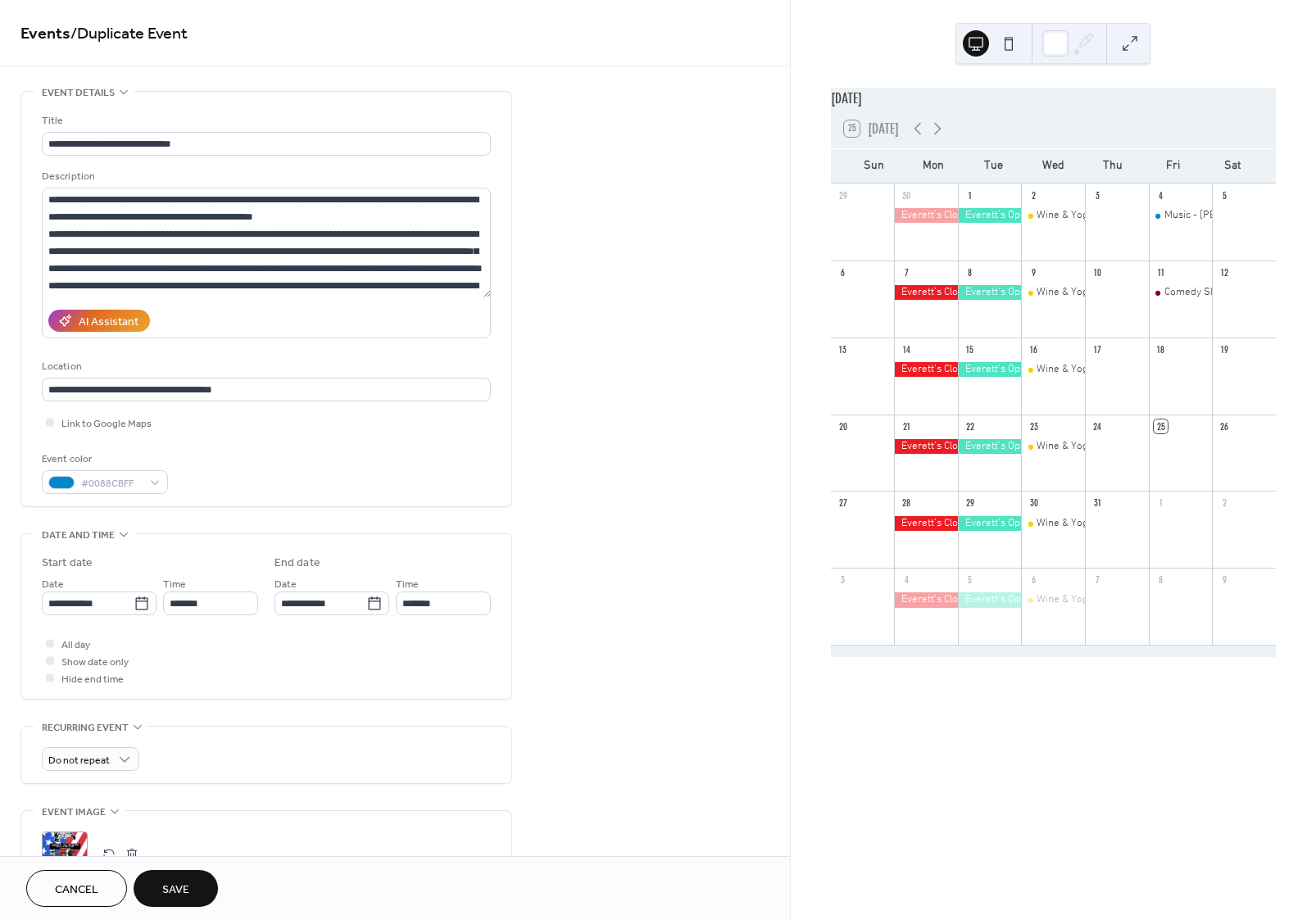 type on "*******" 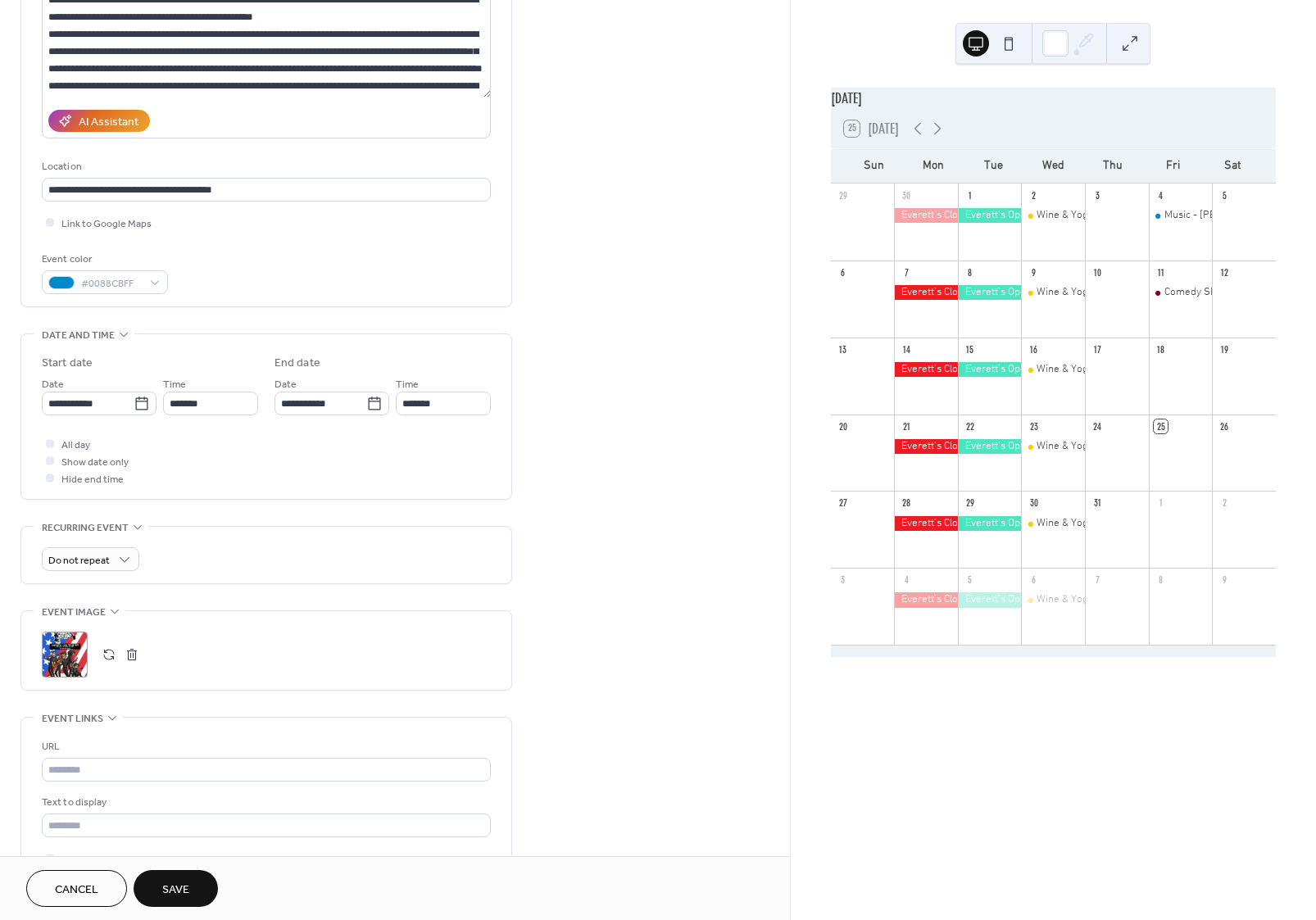 scroll, scrollTop: 246, scrollLeft: 0, axis: vertical 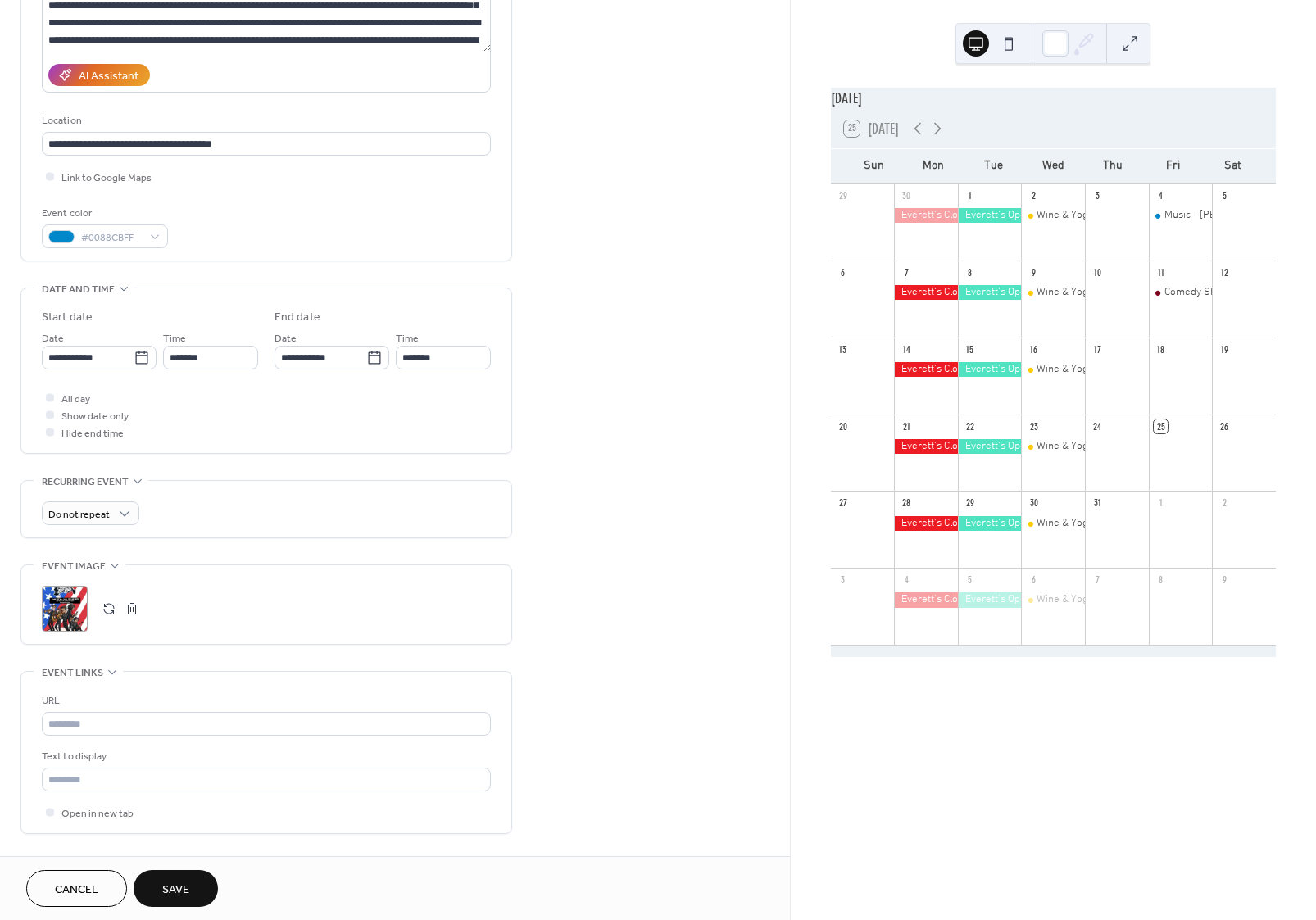 click at bounding box center [132, 609] 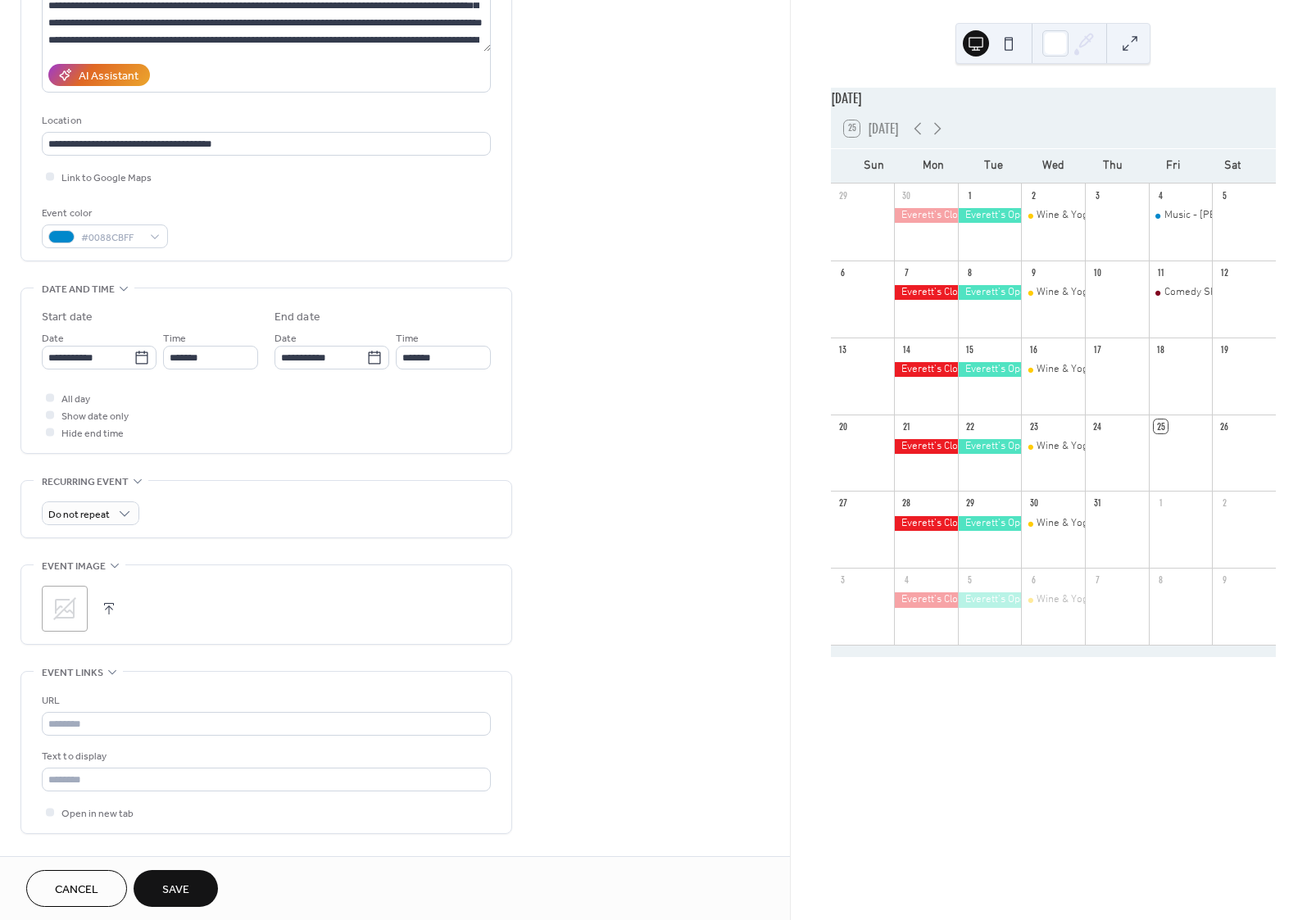 click at bounding box center (109, 609) 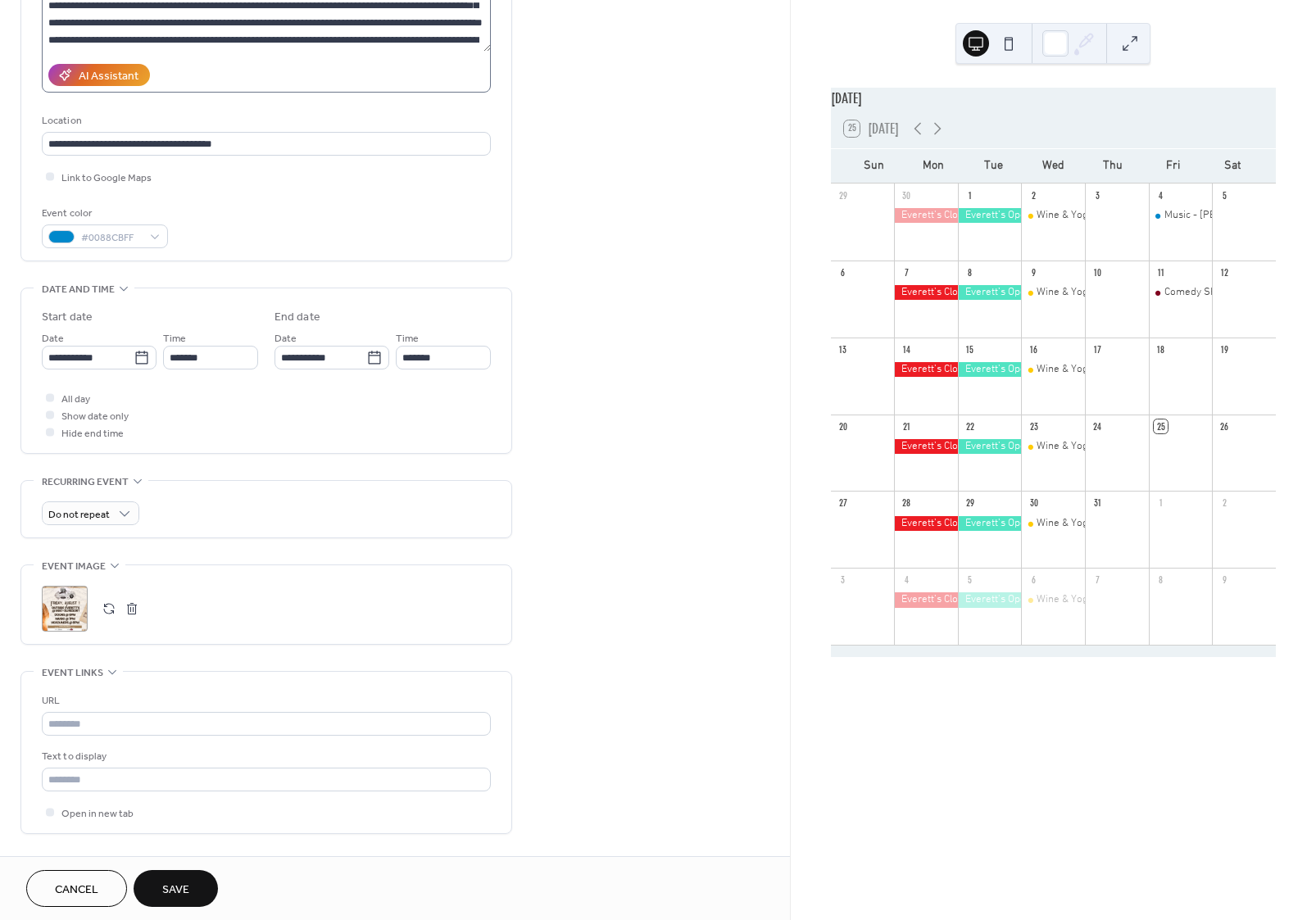 click at bounding box center [266, -3] 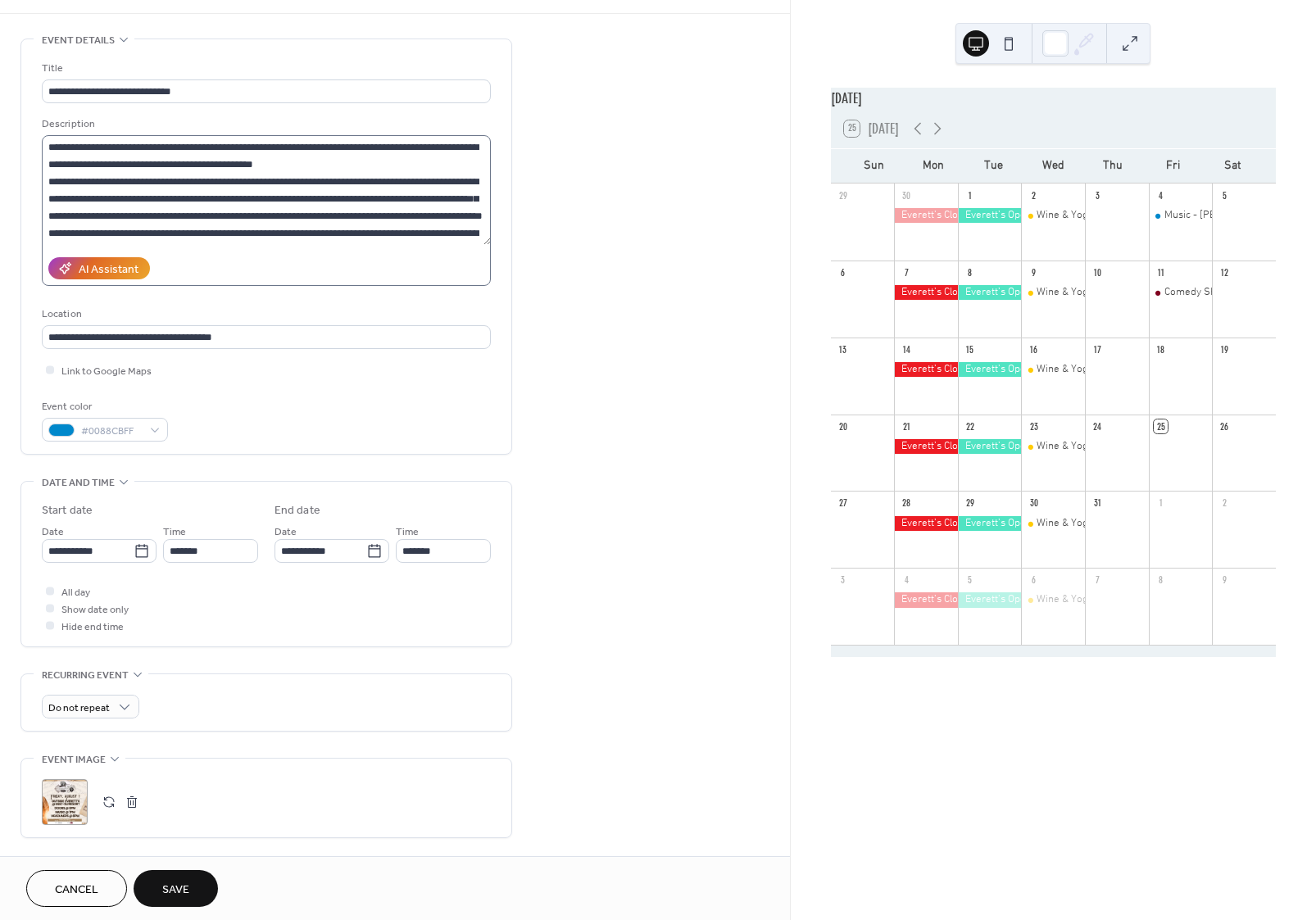 scroll, scrollTop: 49, scrollLeft: 0, axis: vertical 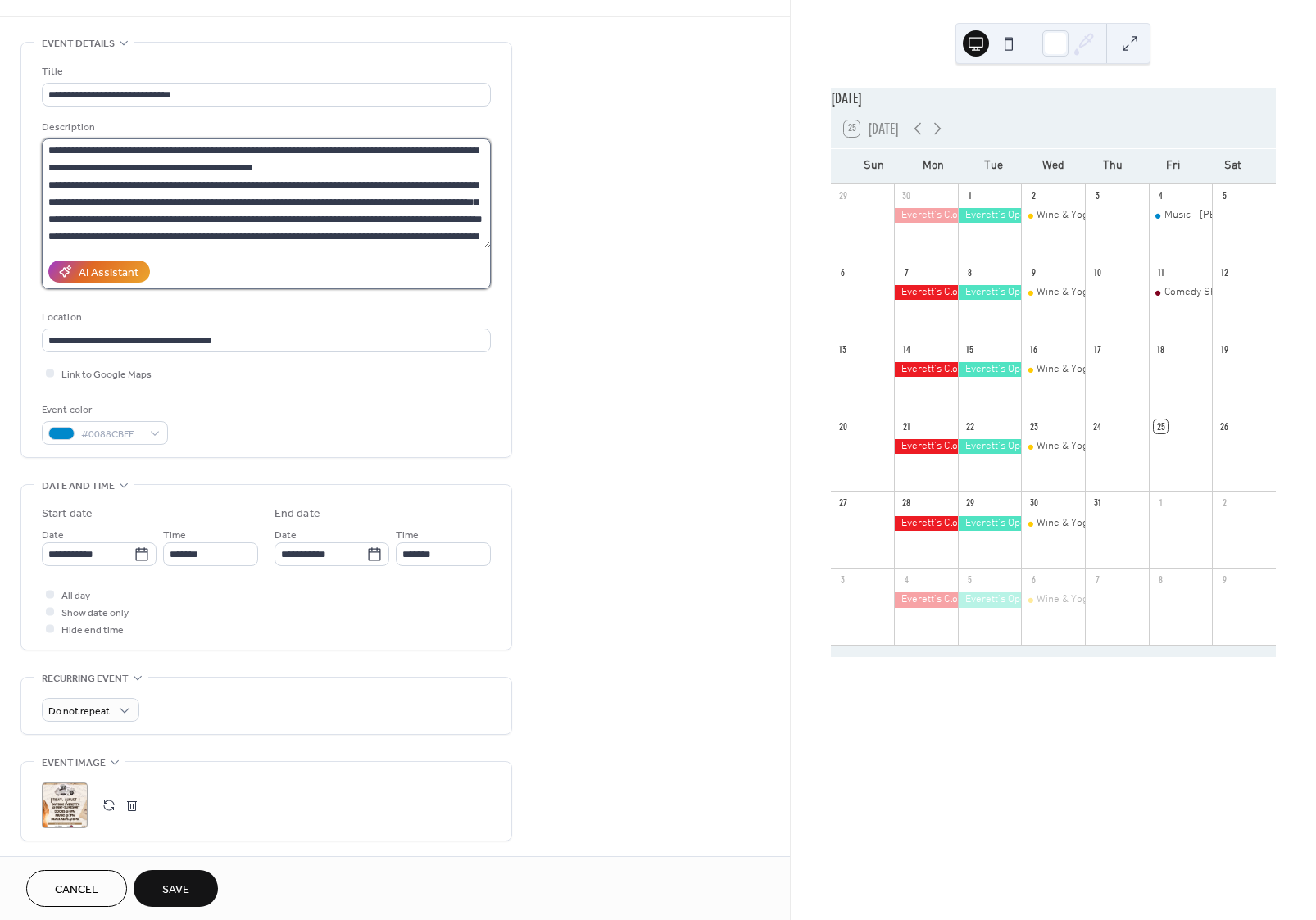click at bounding box center (266, 193) 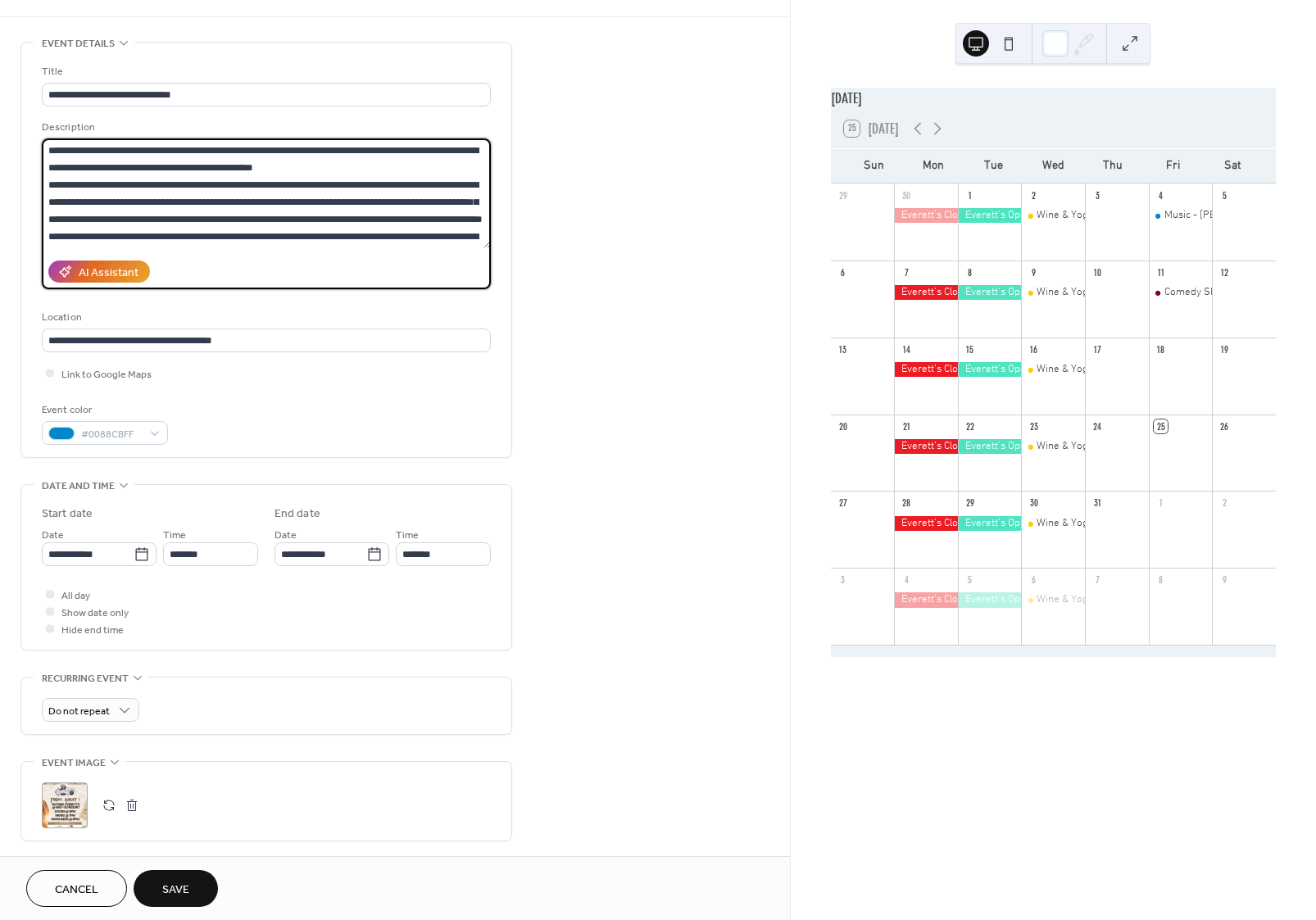 paste on "**********" 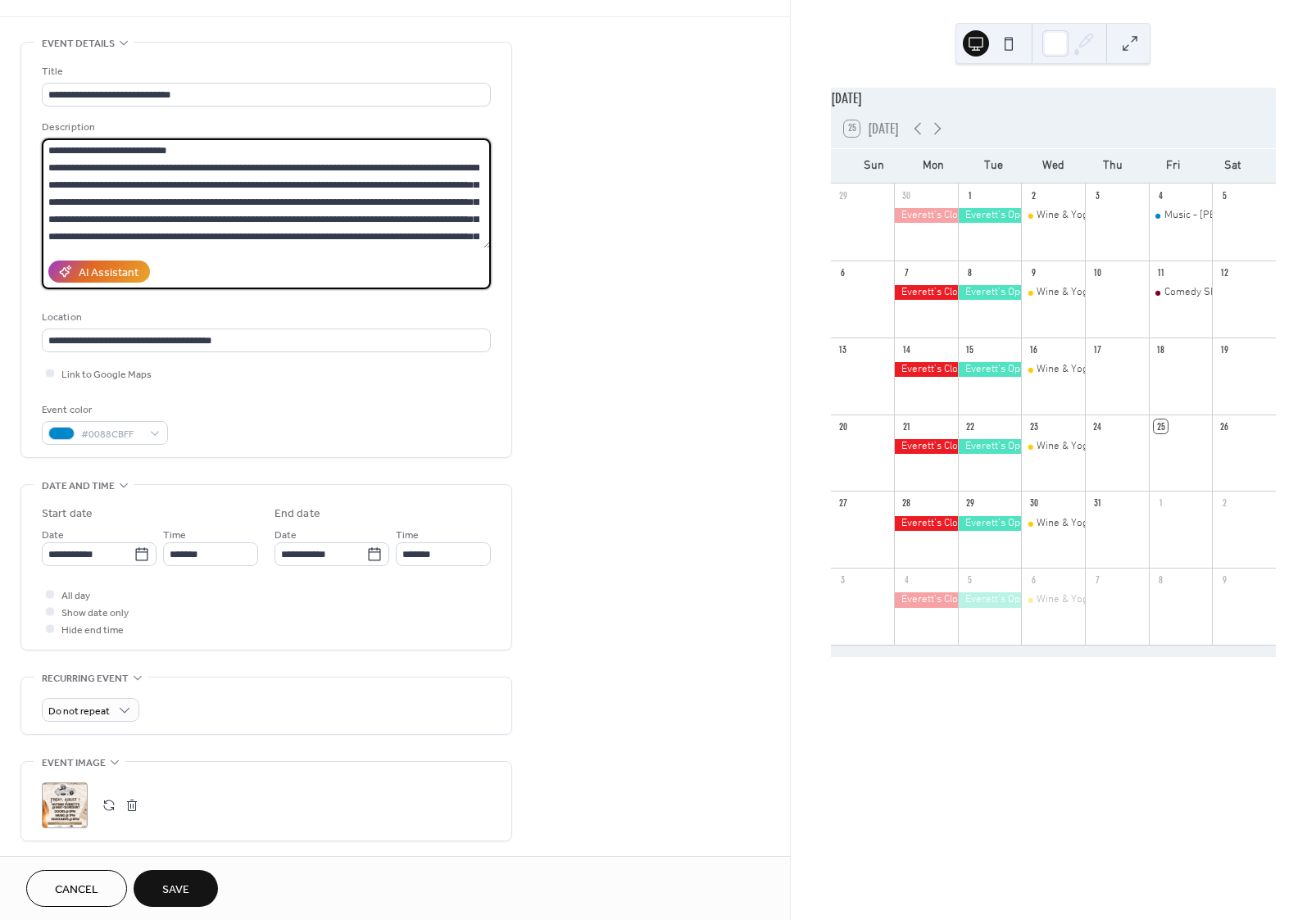 scroll, scrollTop: 238, scrollLeft: 0, axis: vertical 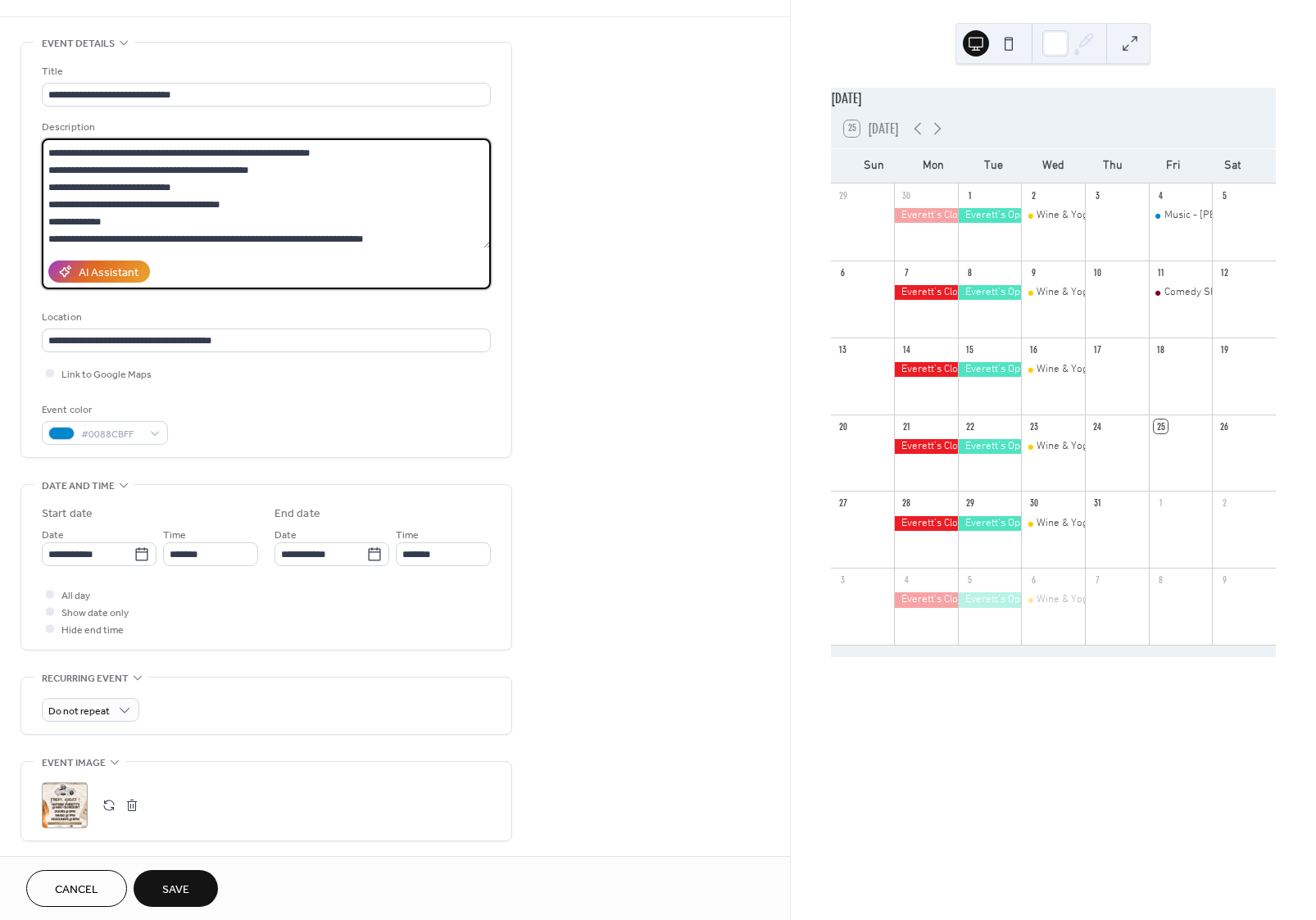 type on "**********" 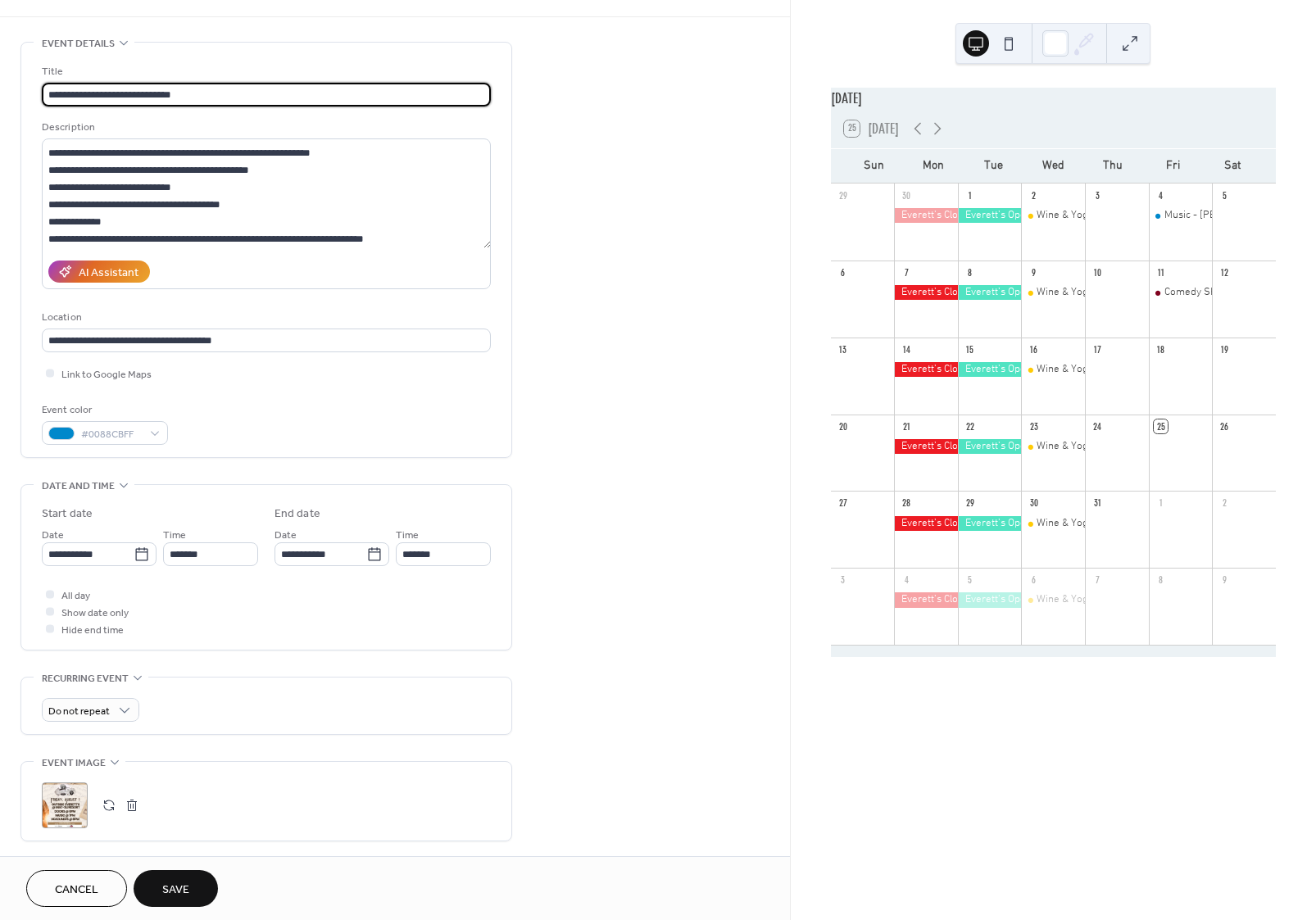 drag, startPoint x: 242, startPoint y: 94, endPoint x: 83, endPoint y: 89, distance: 159.0786 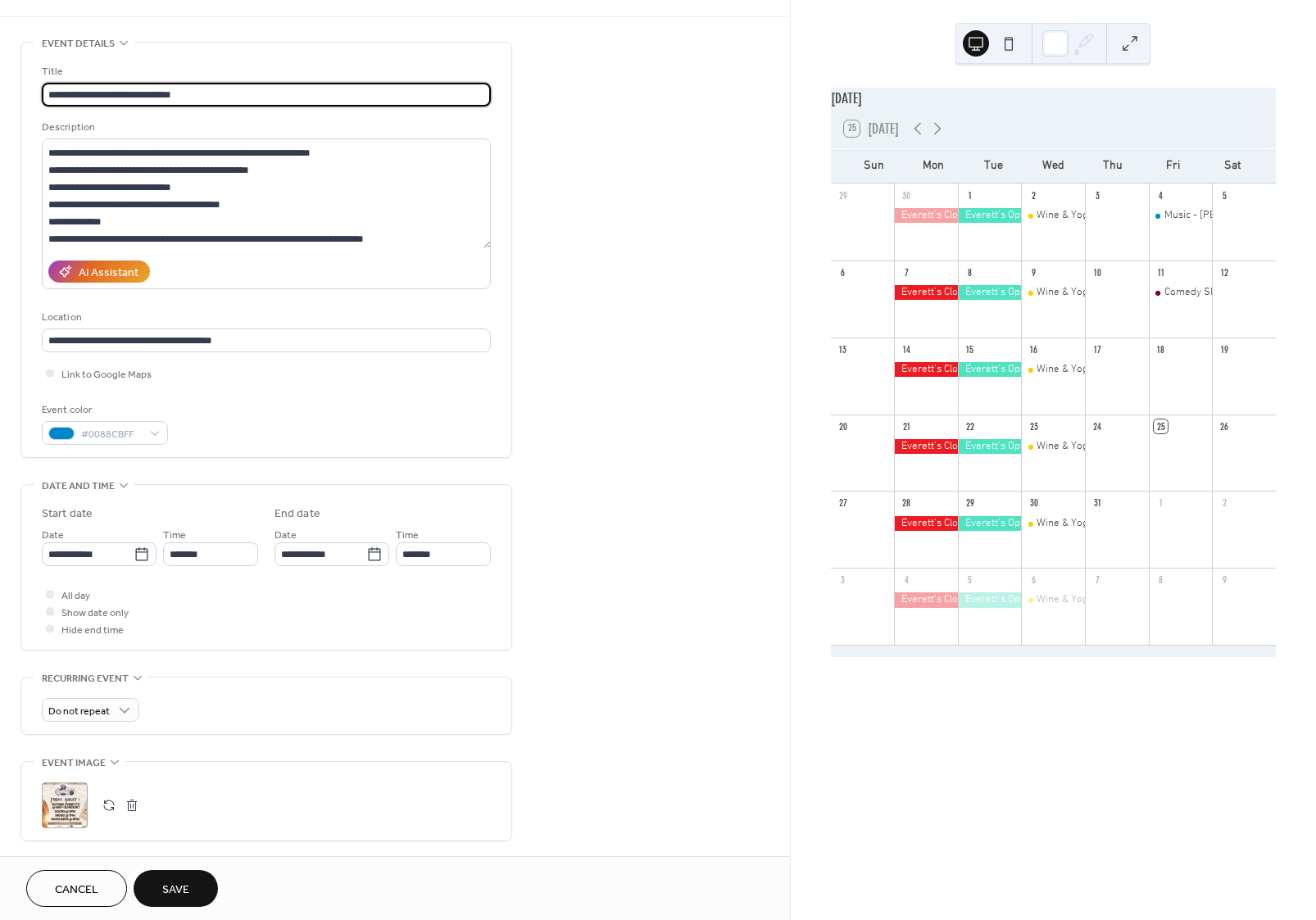 click on "**********" at bounding box center [266, 94] 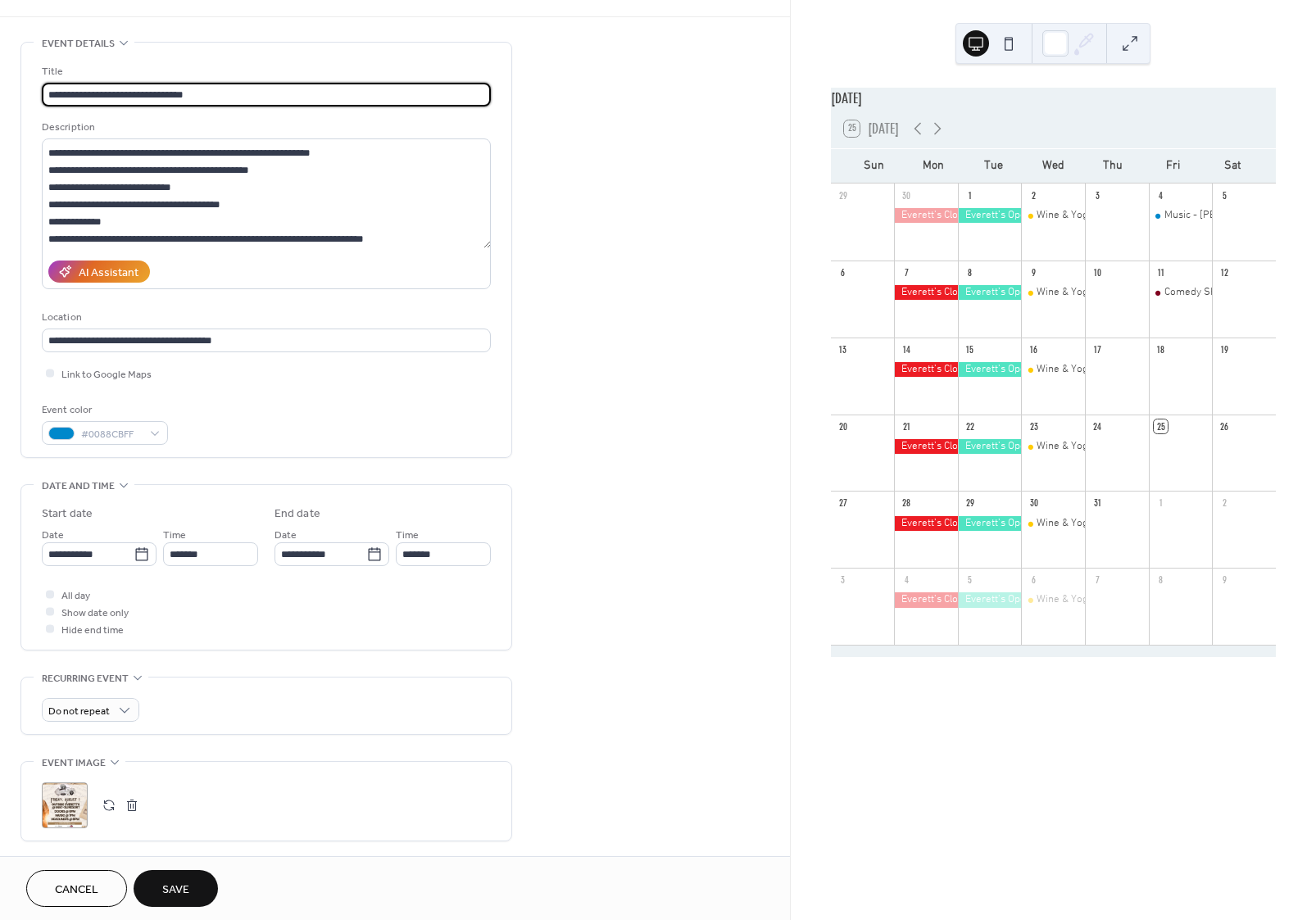 paste on "**********" 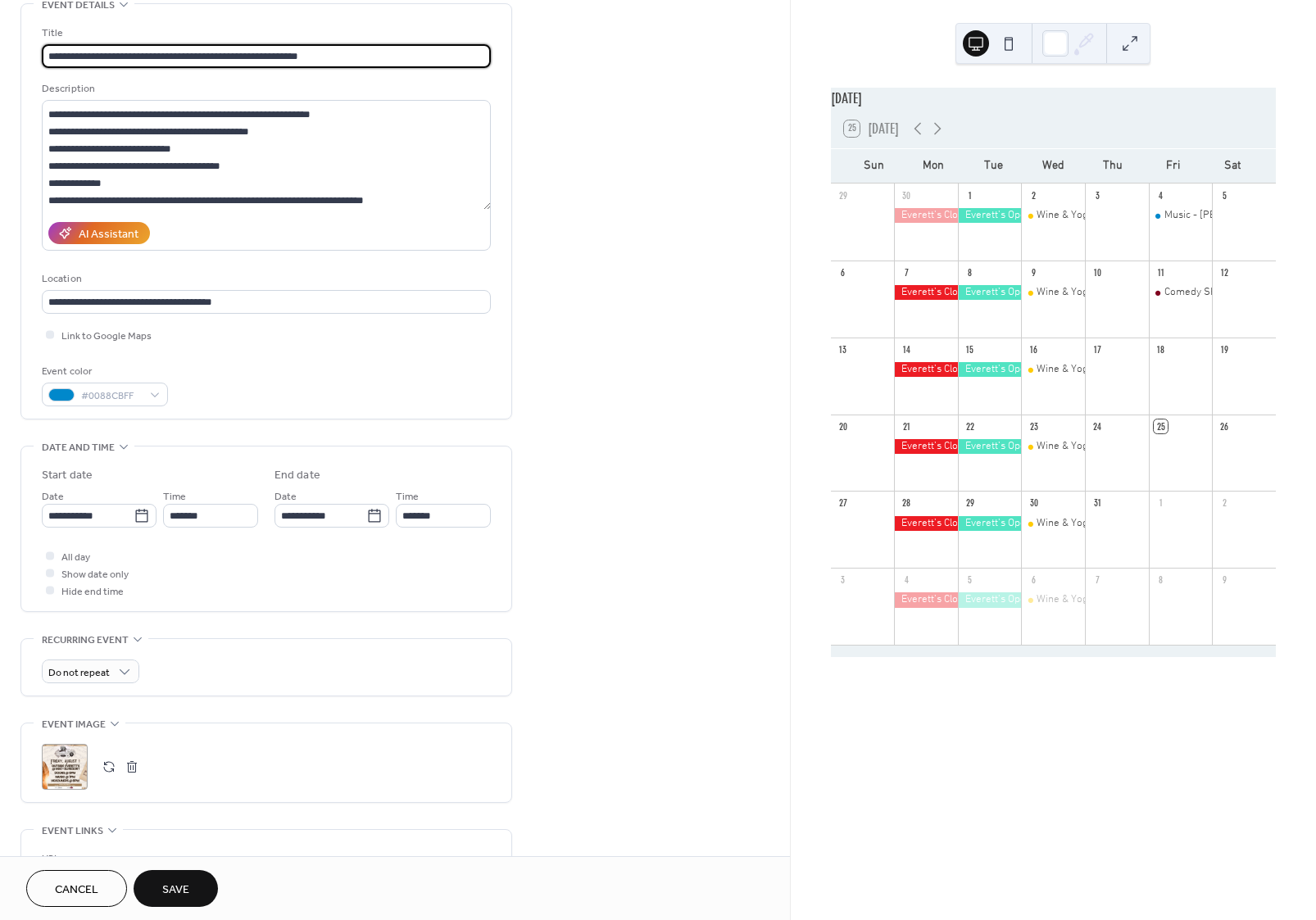 scroll, scrollTop: 246, scrollLeft: 0, axis: vertical 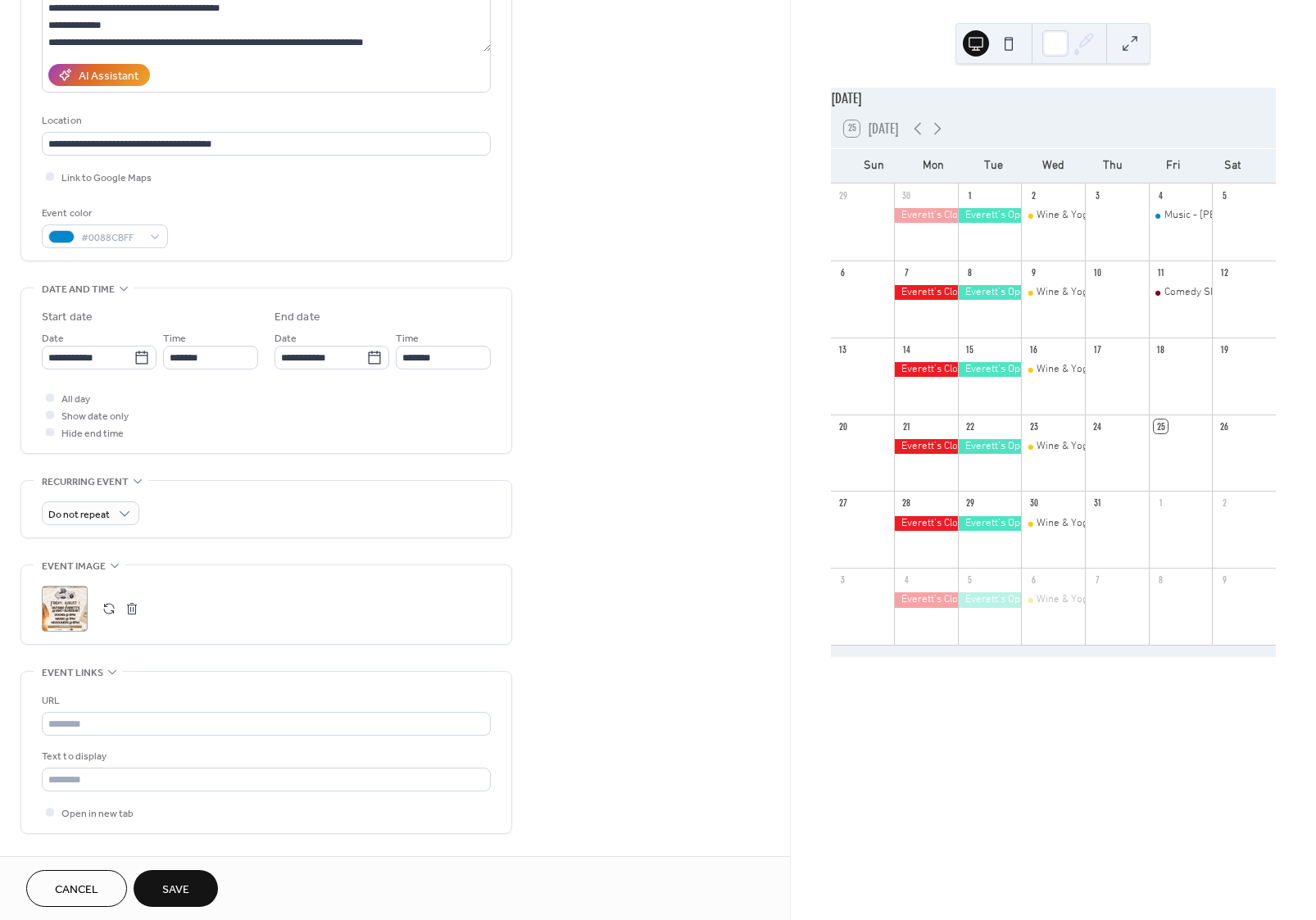 type on "**********" 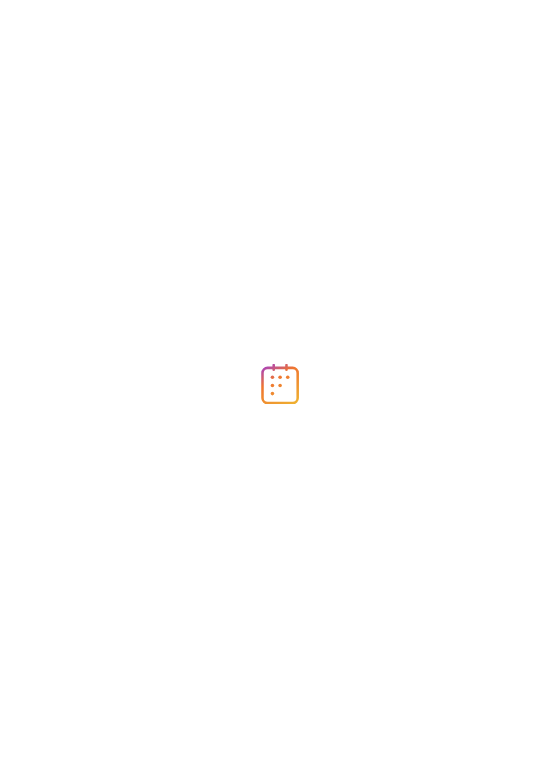 scroll, scrollTop: 0, scrollLeft: 0, axis: both 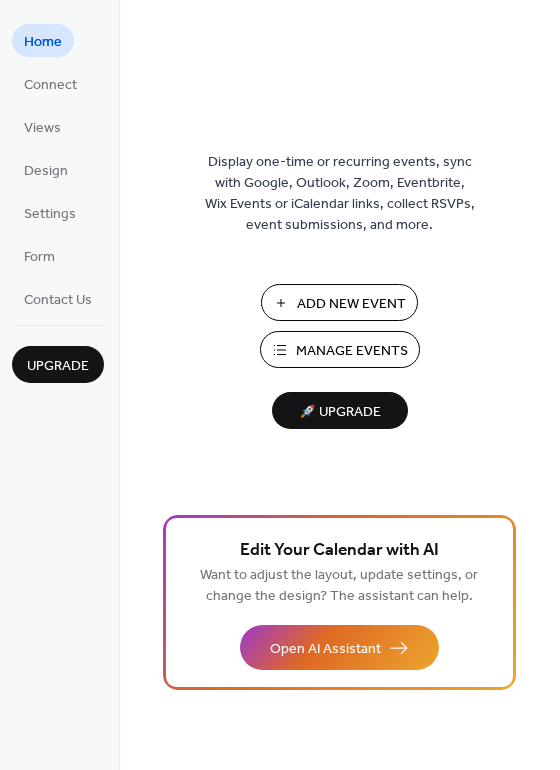 click on "Manage Events" at bounding box center (352, 351) 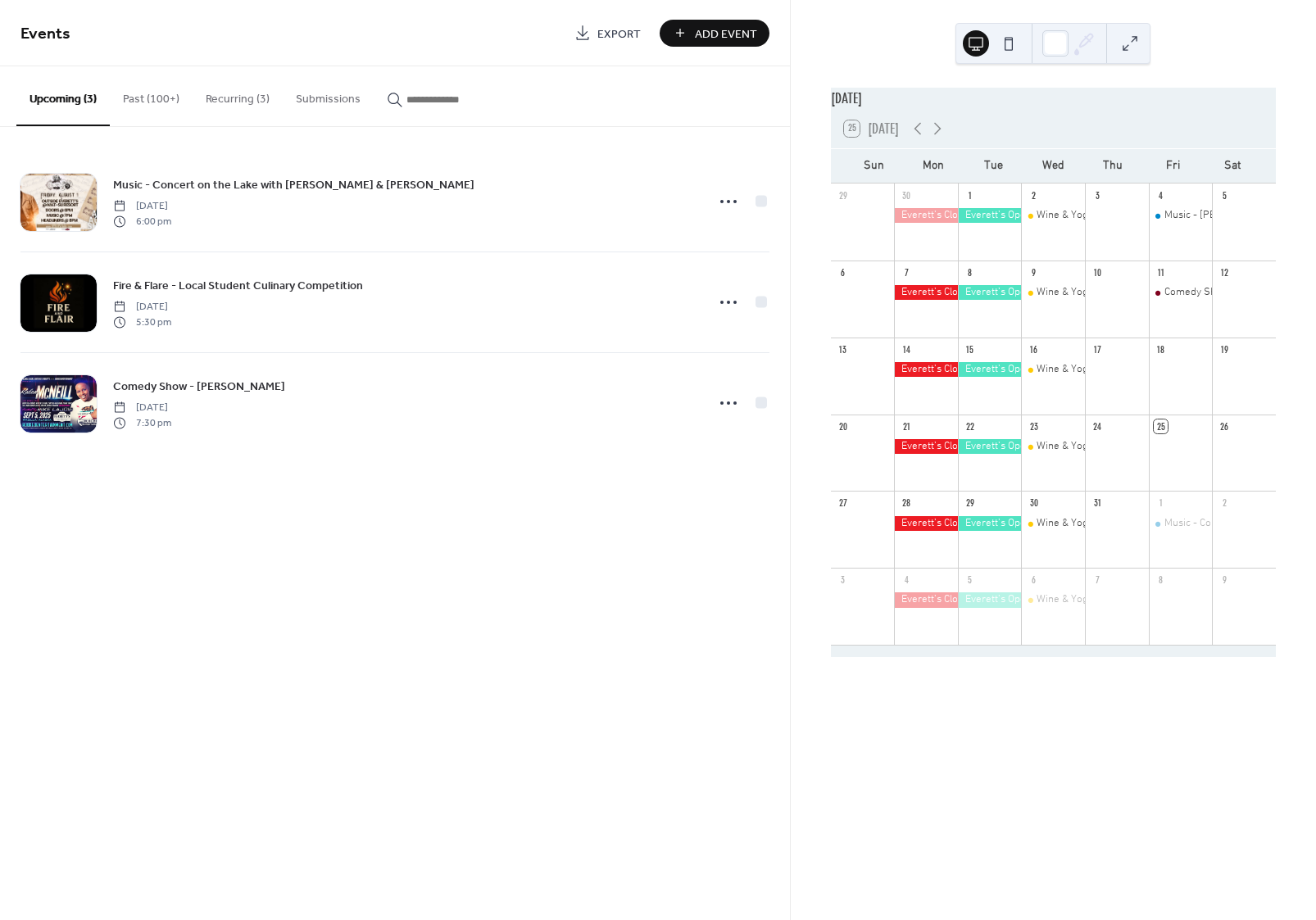 scroll, scrollTop: 0, scrollLeft: 0, axis: both 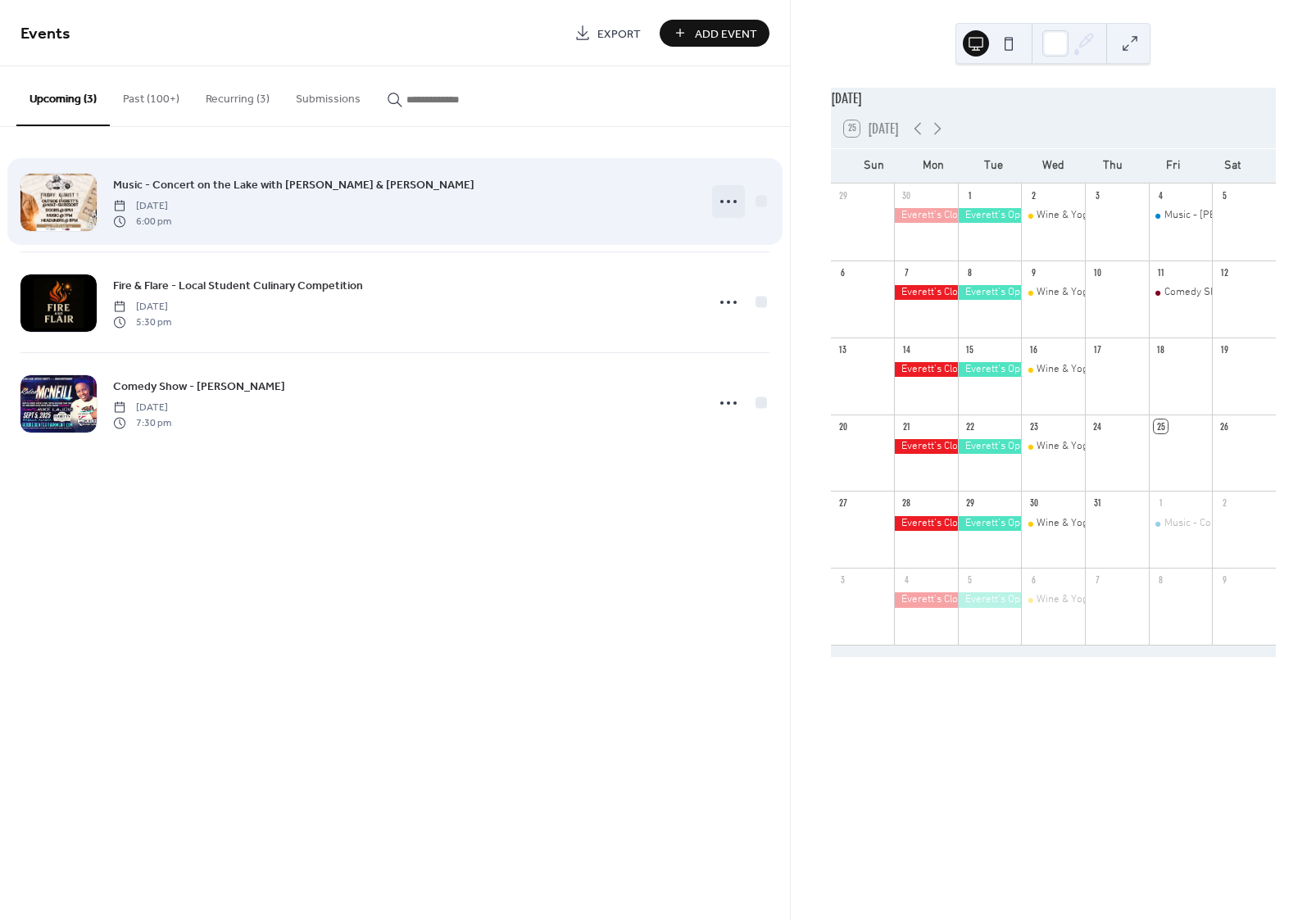 click 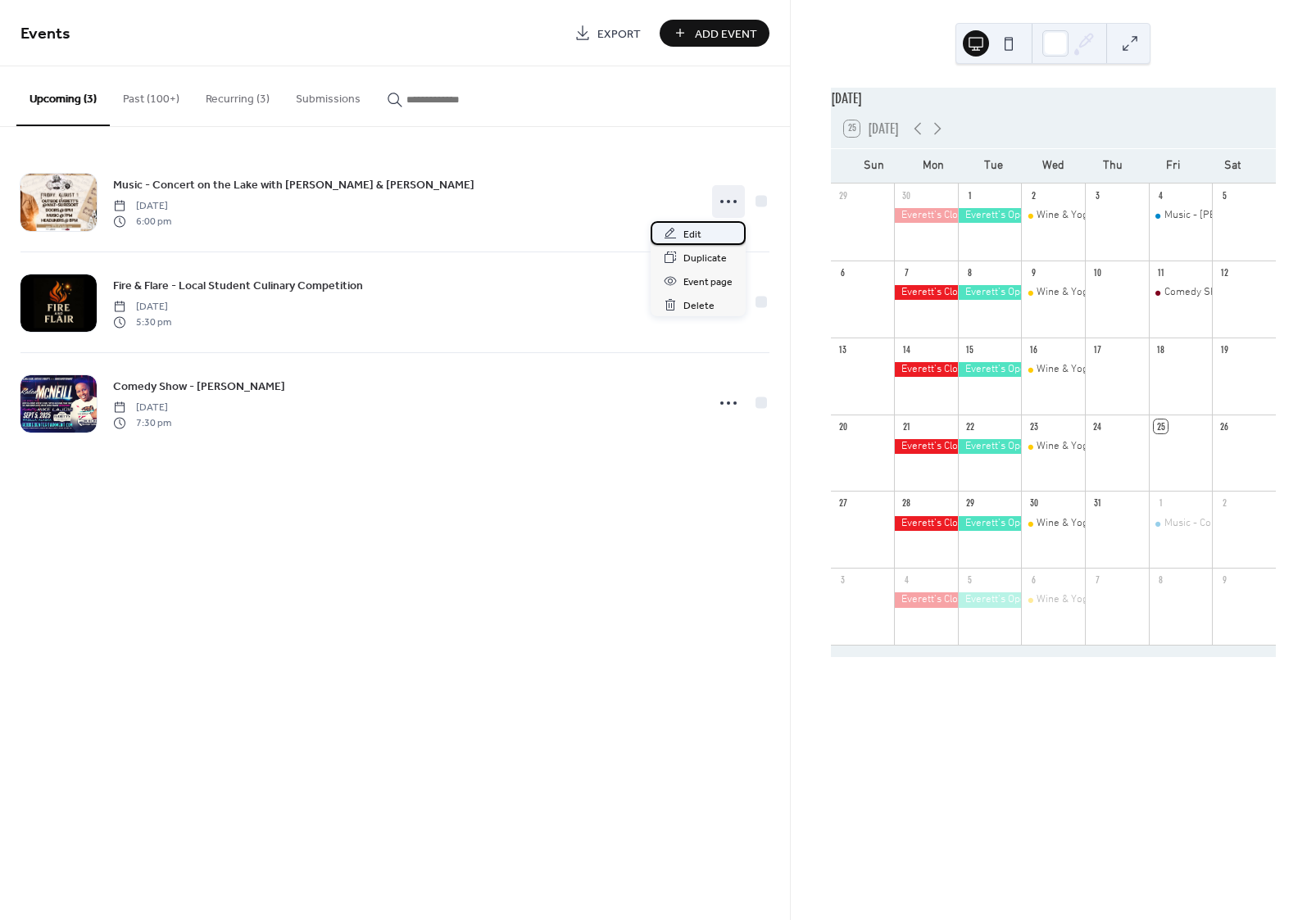 click on "Edit" at bounding box center [692, 234] 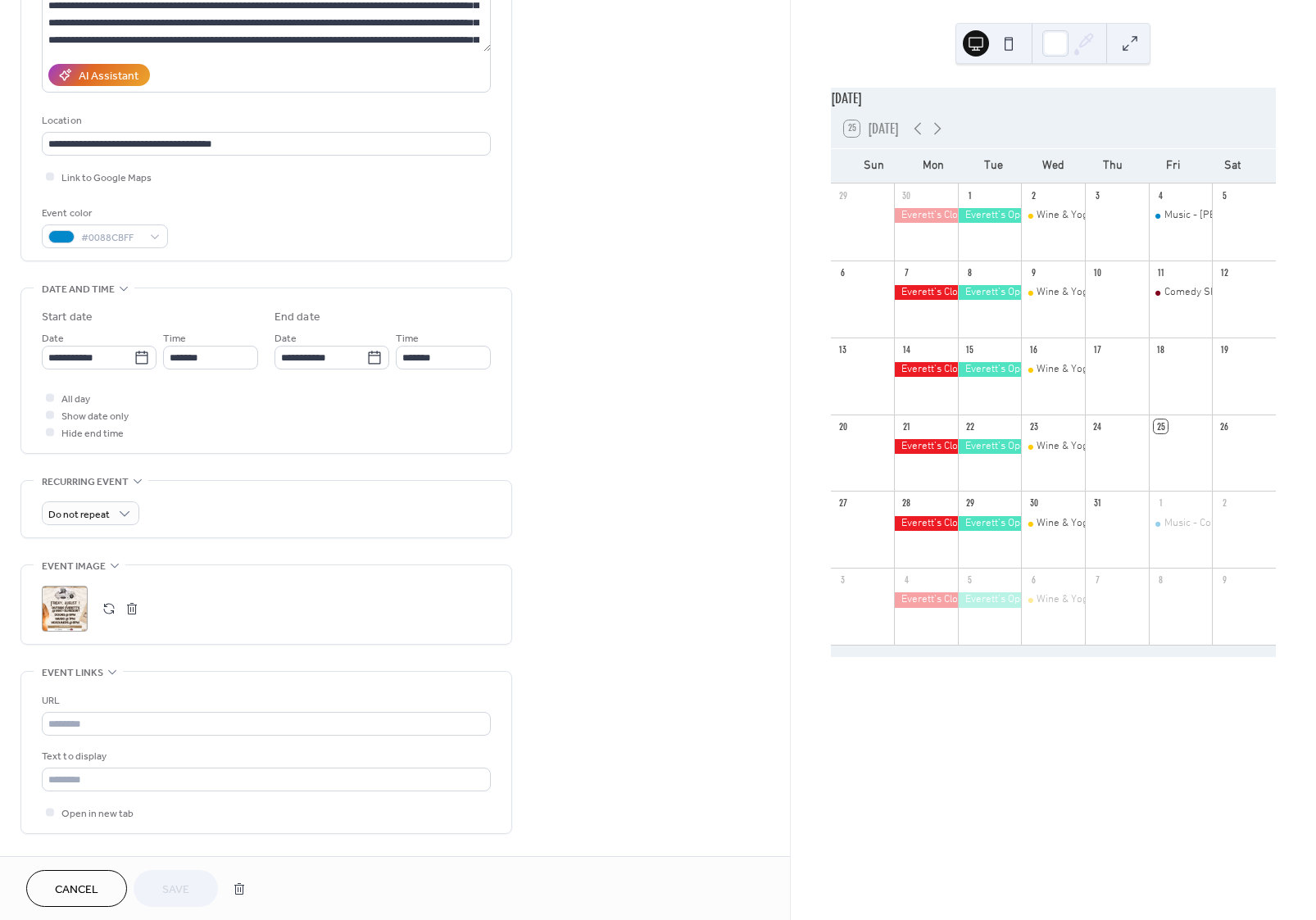 scroll, scrollTop: 440, scrollLeft: 0, axis: vertical 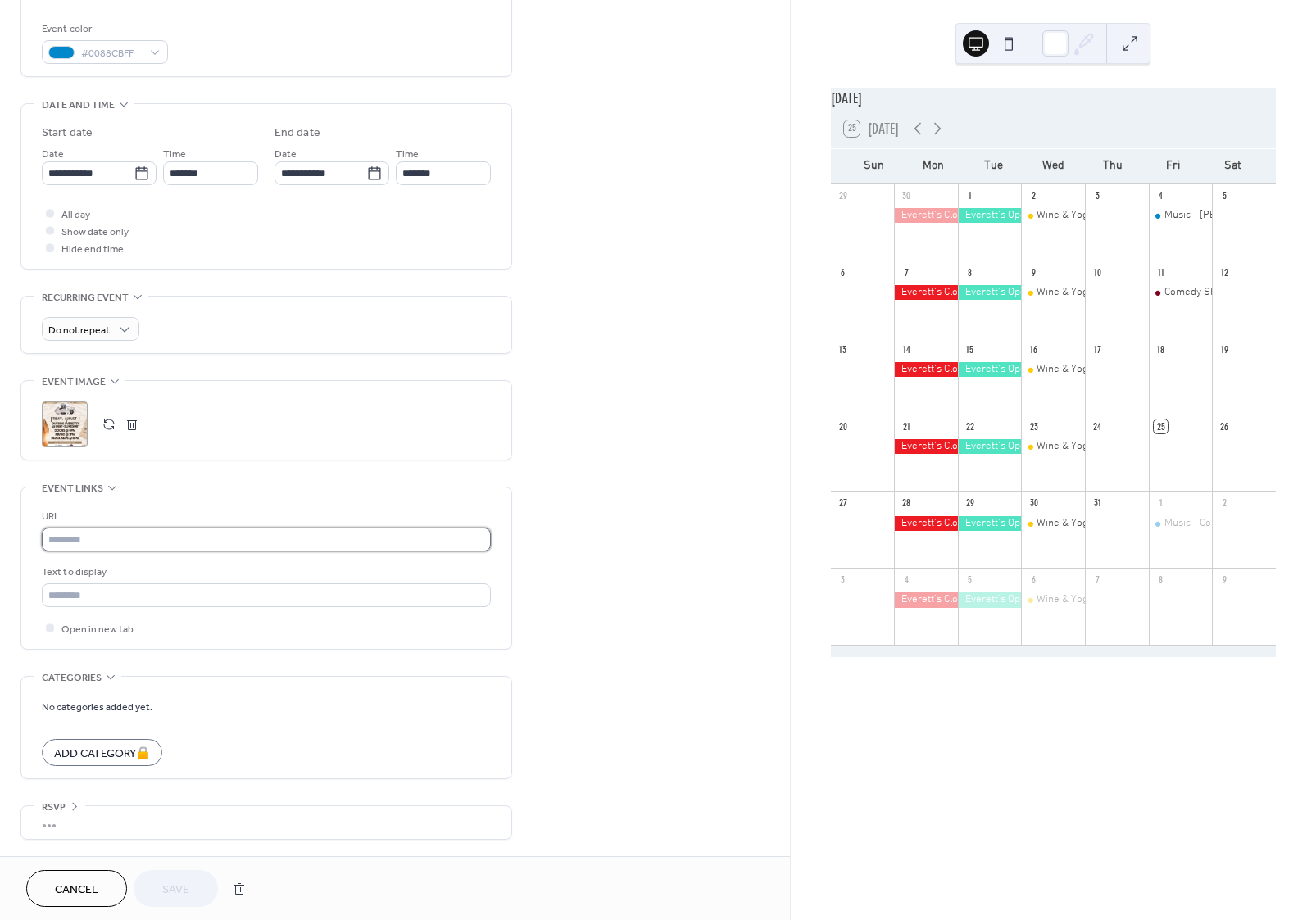 click at bounding box center [266, 539] 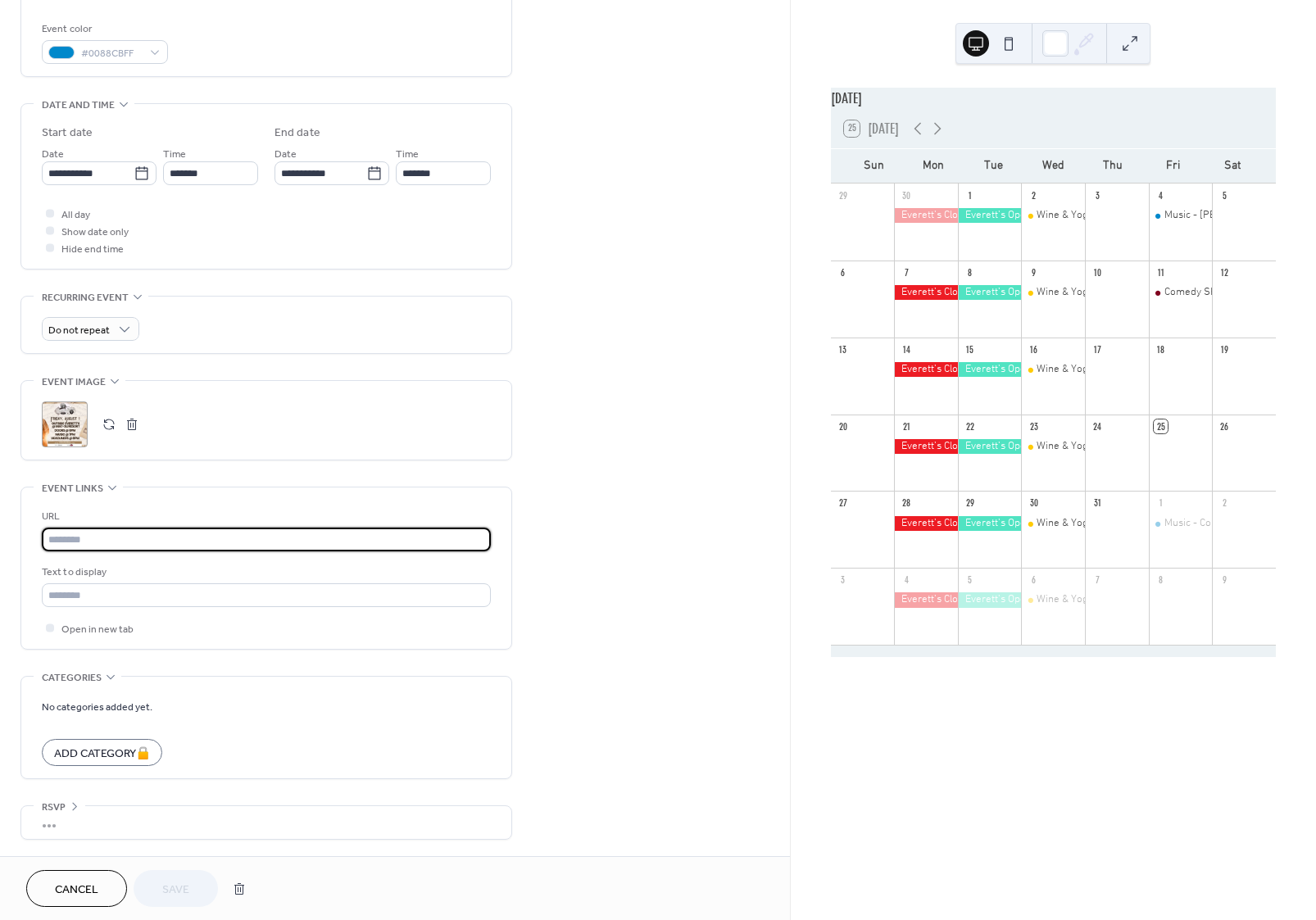 paste on "**********" 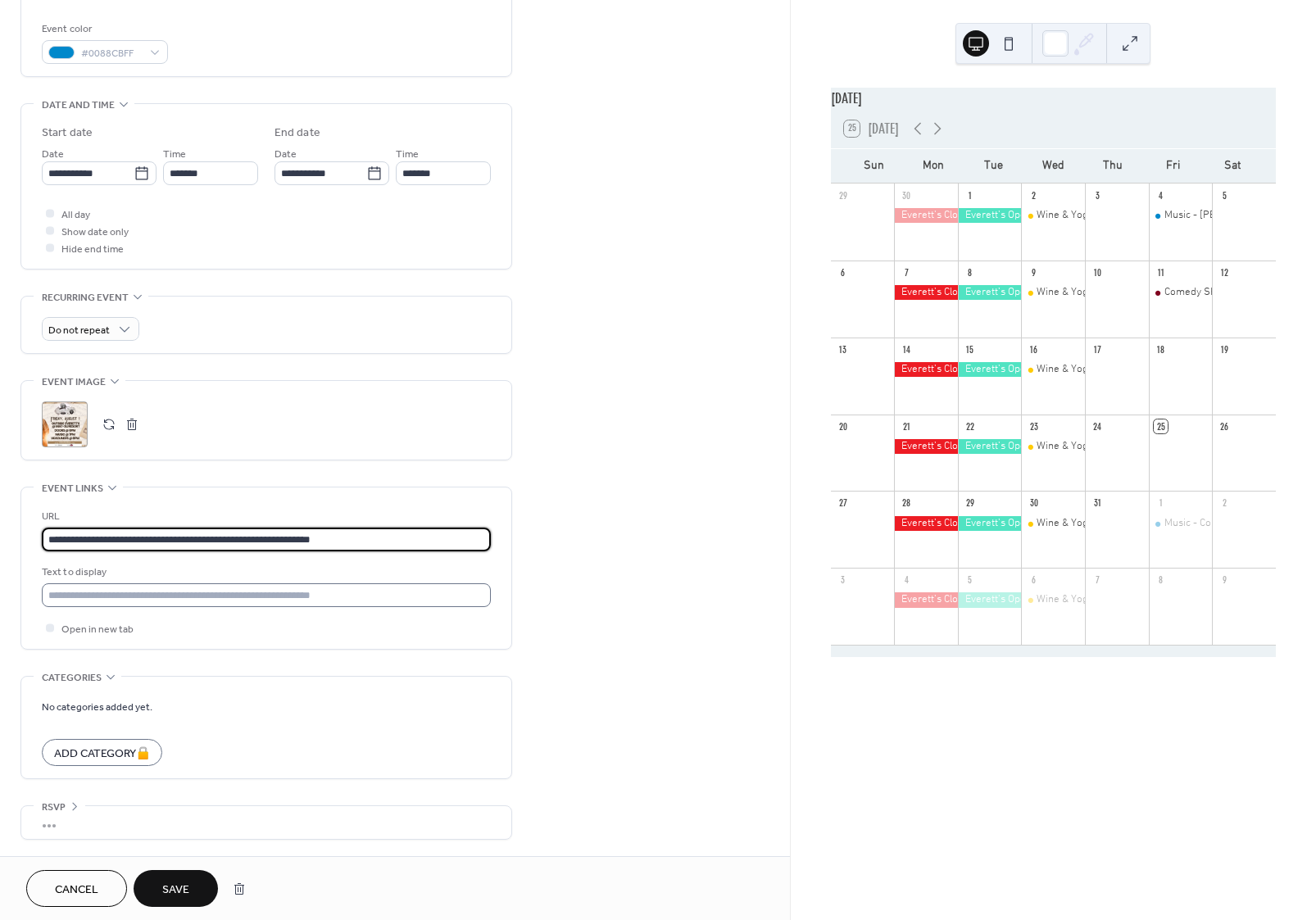 type on "**********" 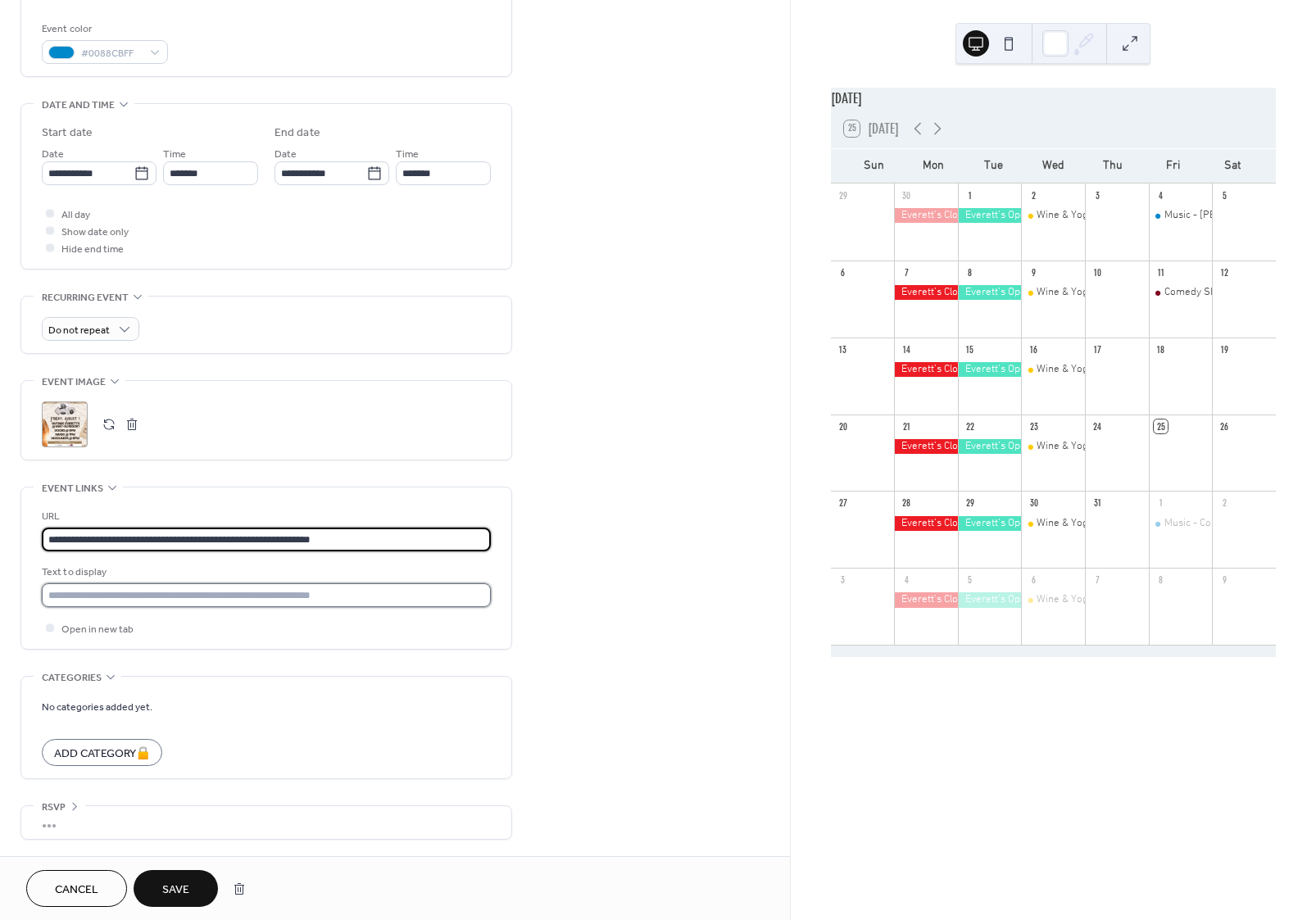 click at bounding box center [266, 595] 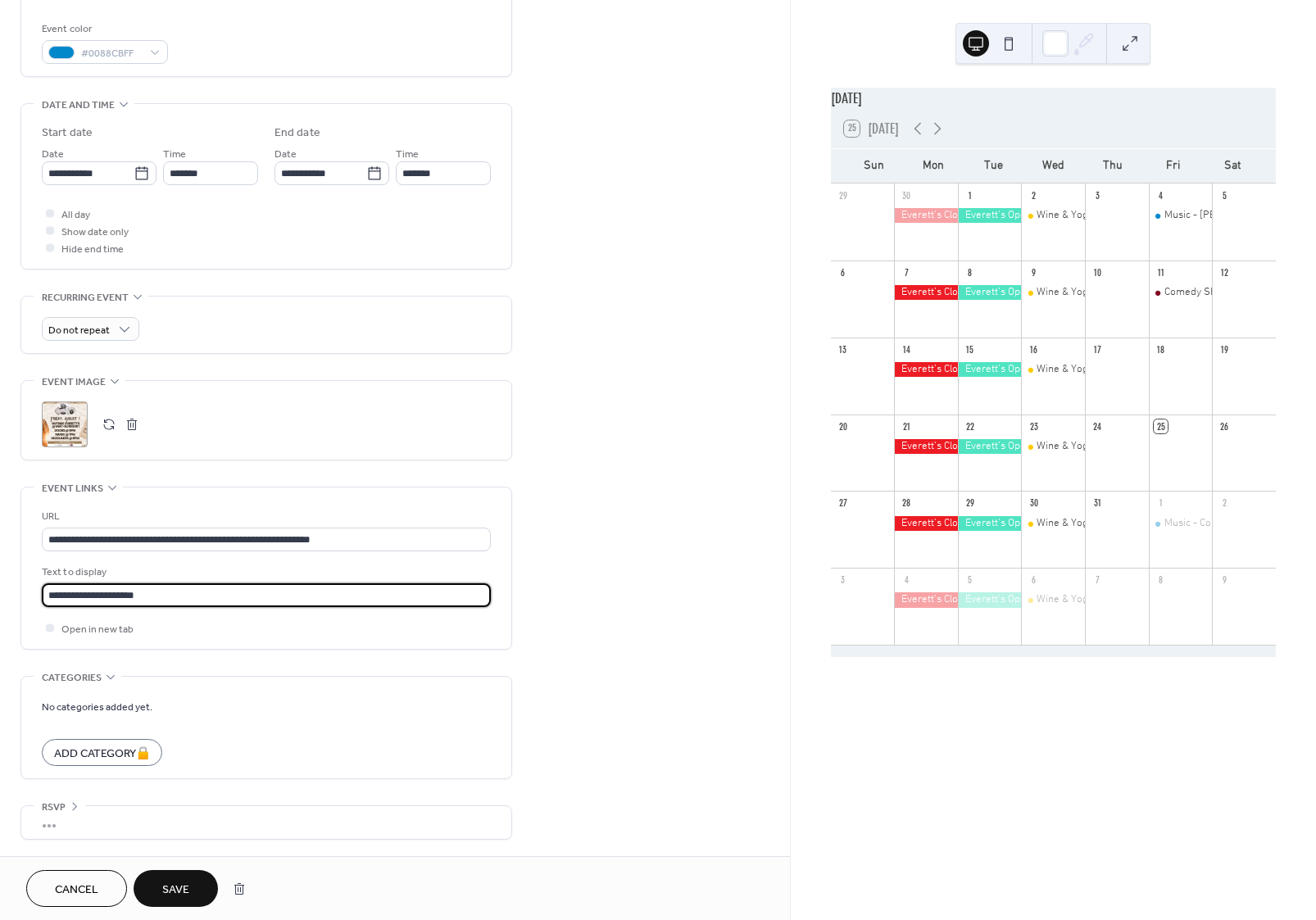 type on "**********" 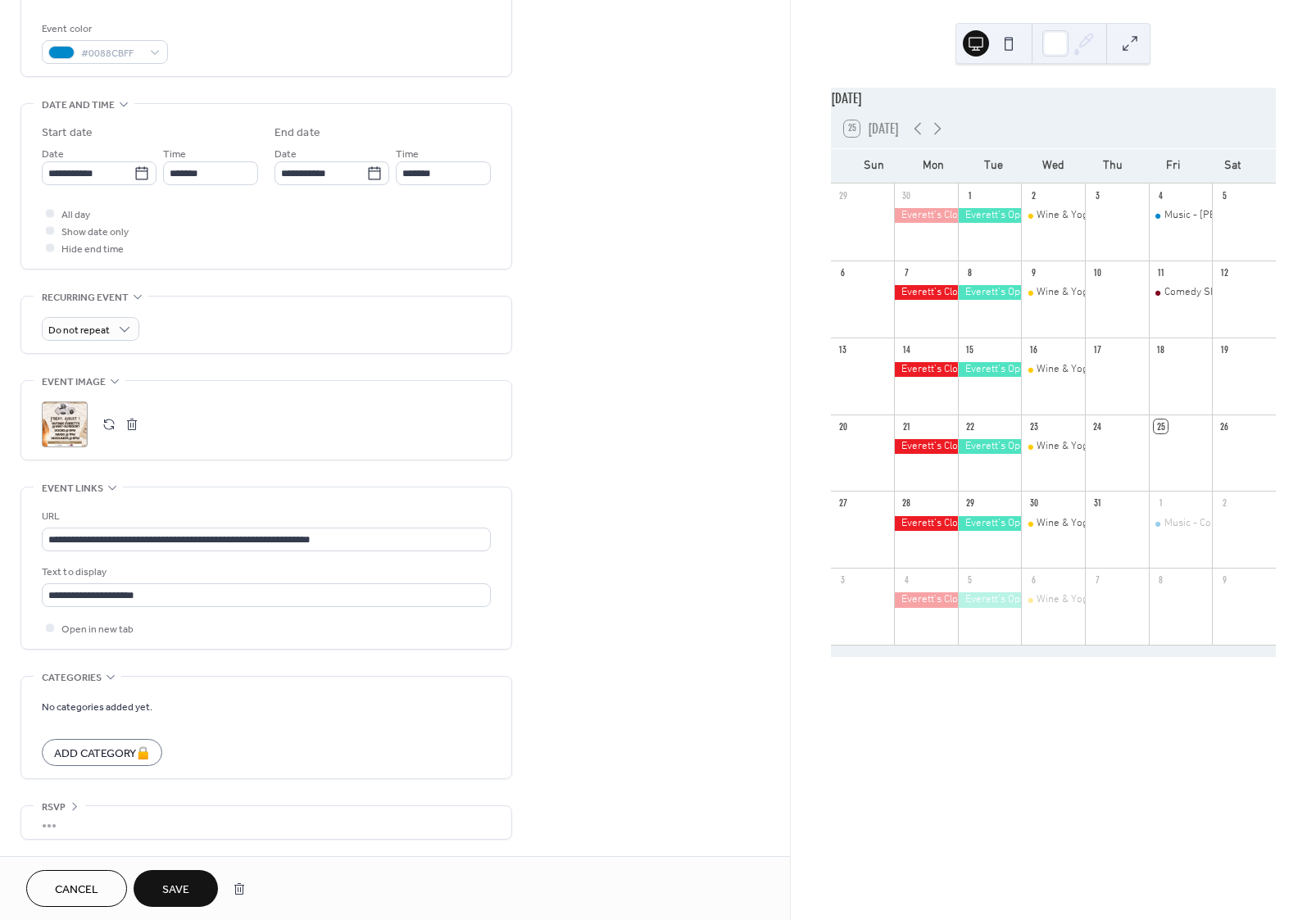 click on "Save" at bounding box center [175, 890] 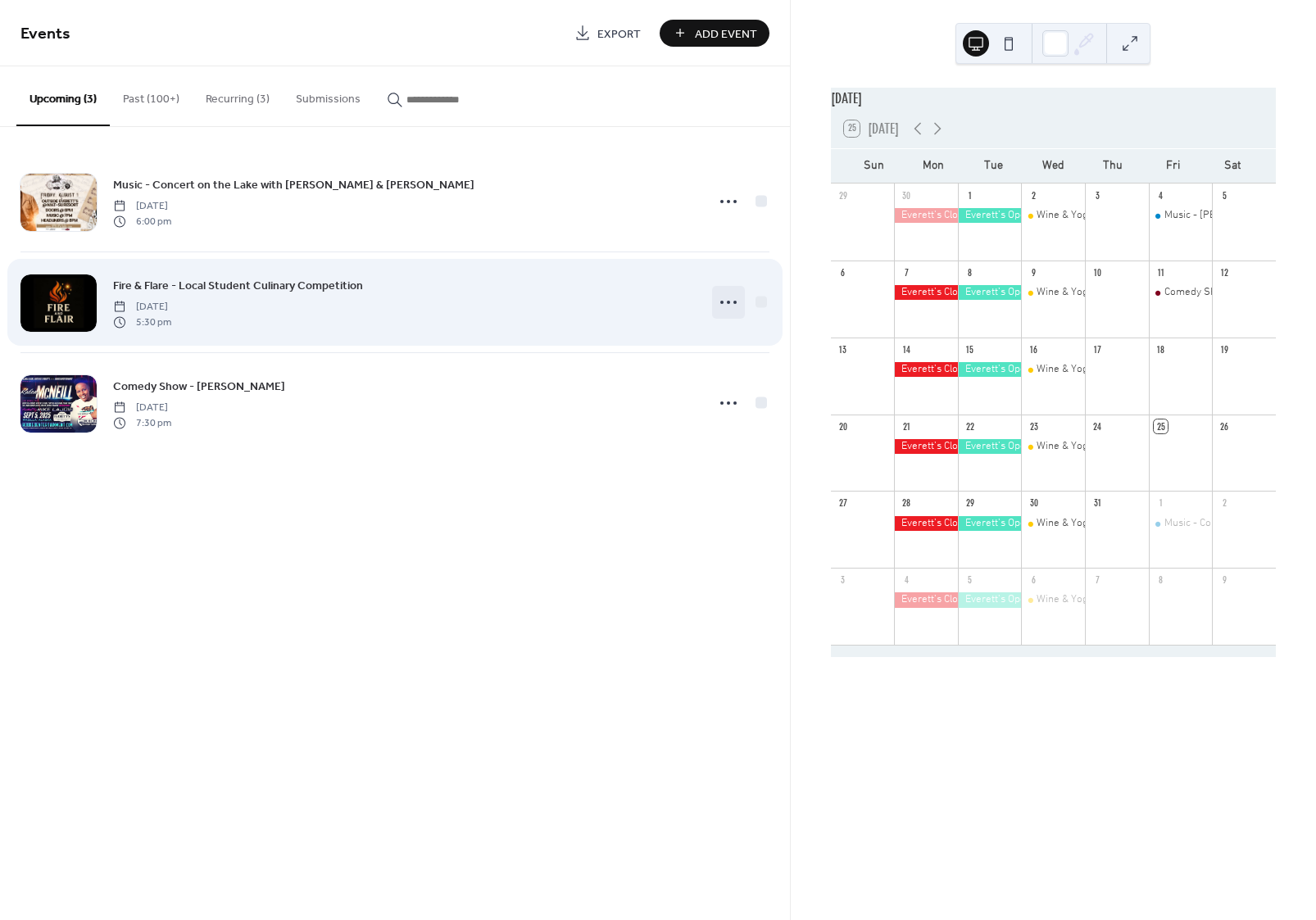 click 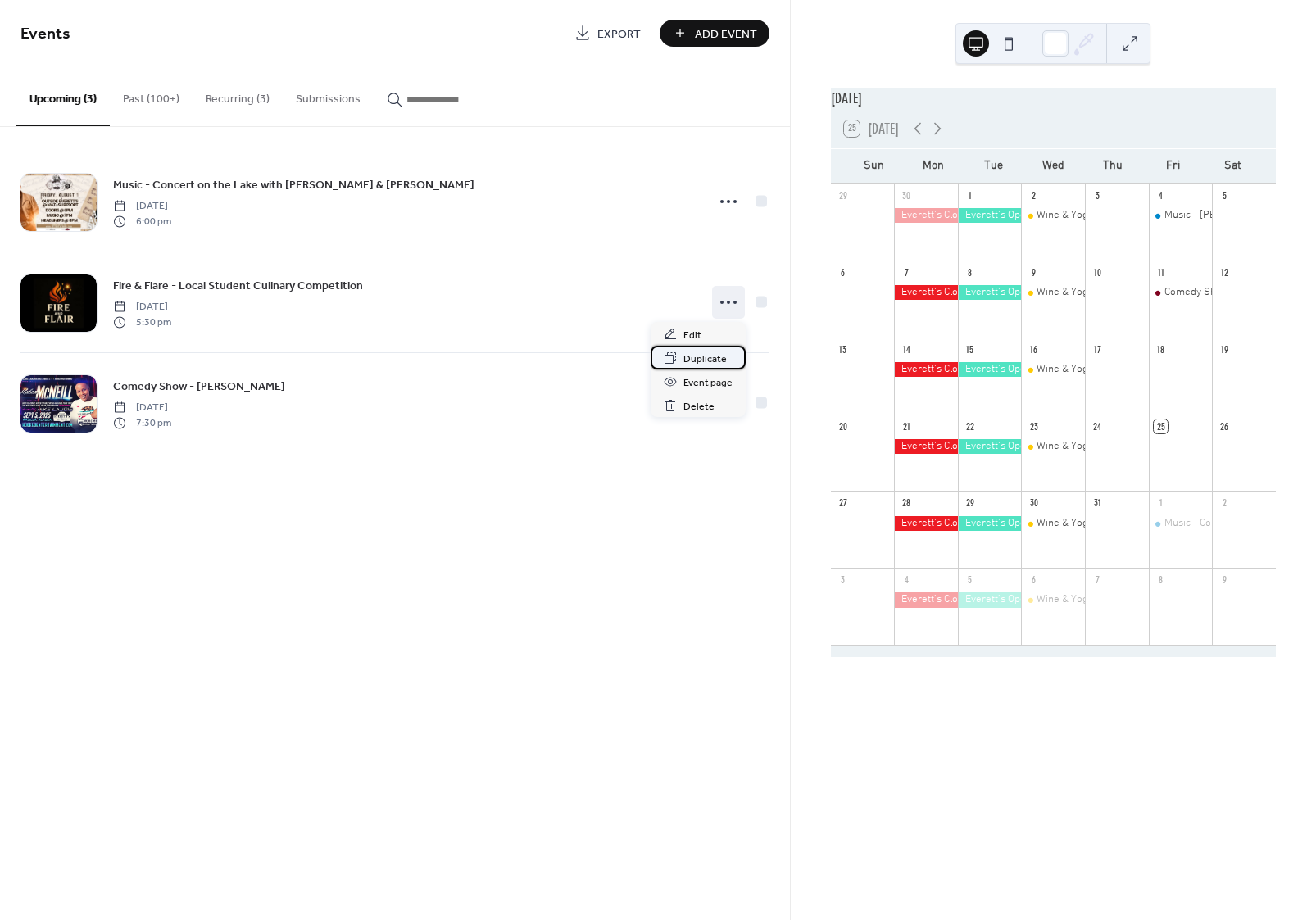 click on "Duplicate" at bounding box center [705, 359] 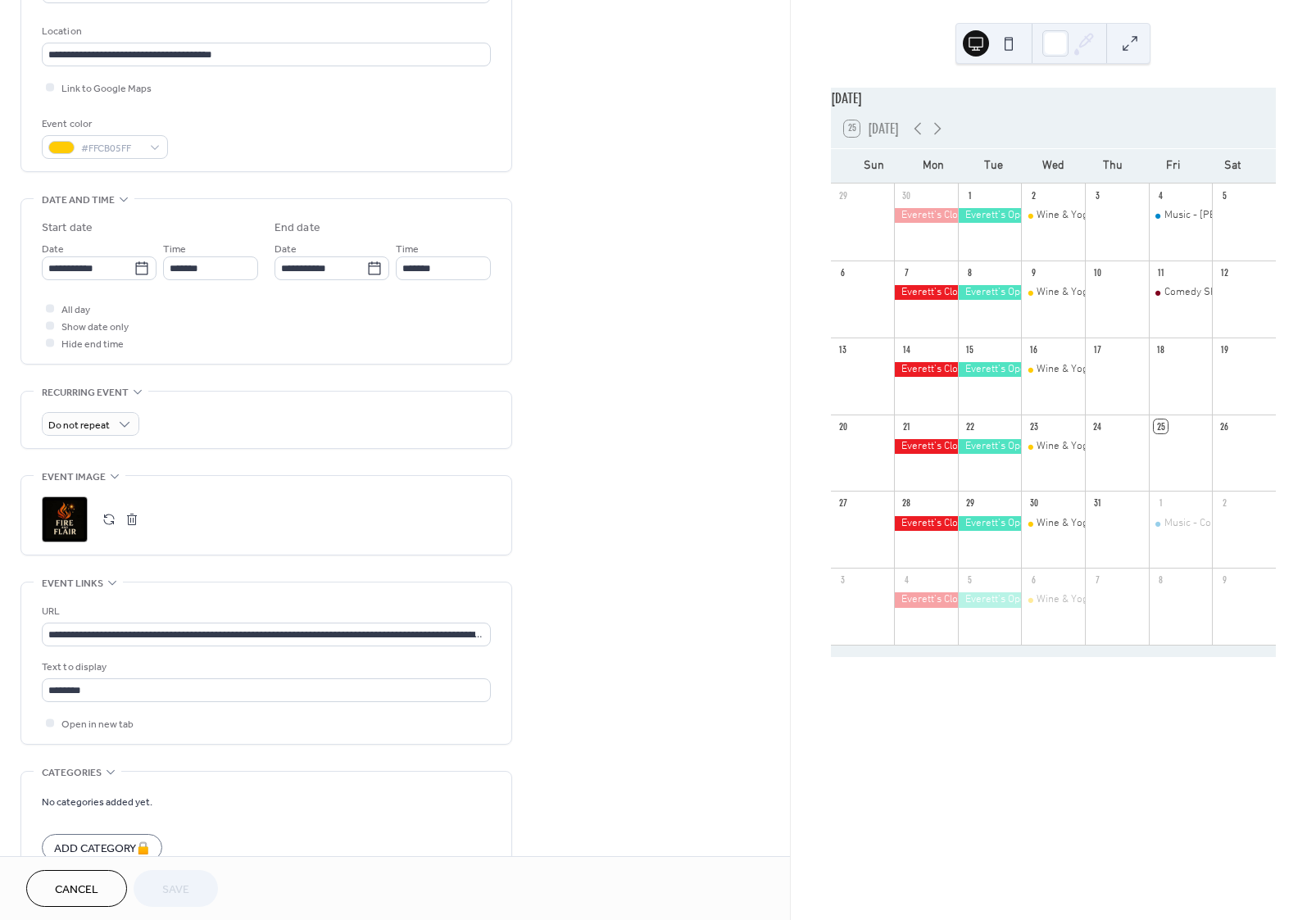 scroll, scrollTop: 344, scrollLeft: 0, axis: vertical 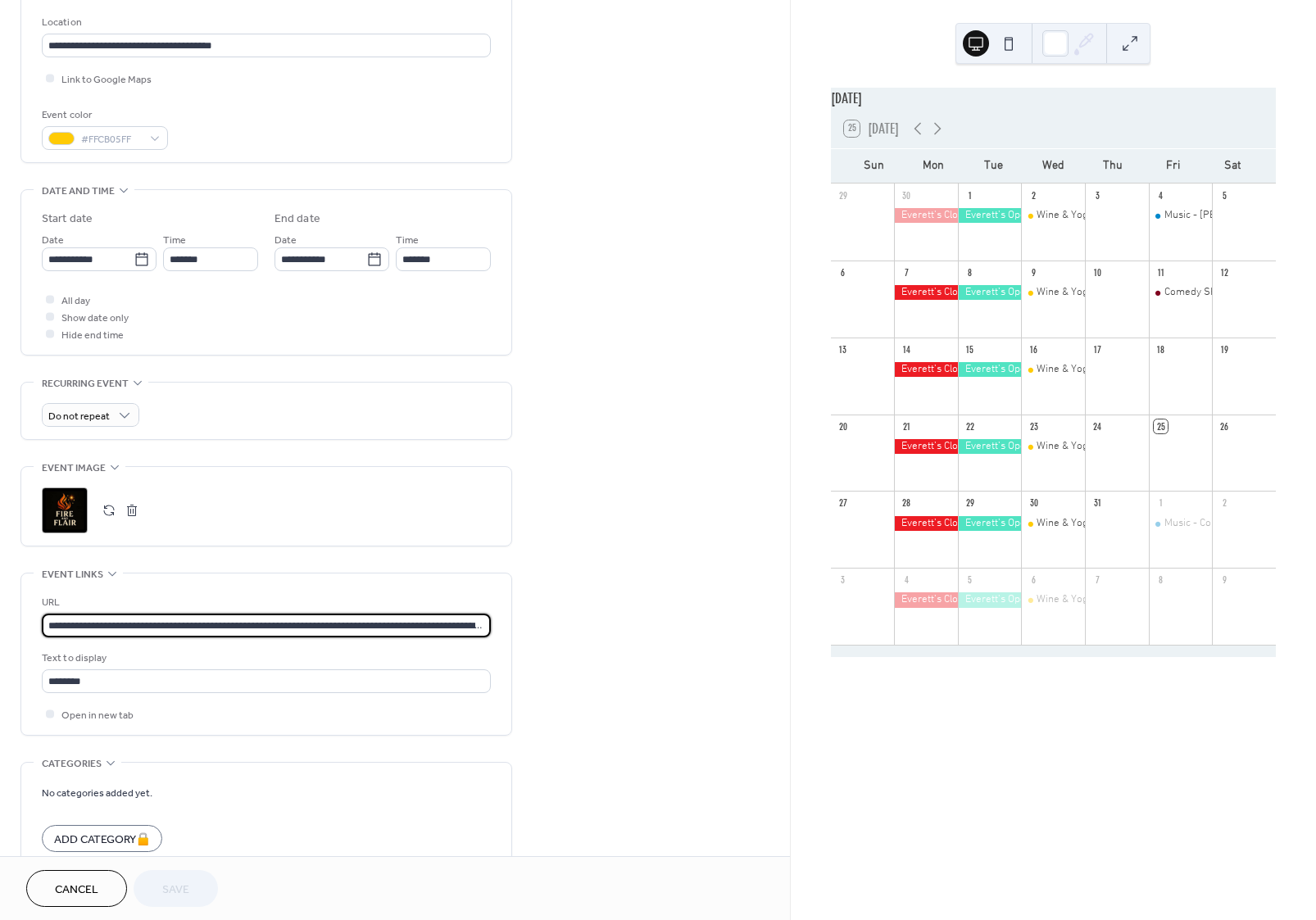 click on "**********" at bounding box center (266, 625) 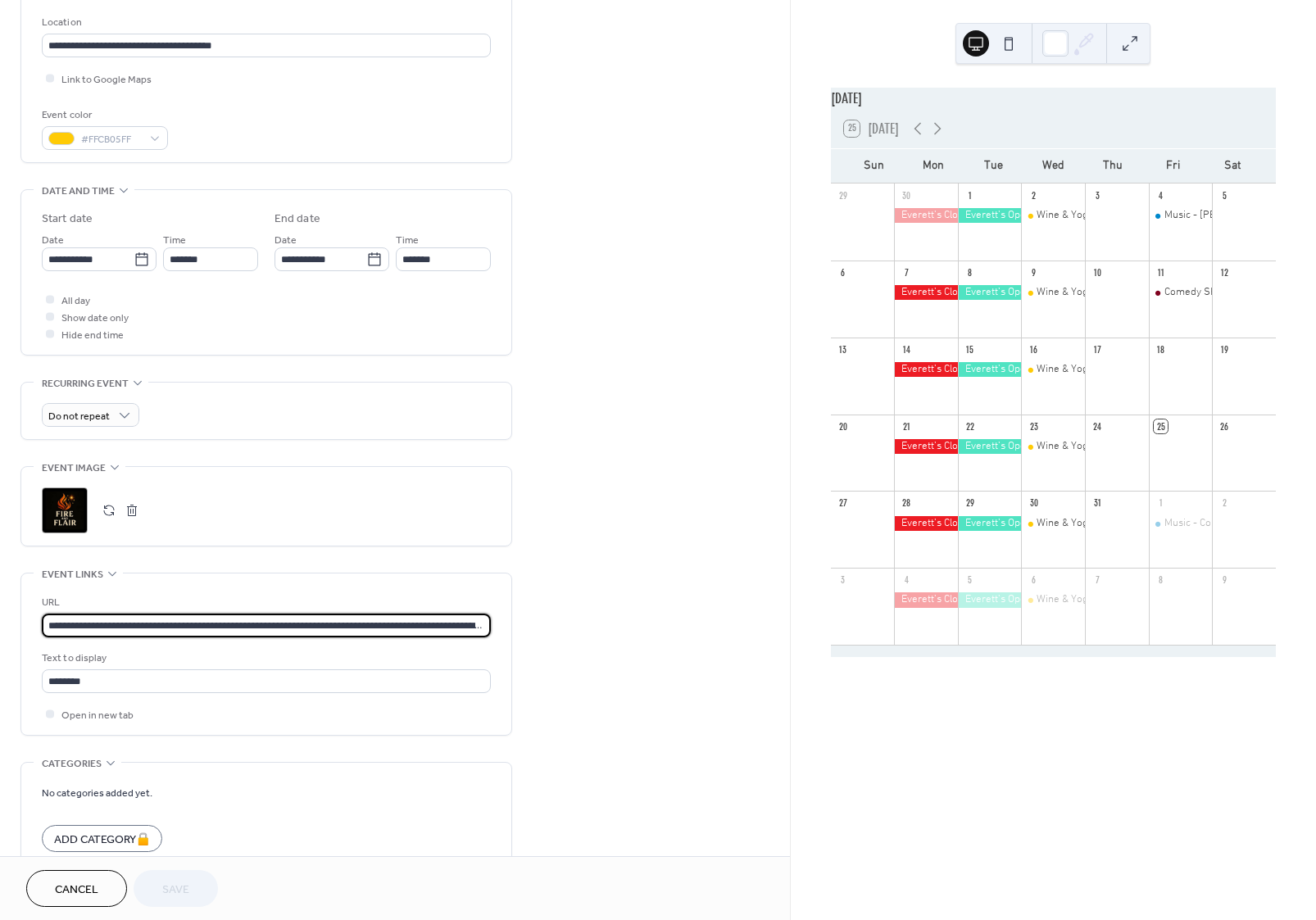 paste 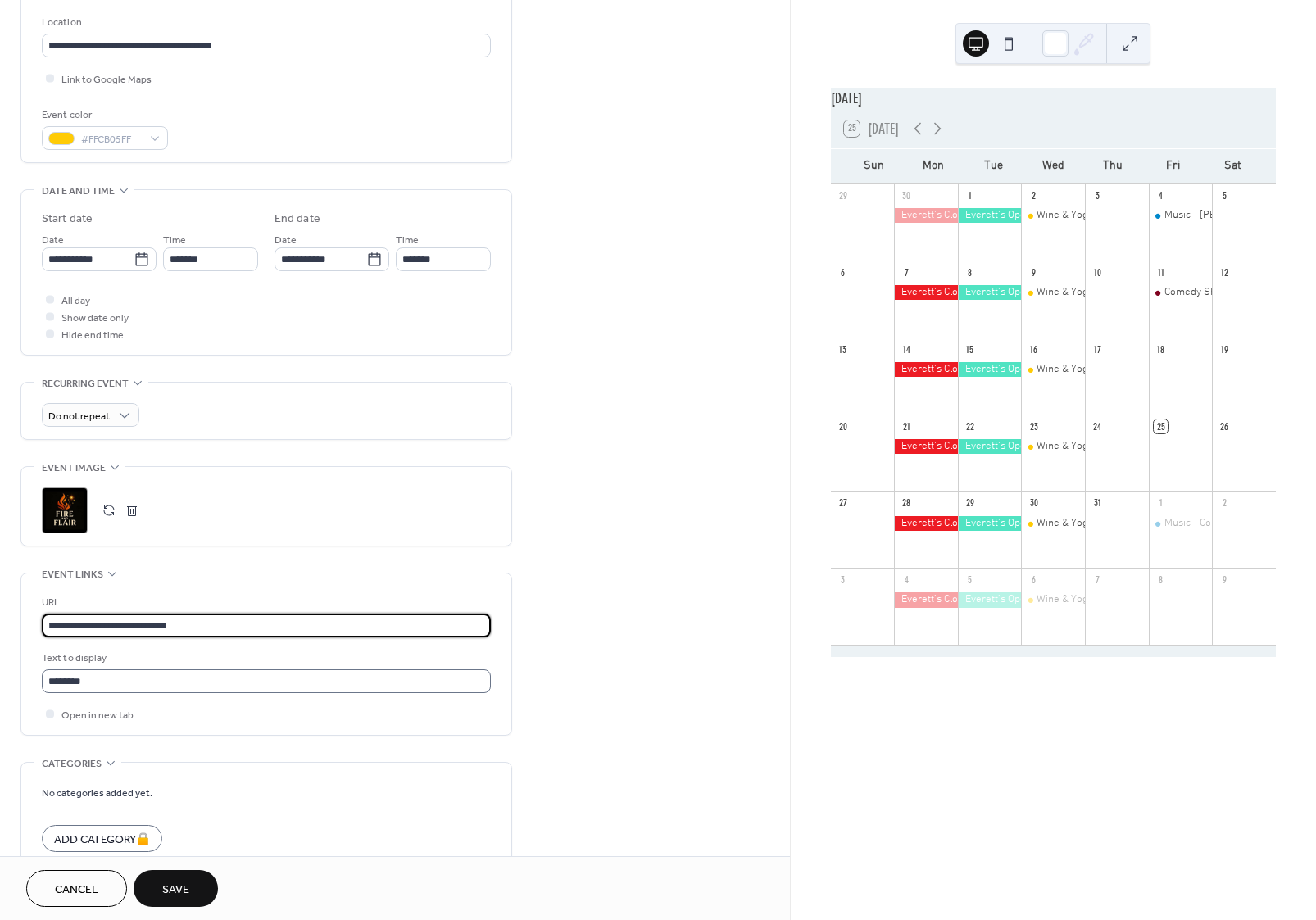type on "**********" 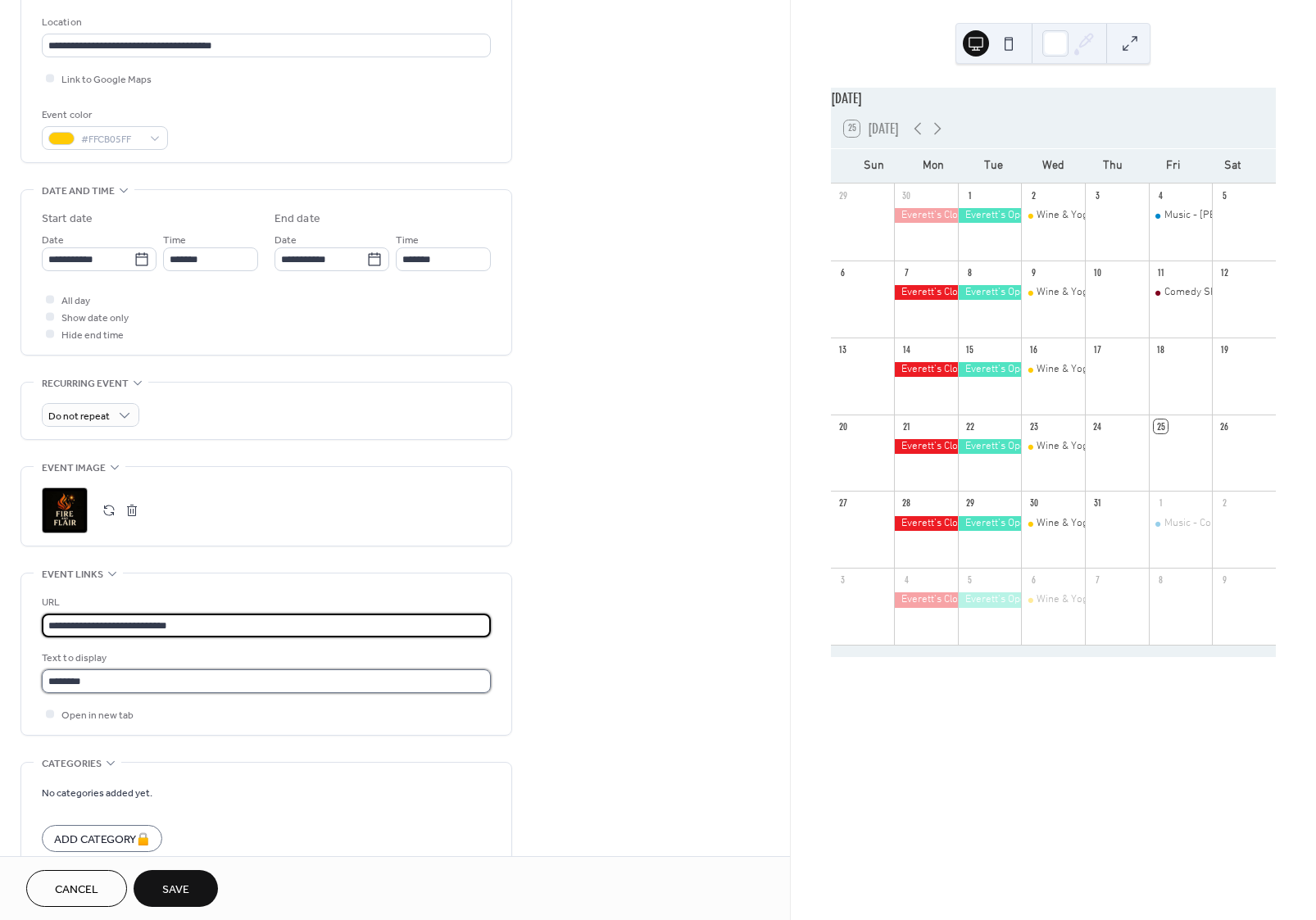click on "********" at bounding box center (266, 681) 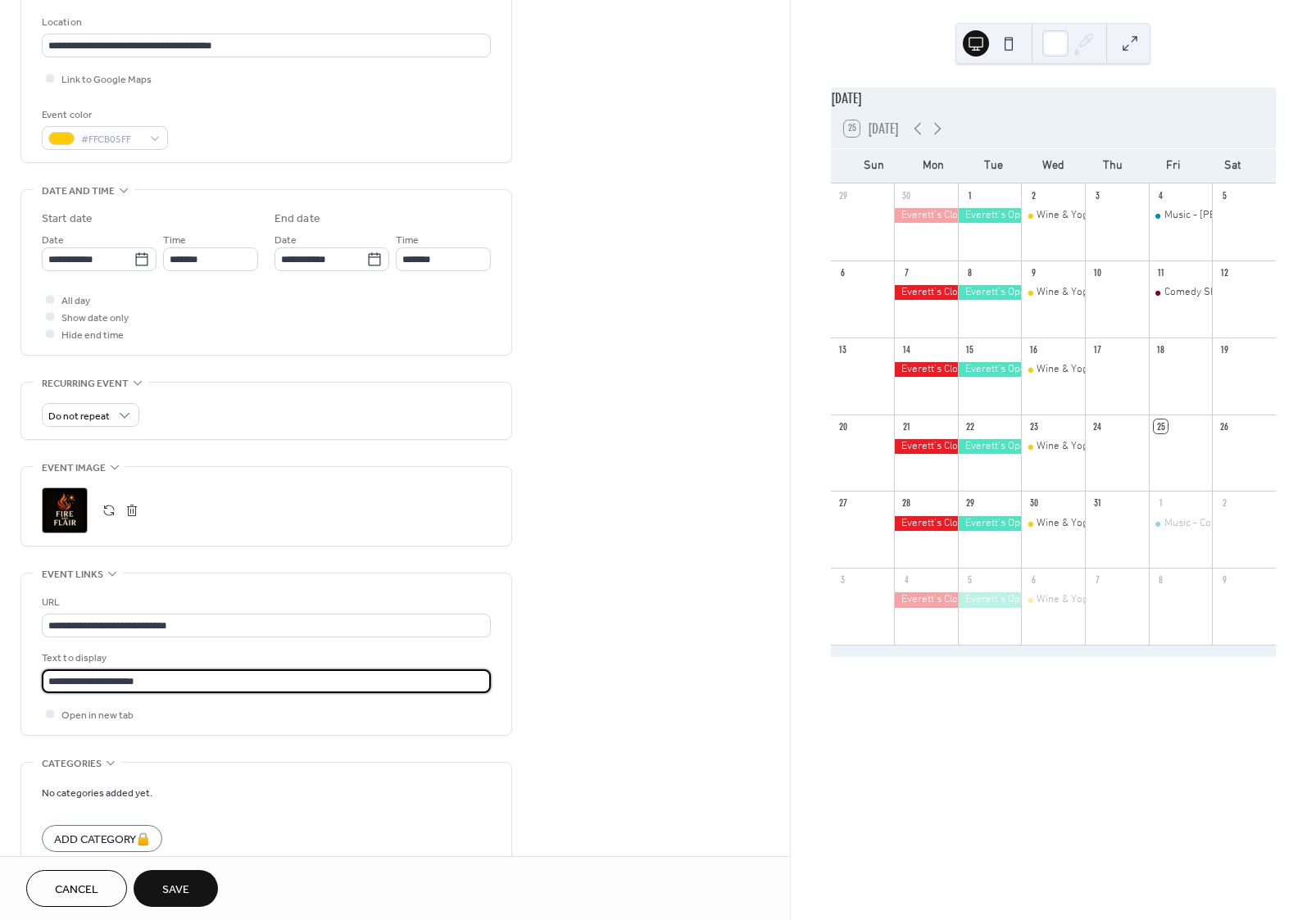 type on "**********" 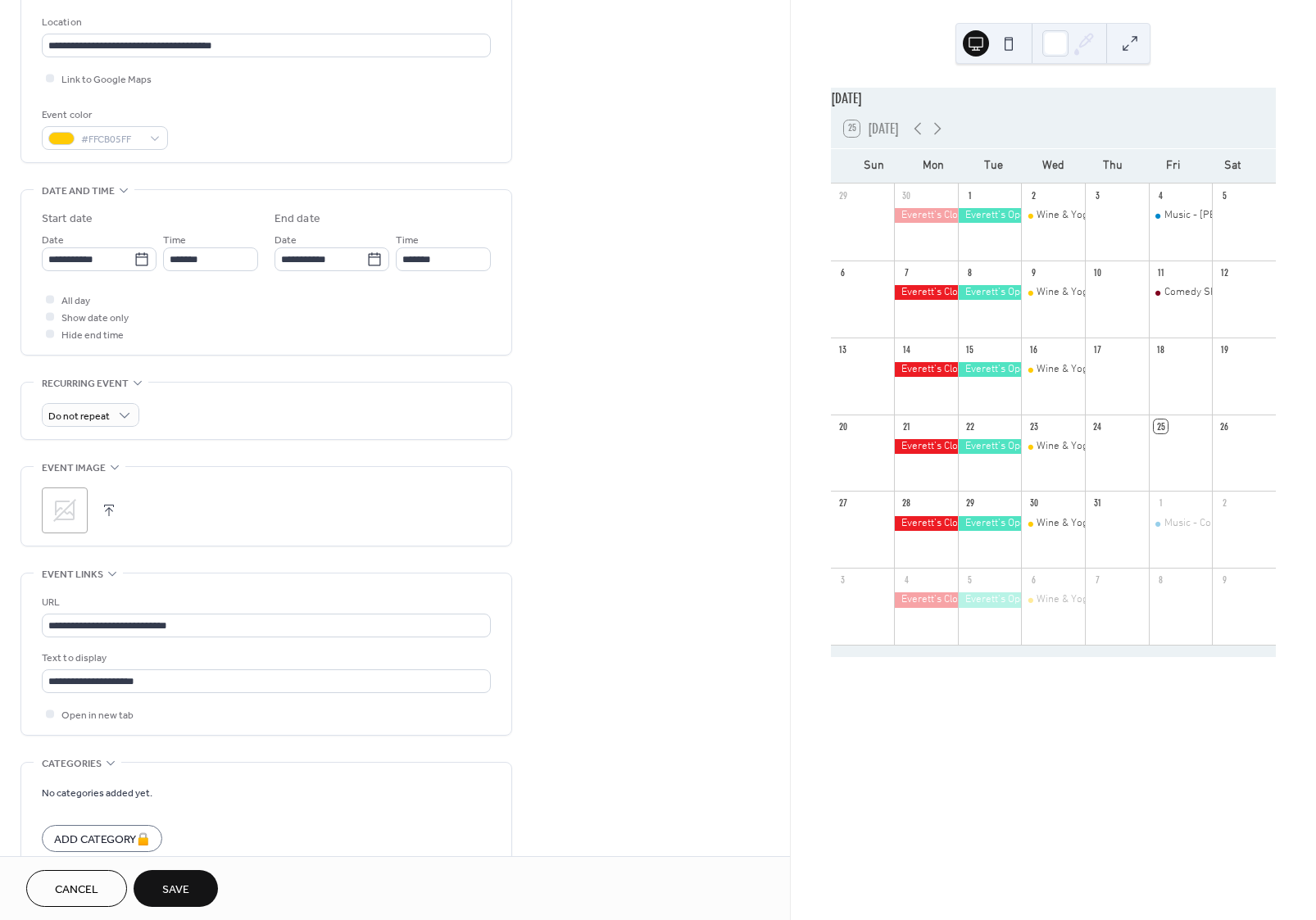 click 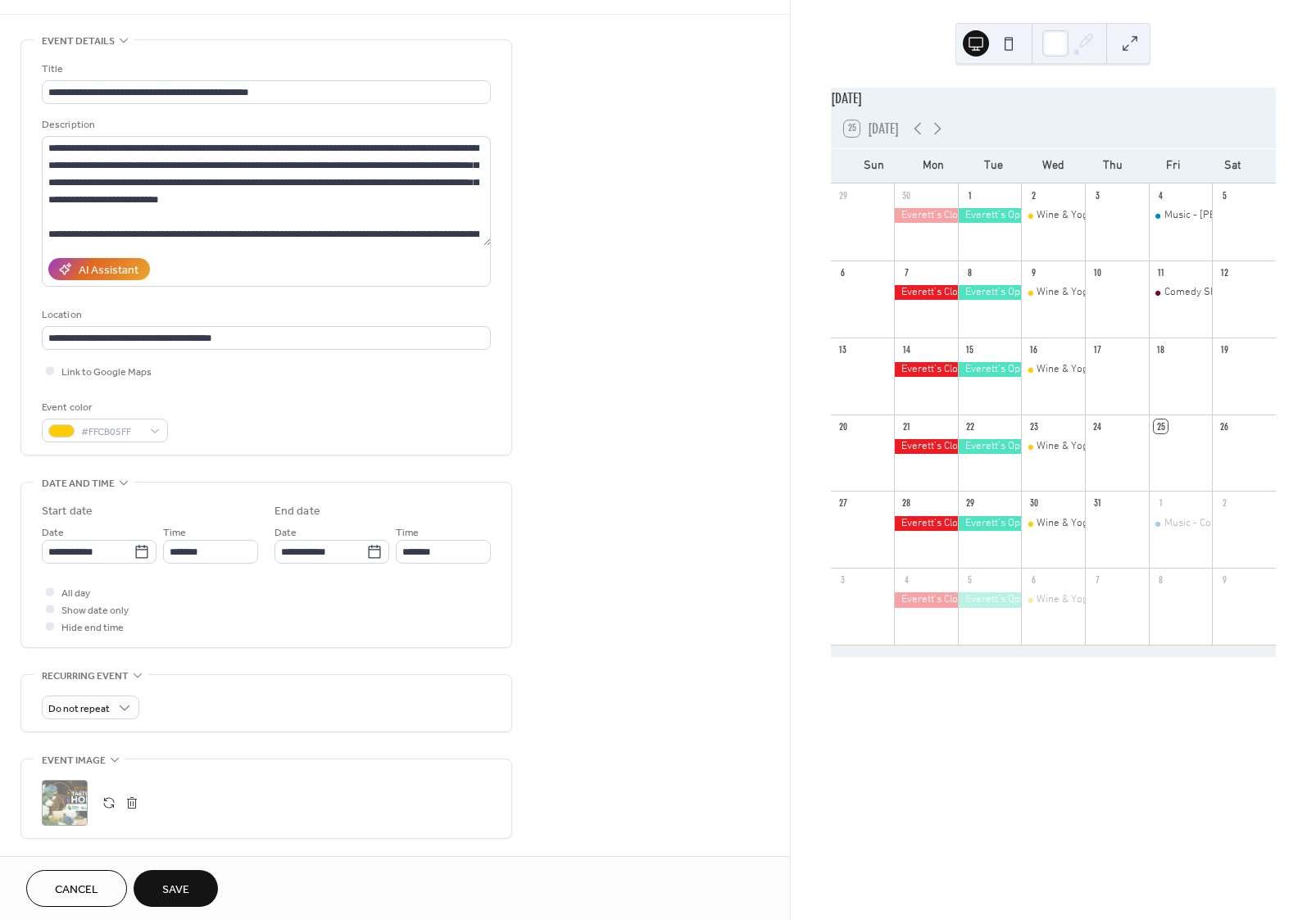 scroll, scrollTop: 47, scrollLeft: 0, axis: vertical 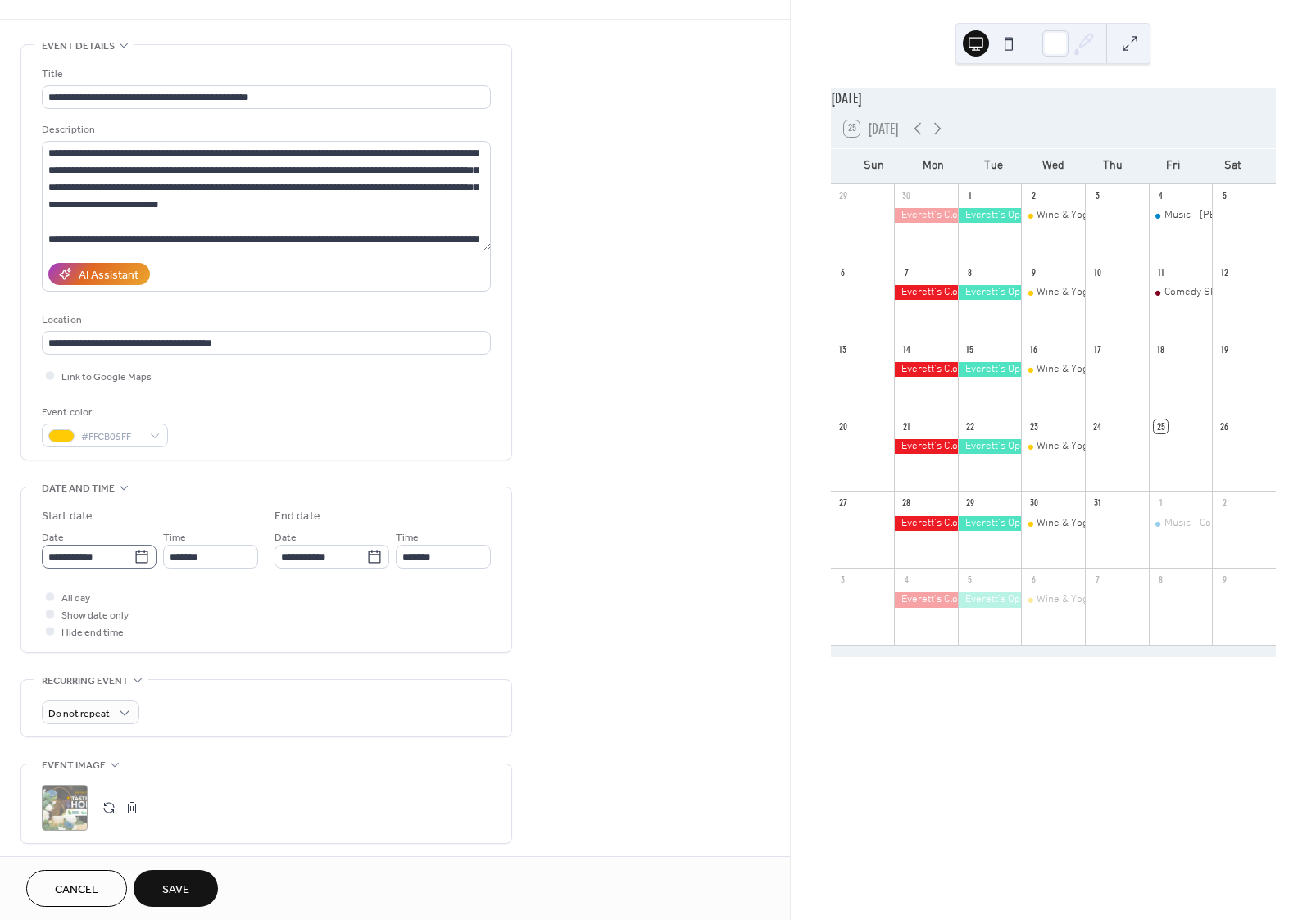 click 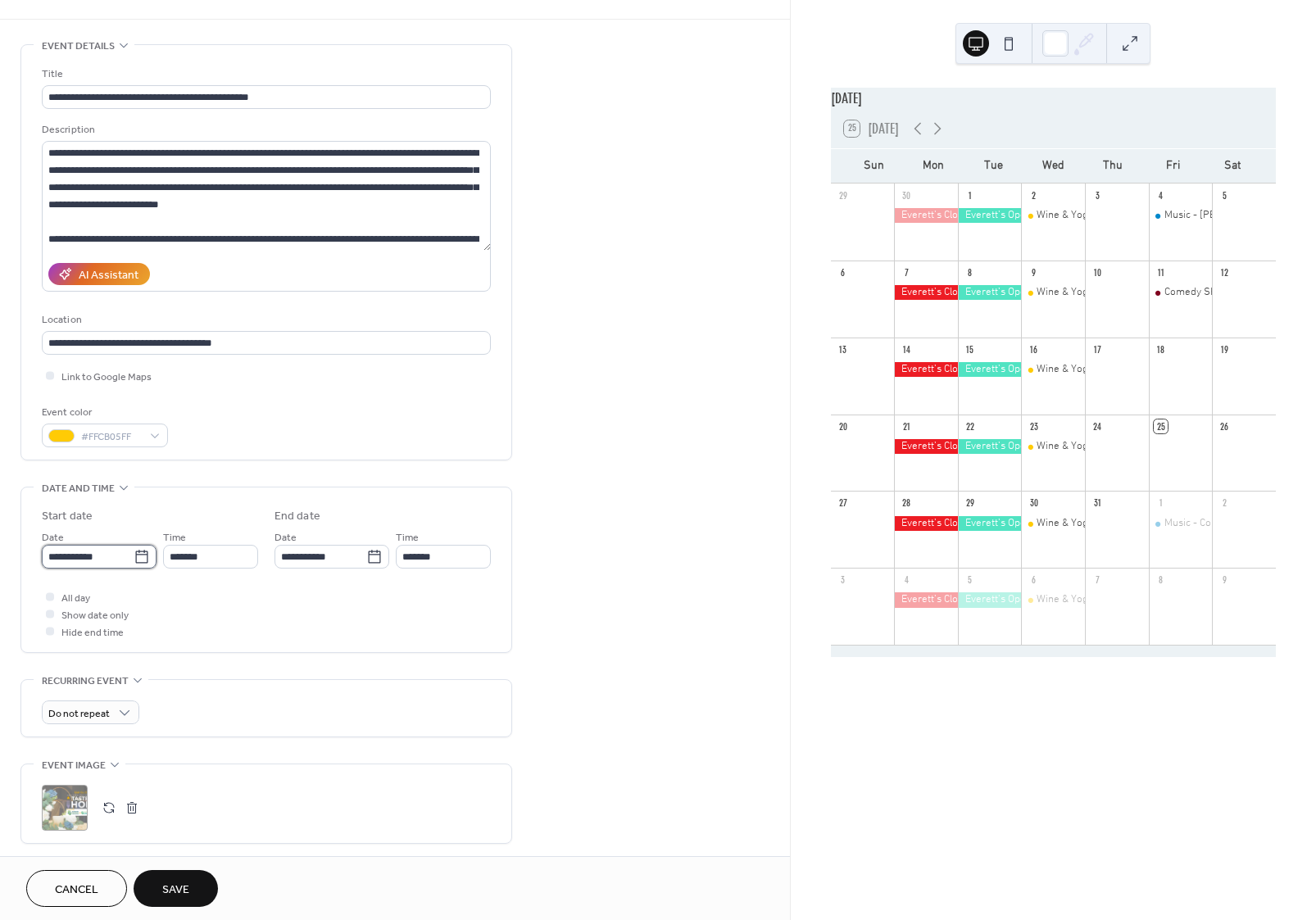 click on "**********" at bounding box center (88, 556) 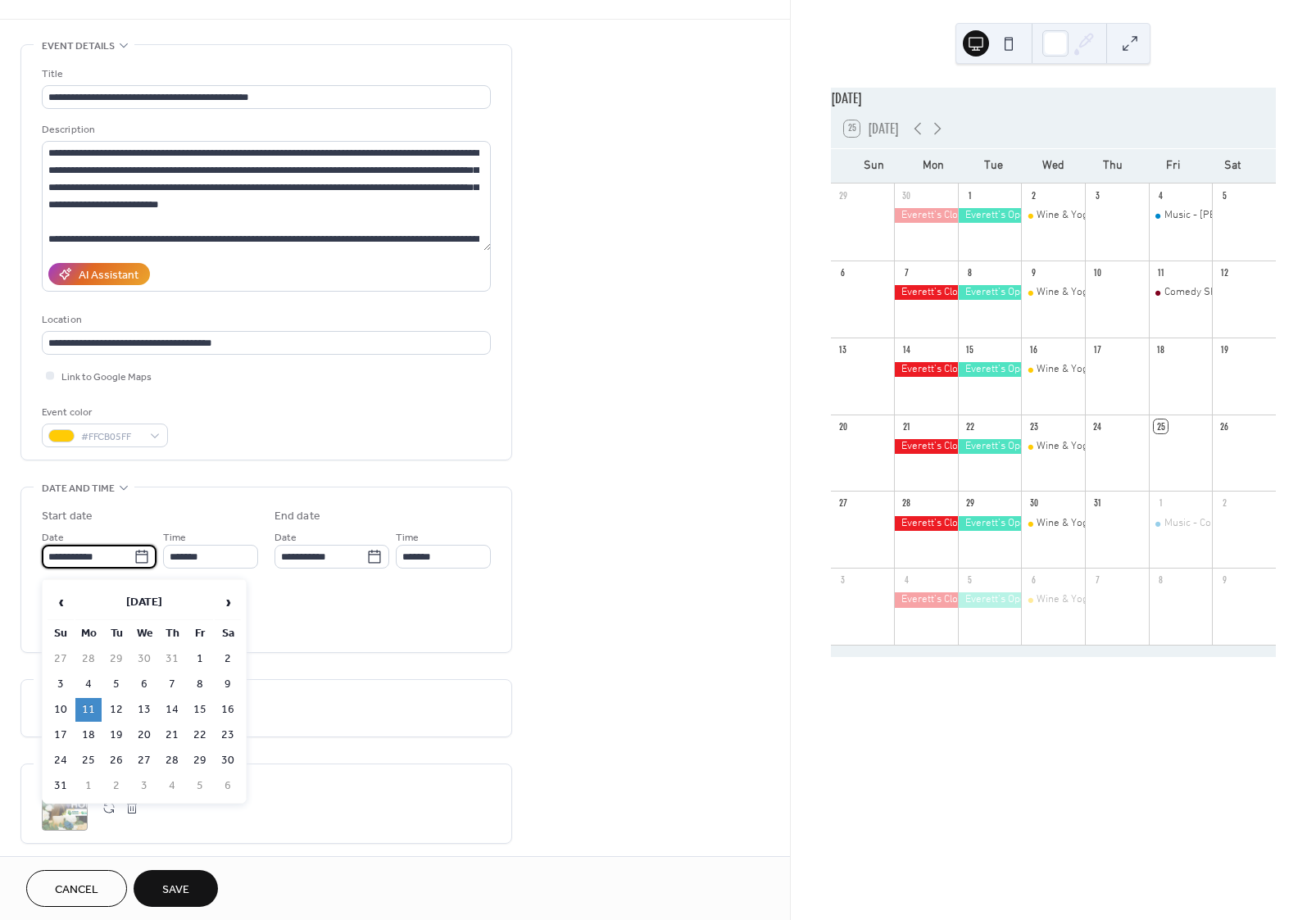 click 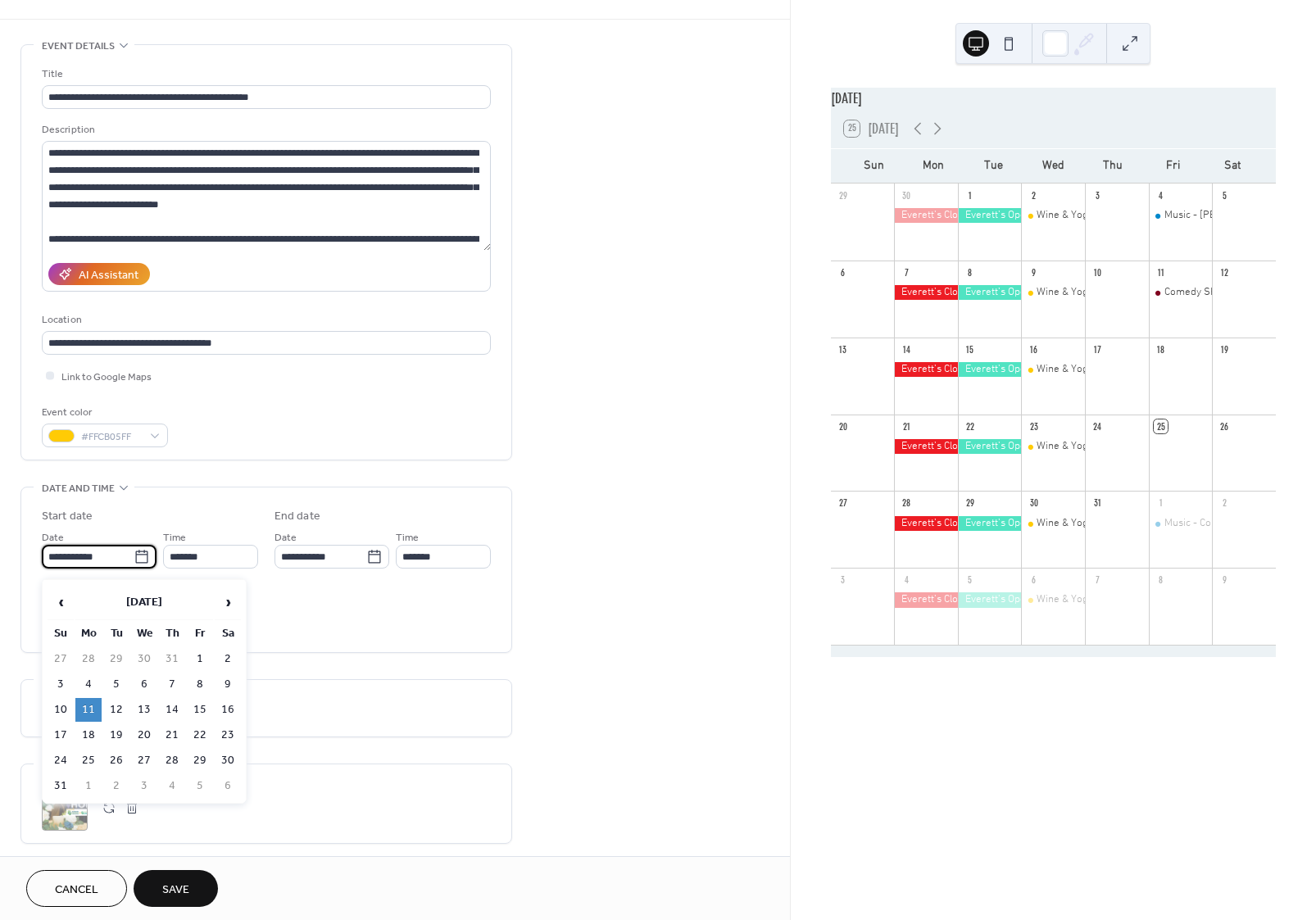 click 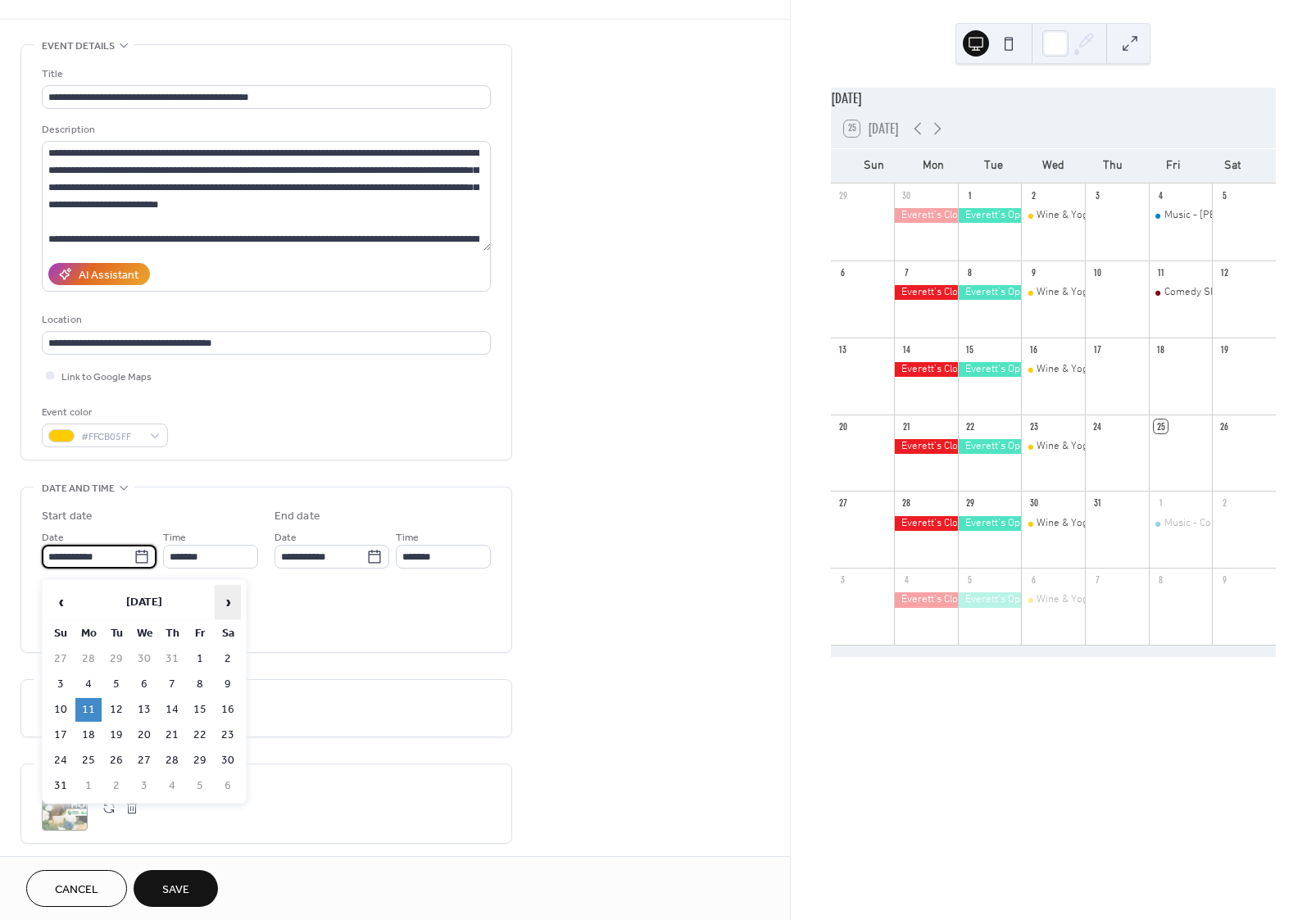 click on "›" at bounding box center (228, 602) 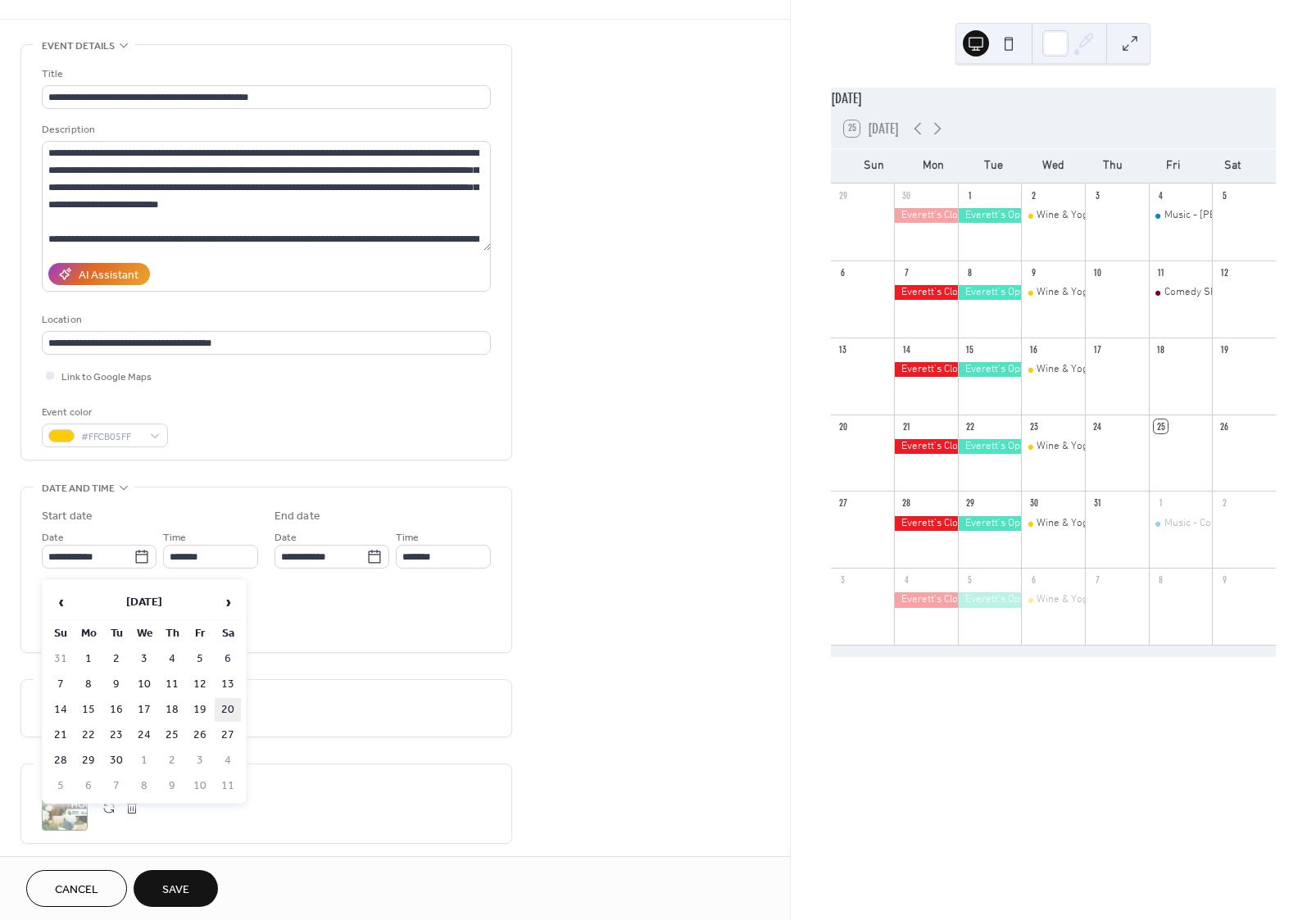 click on "20" at bounding box center (228, 709) 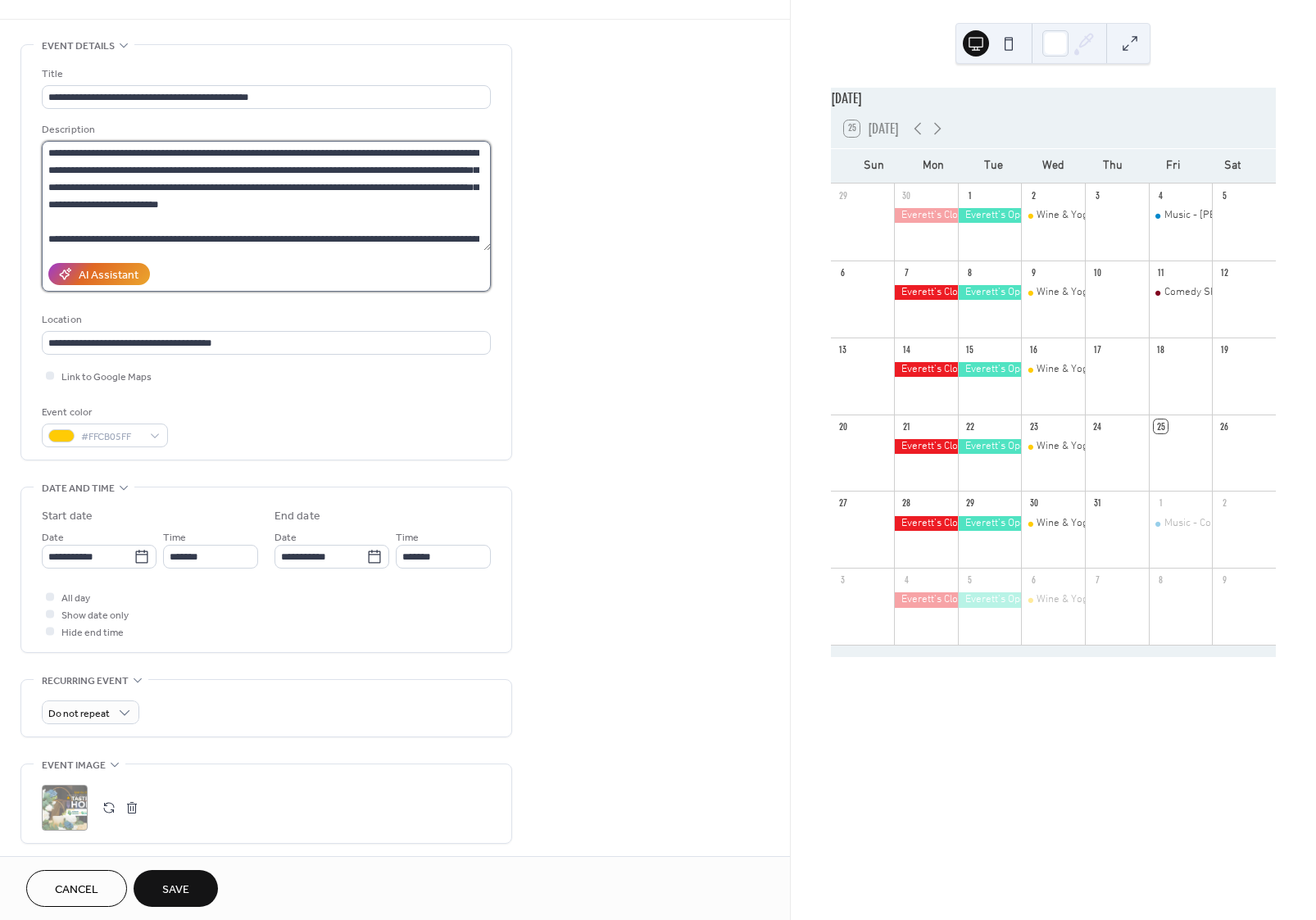 click at bounding box center [266, 196] 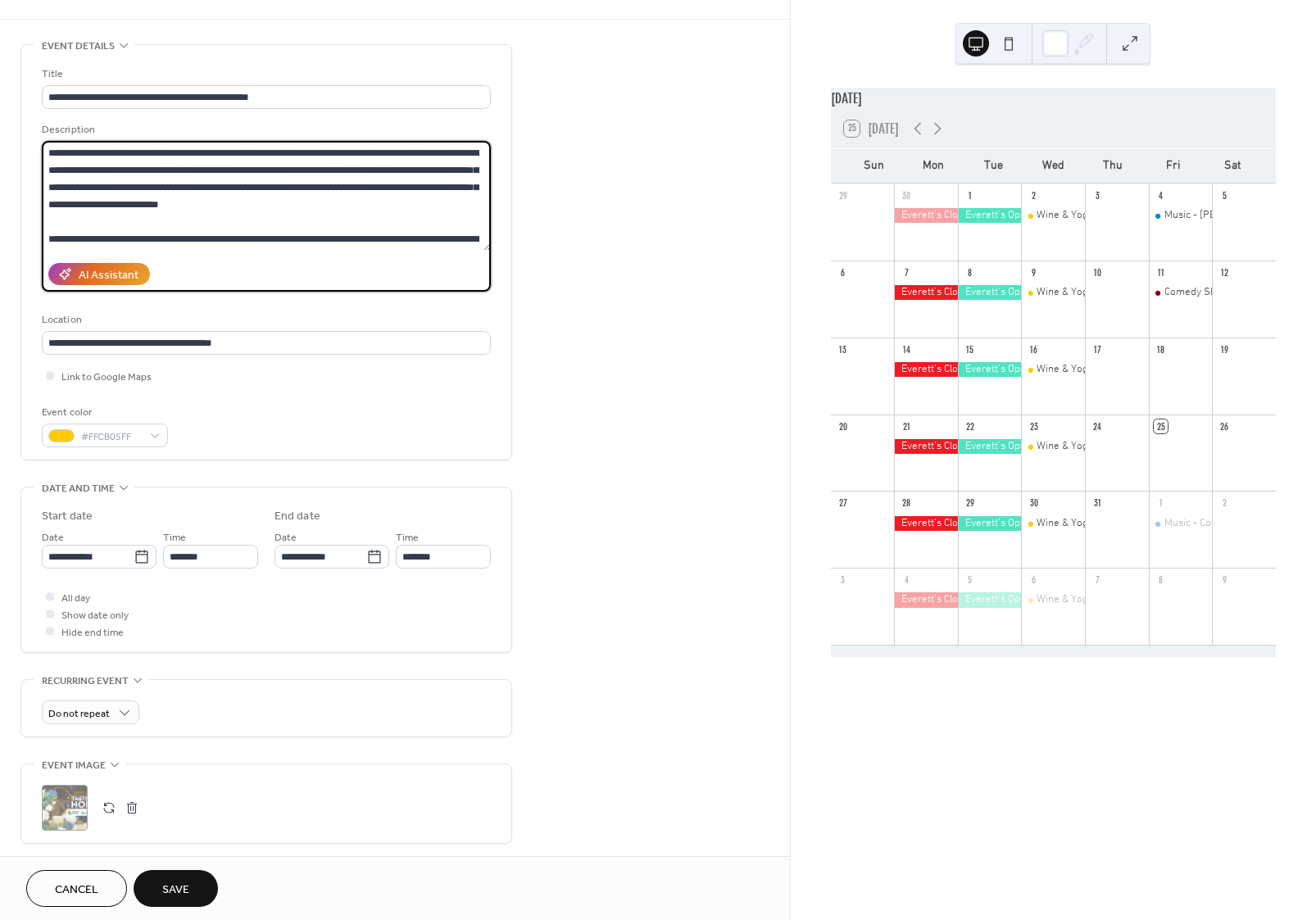 paste on "**********" 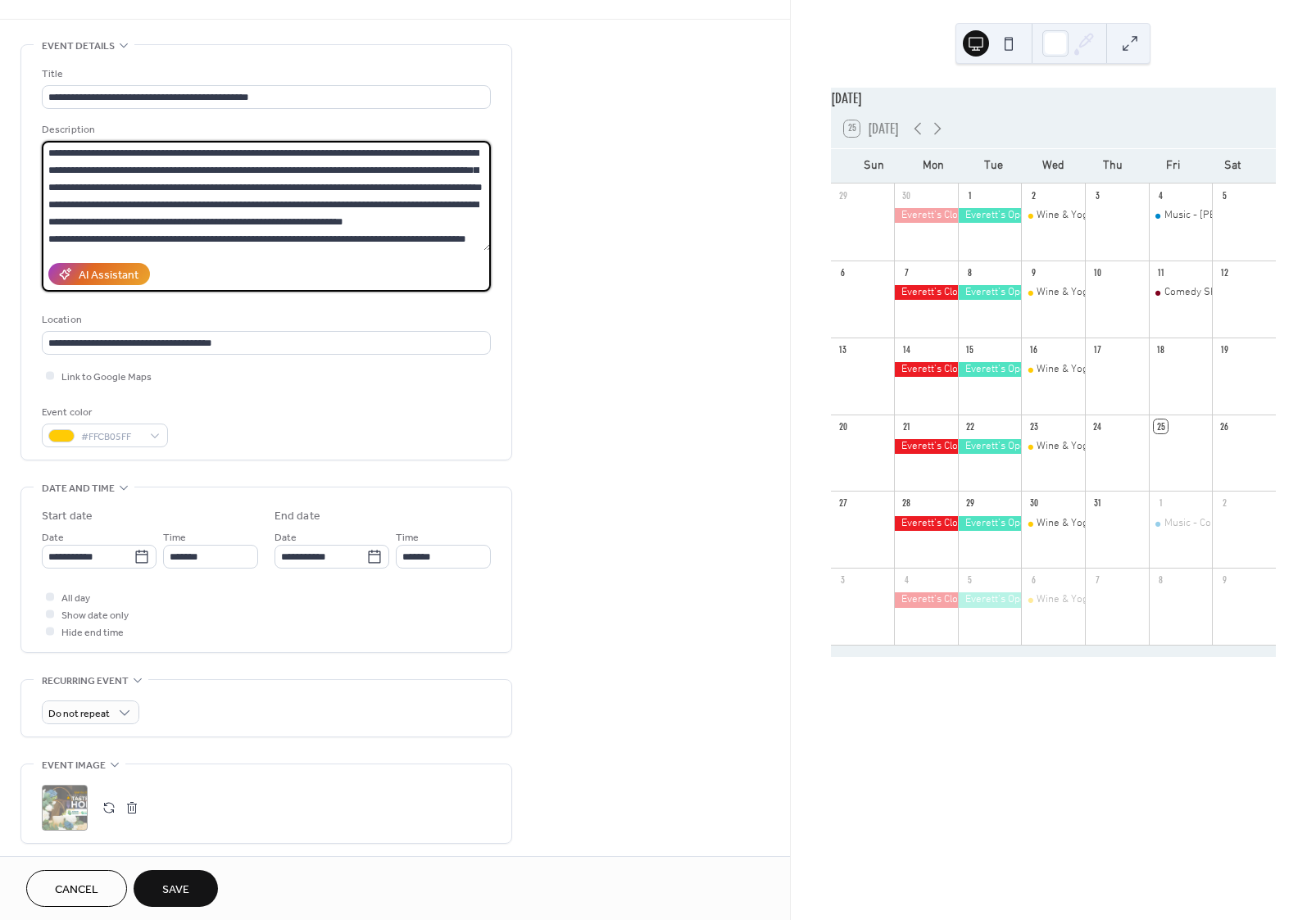 scroll, scrollTop: 101, scrollLeft: 0, axis: vertical 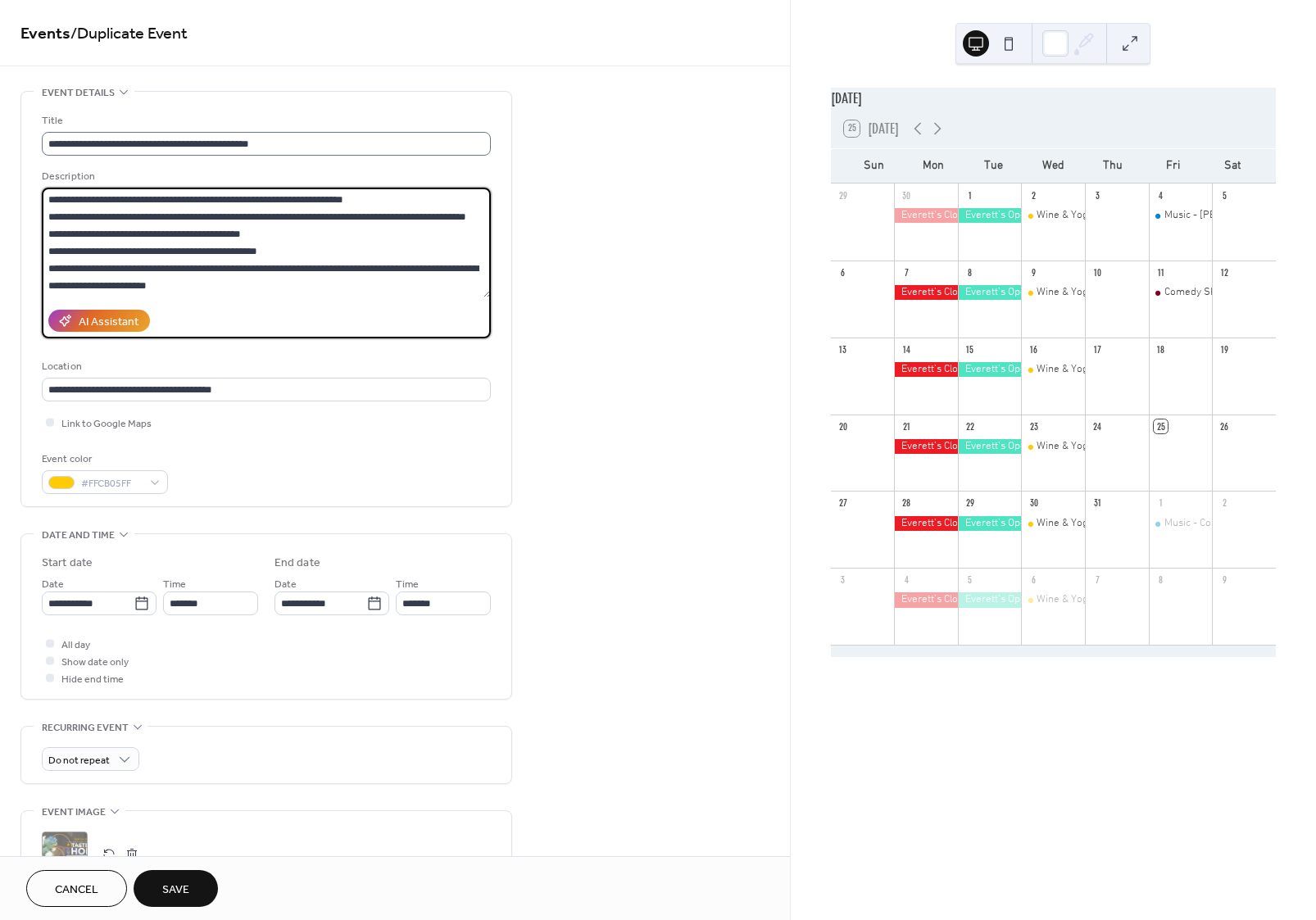 type on "**********" 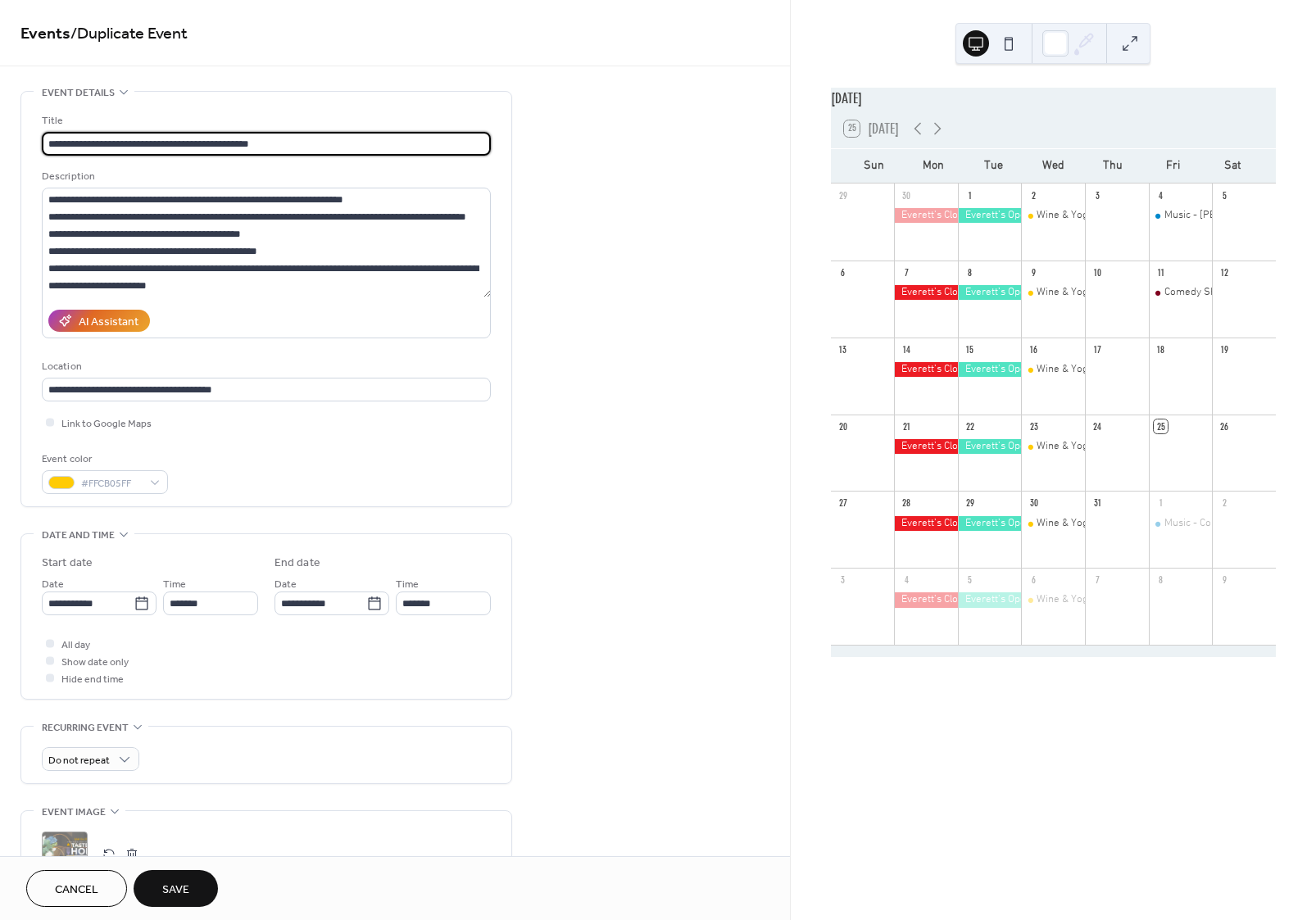 drag, startPoint x: 94, startPoint y: 140, endPoint x: 36, endPoint y: 133, distance: 58.420887 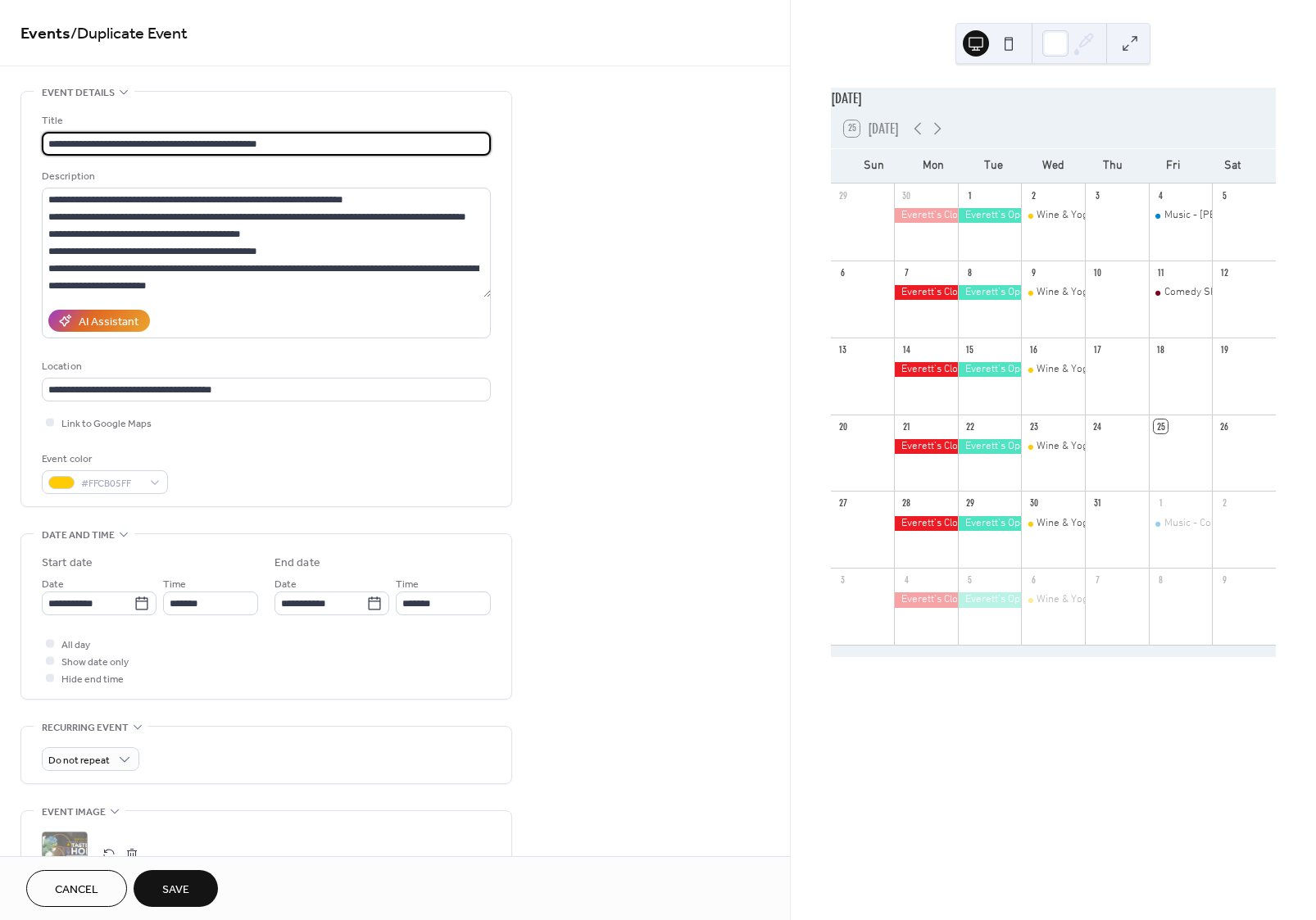 type on "**********" 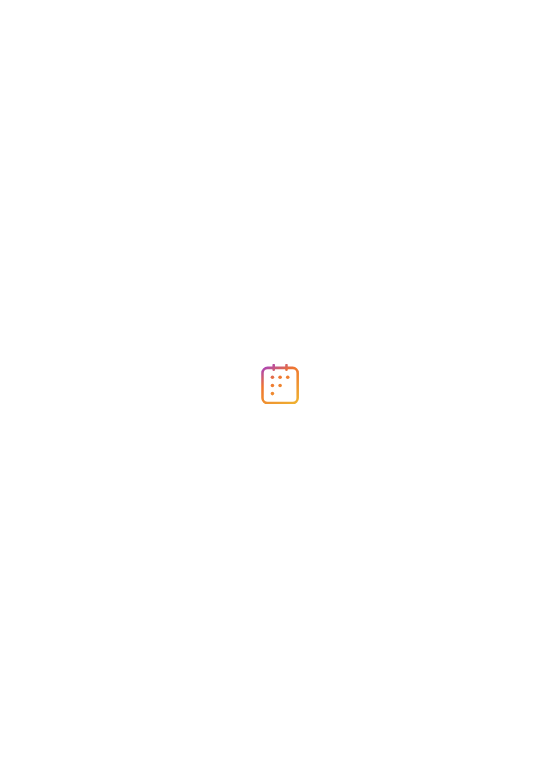 scroll, scrollTop: 0, scrollLeft: 0, axis: both 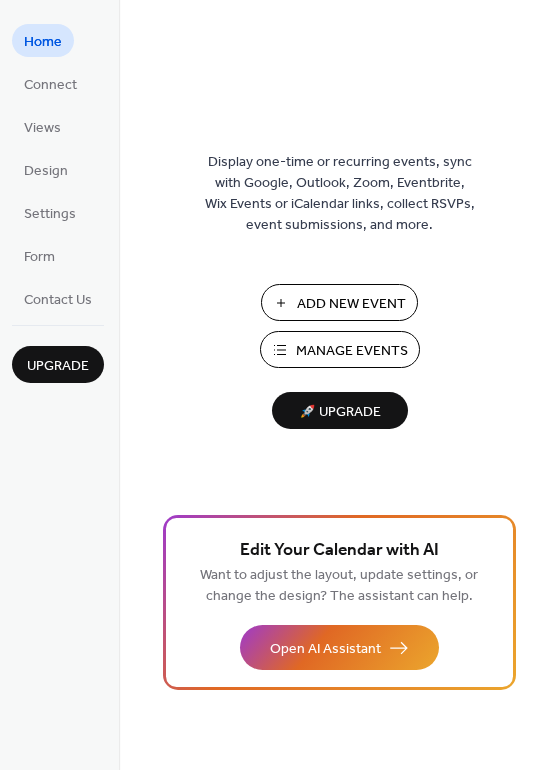 click on "Manage Events" at bounding box center (352, 351) 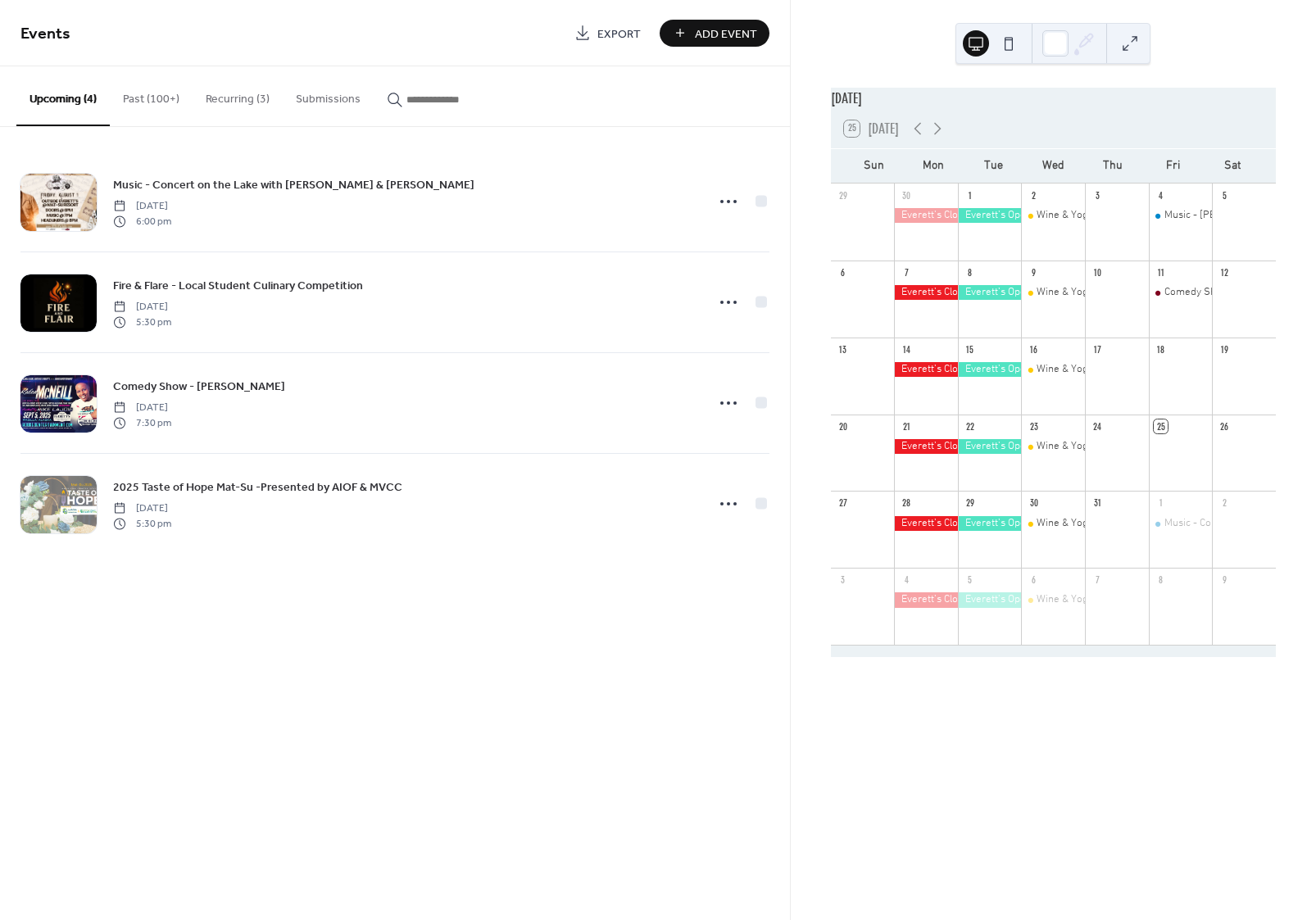 scroll, scrollTop: 0, scrollLeft: 0, axis: both 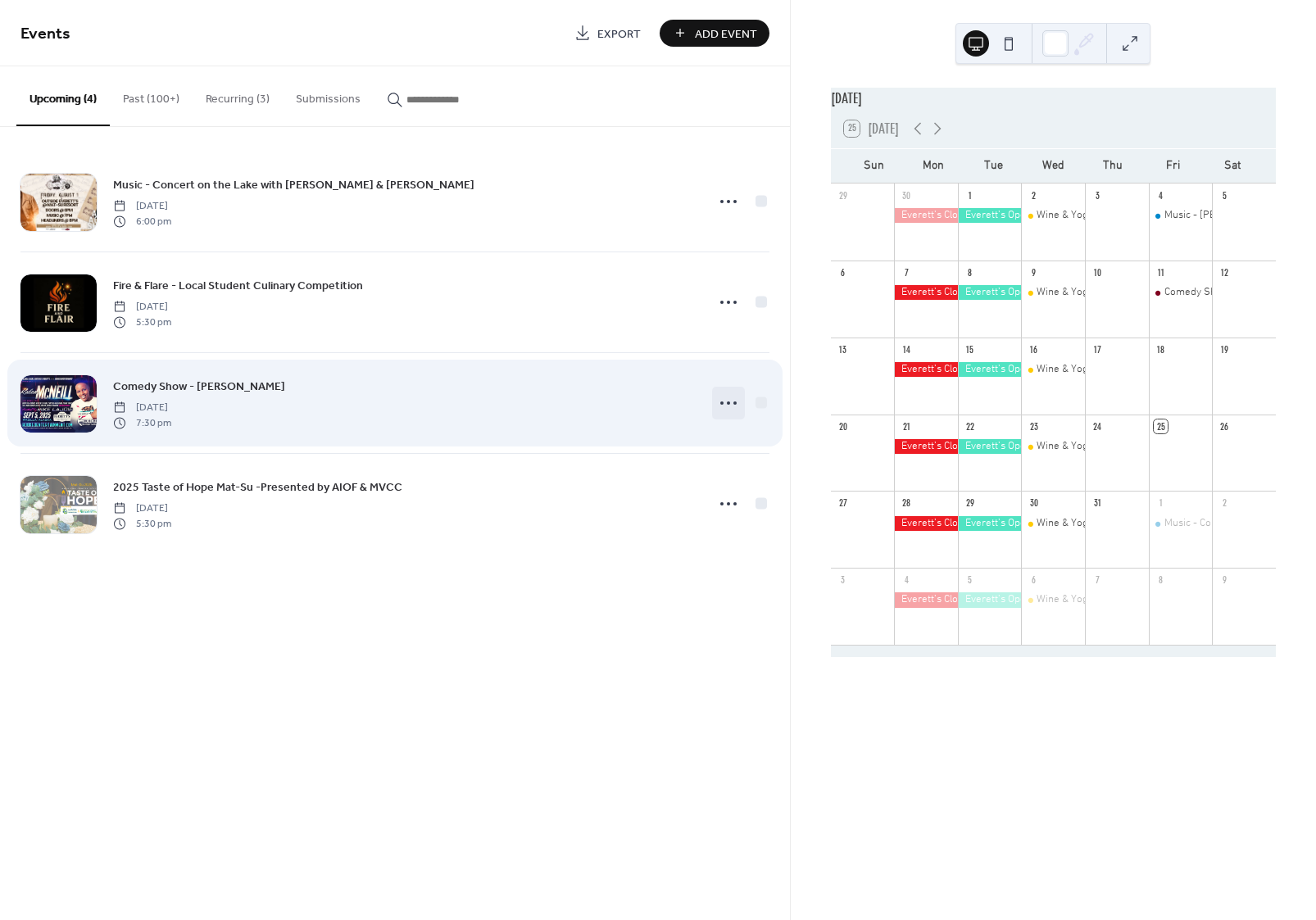 click 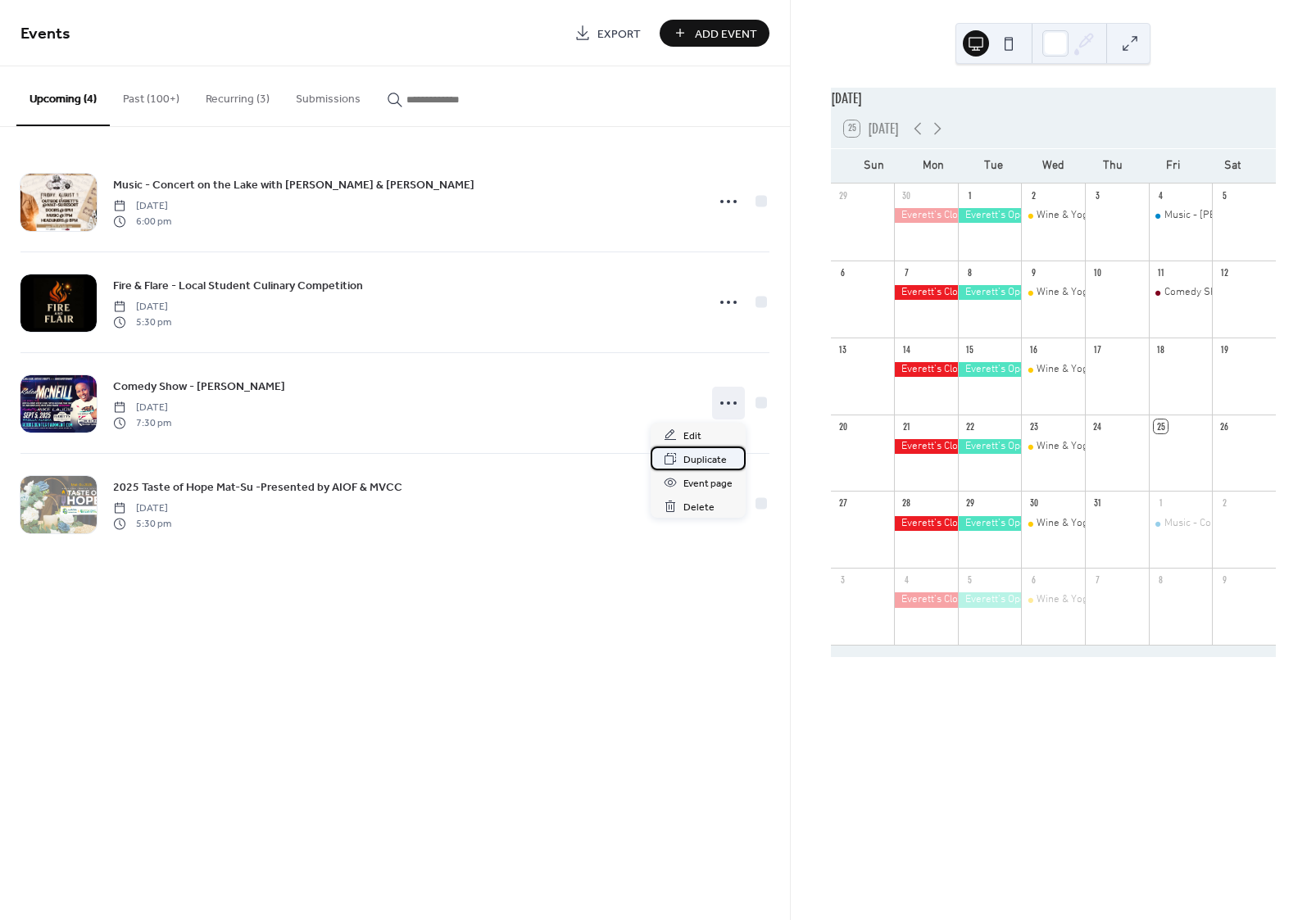 click on "Duplicate" at bounding box center (705, 460) 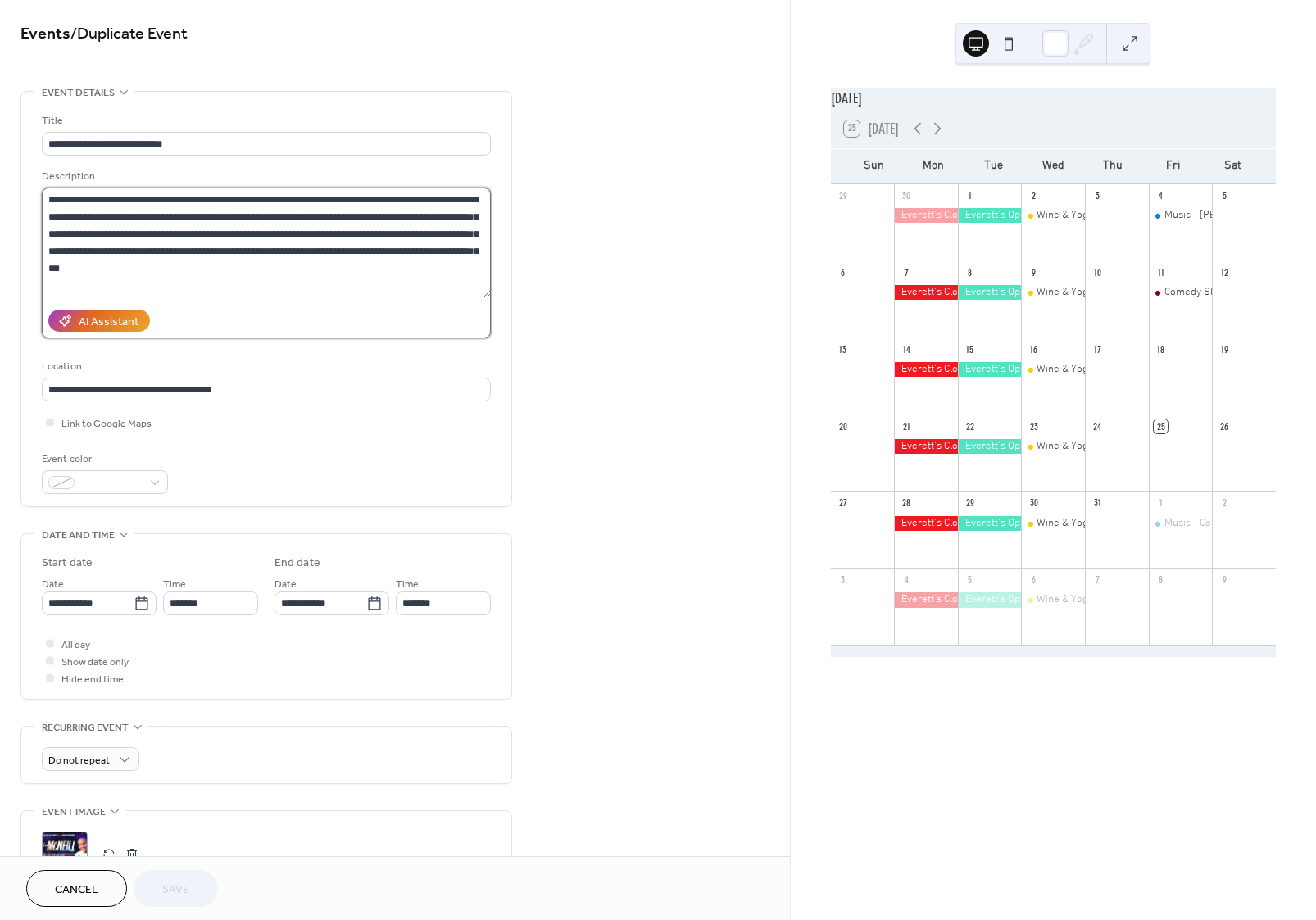 click on "**********" at bounding box center [266, 242] 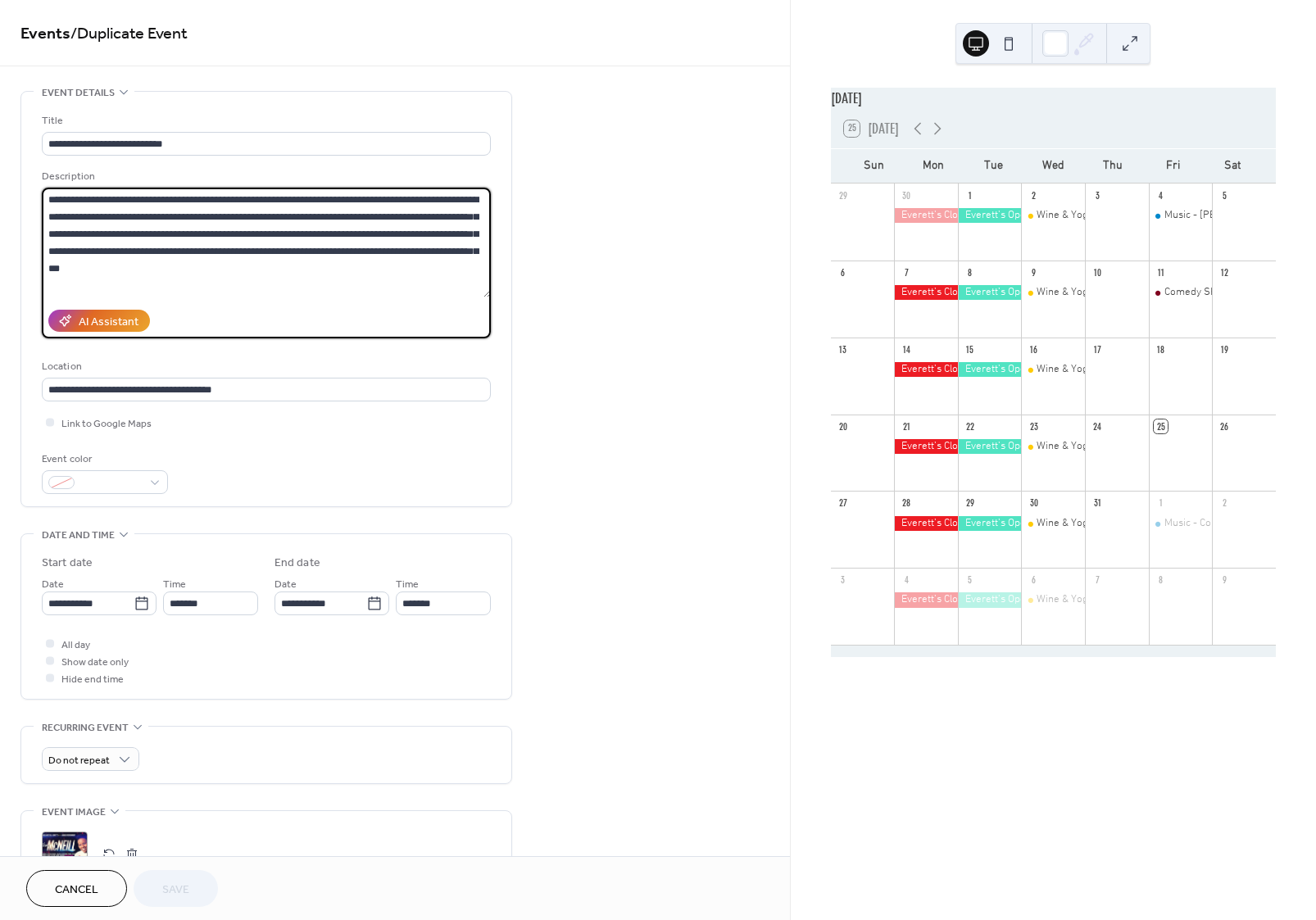 paste on "**********" 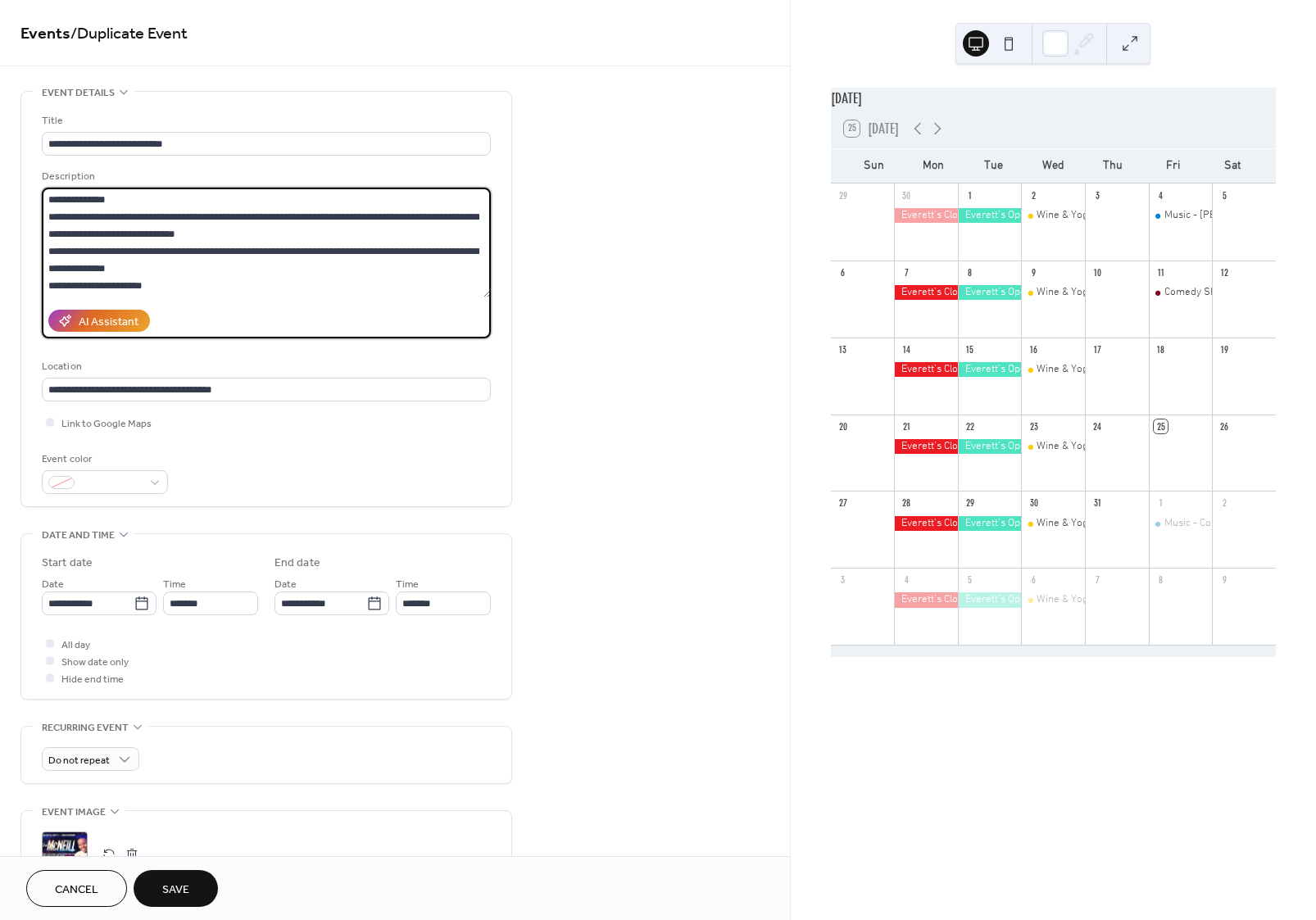 scroll, scrollTop: 170, scrollLeft: 0, axis: vertical 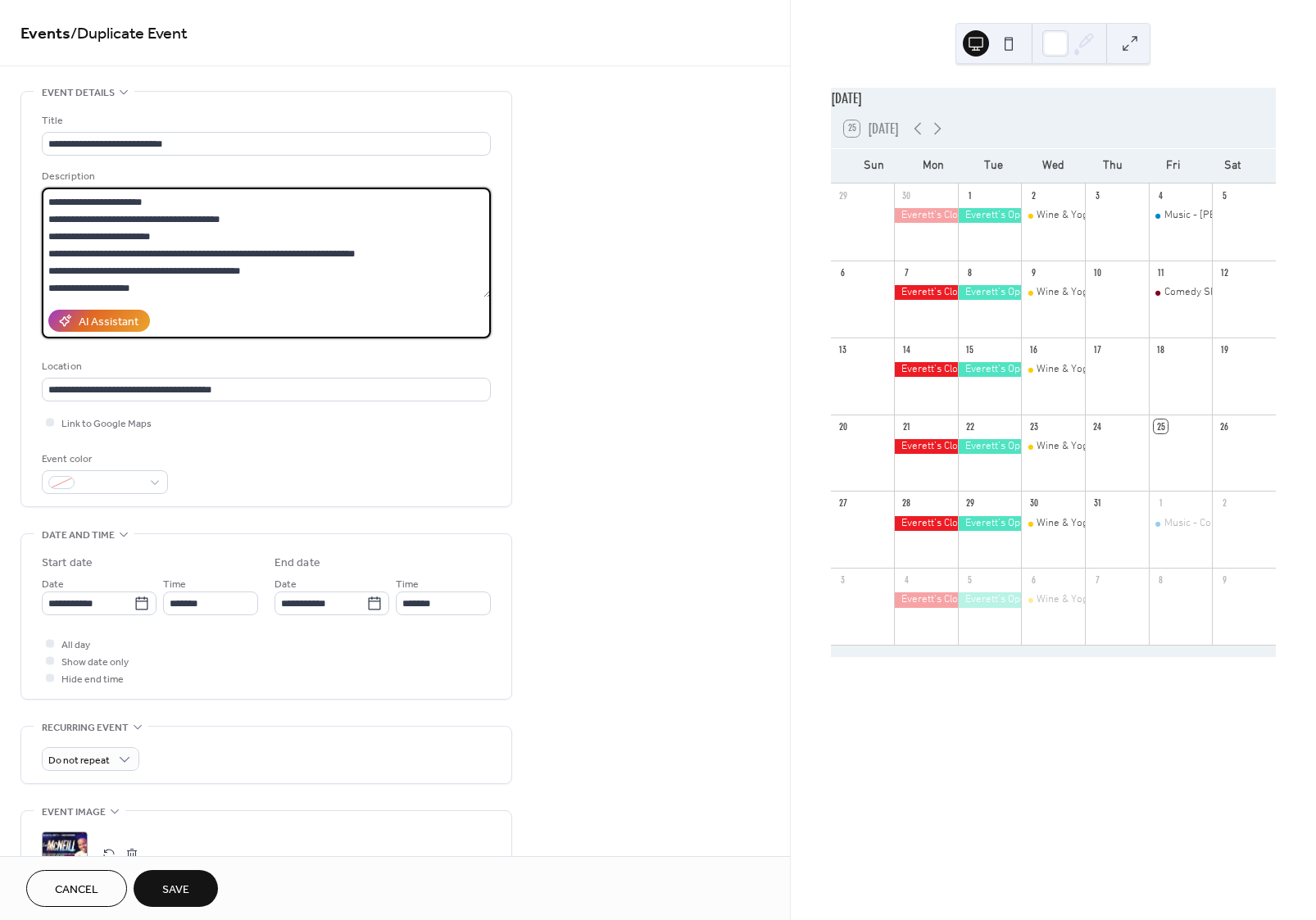 type on "**********" 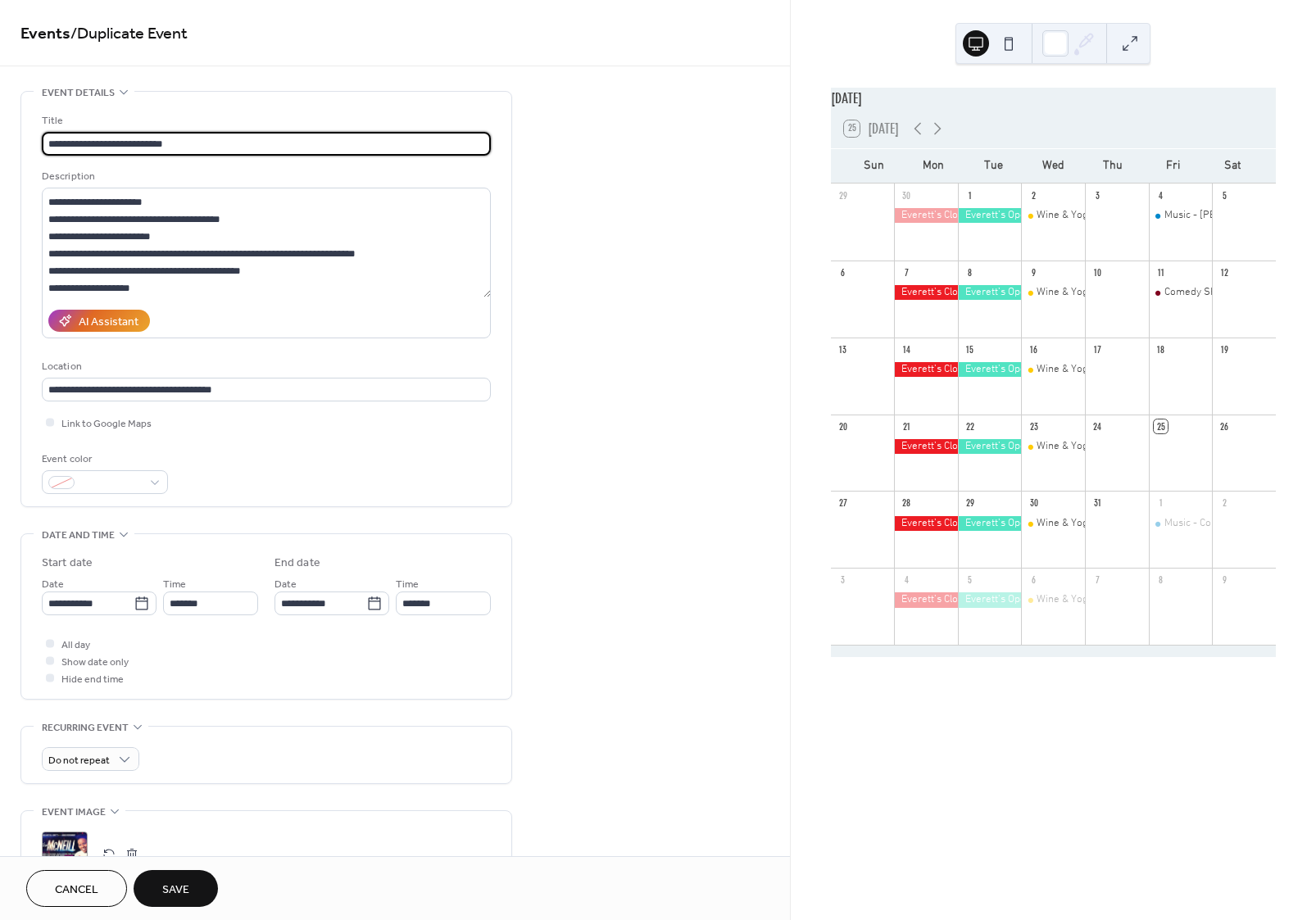 drag, startPoint x: 120, startPoint y: 147, endPoint x: 261, endPoint y: 158, distance: 141.42843 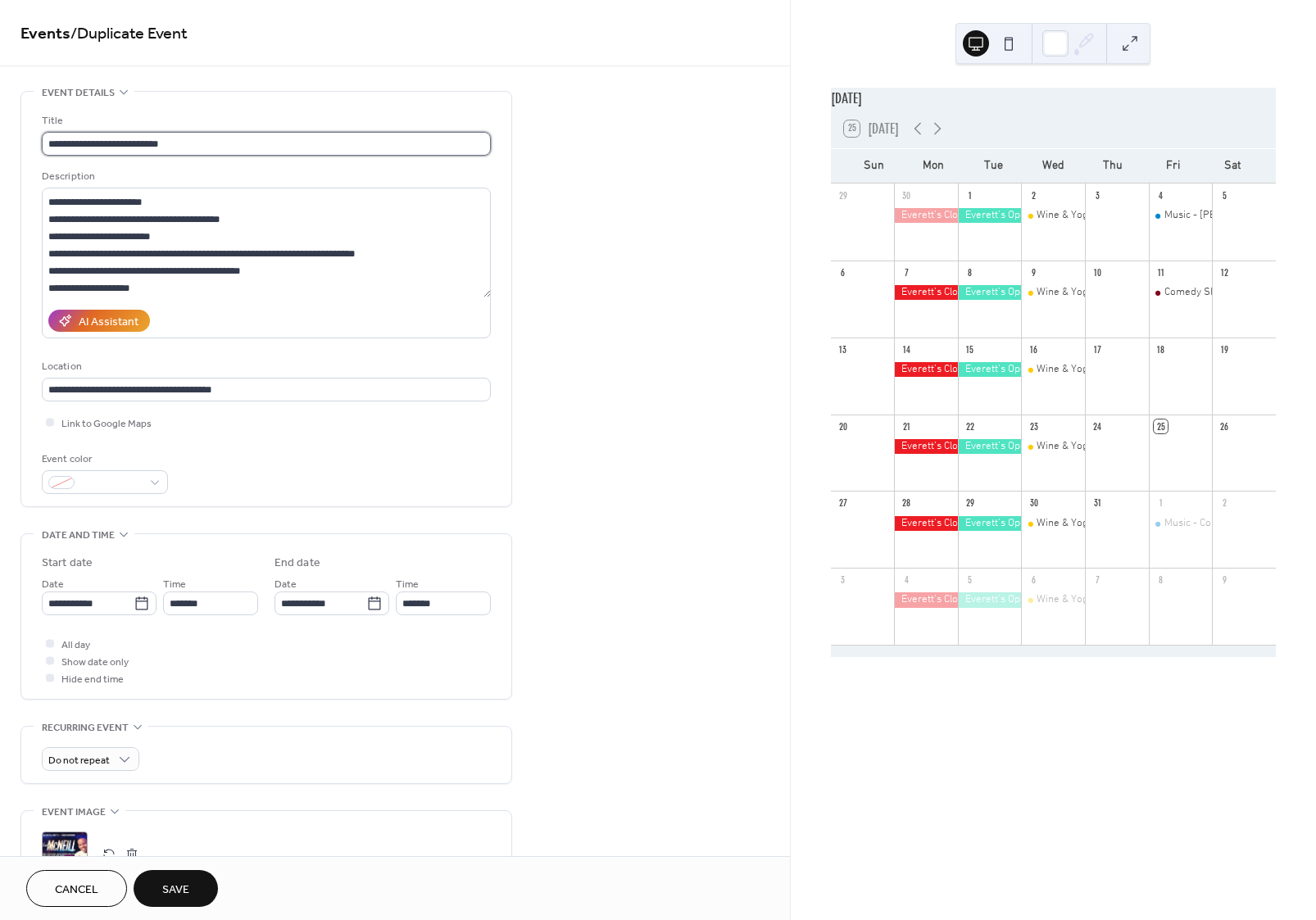 click on "**********" at bounding box center [266, 143] 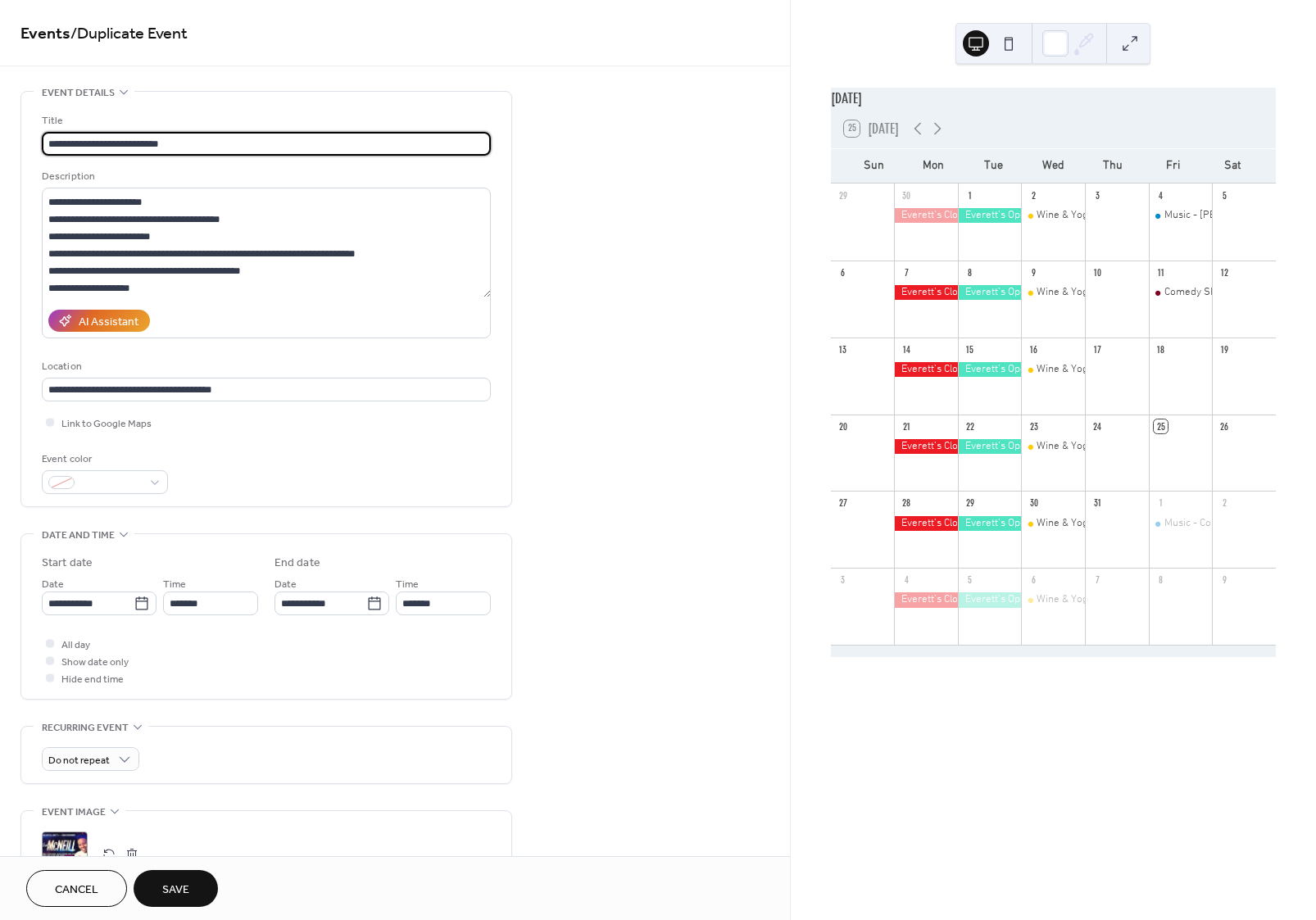 paste on "**********" 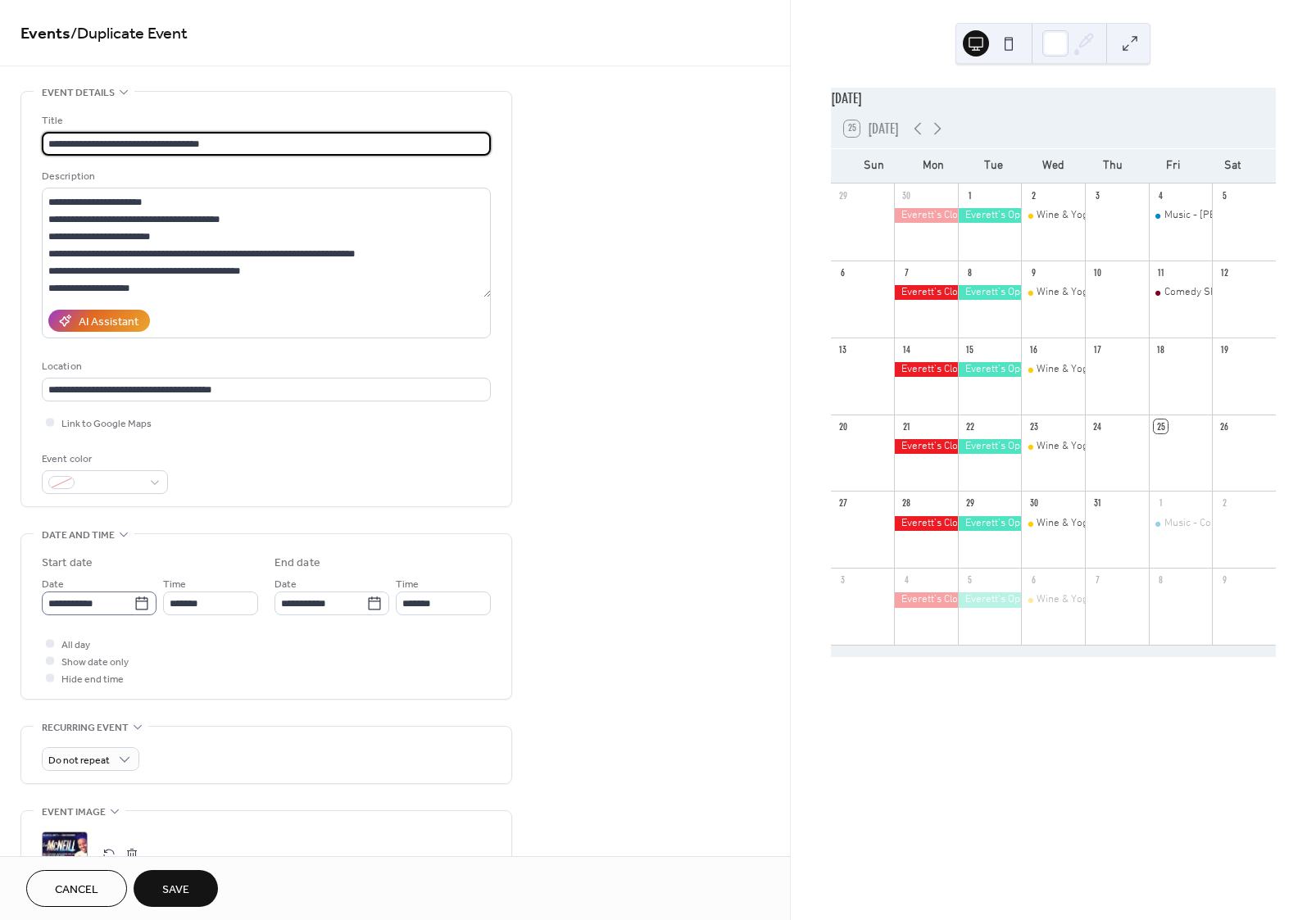 type on "**********" 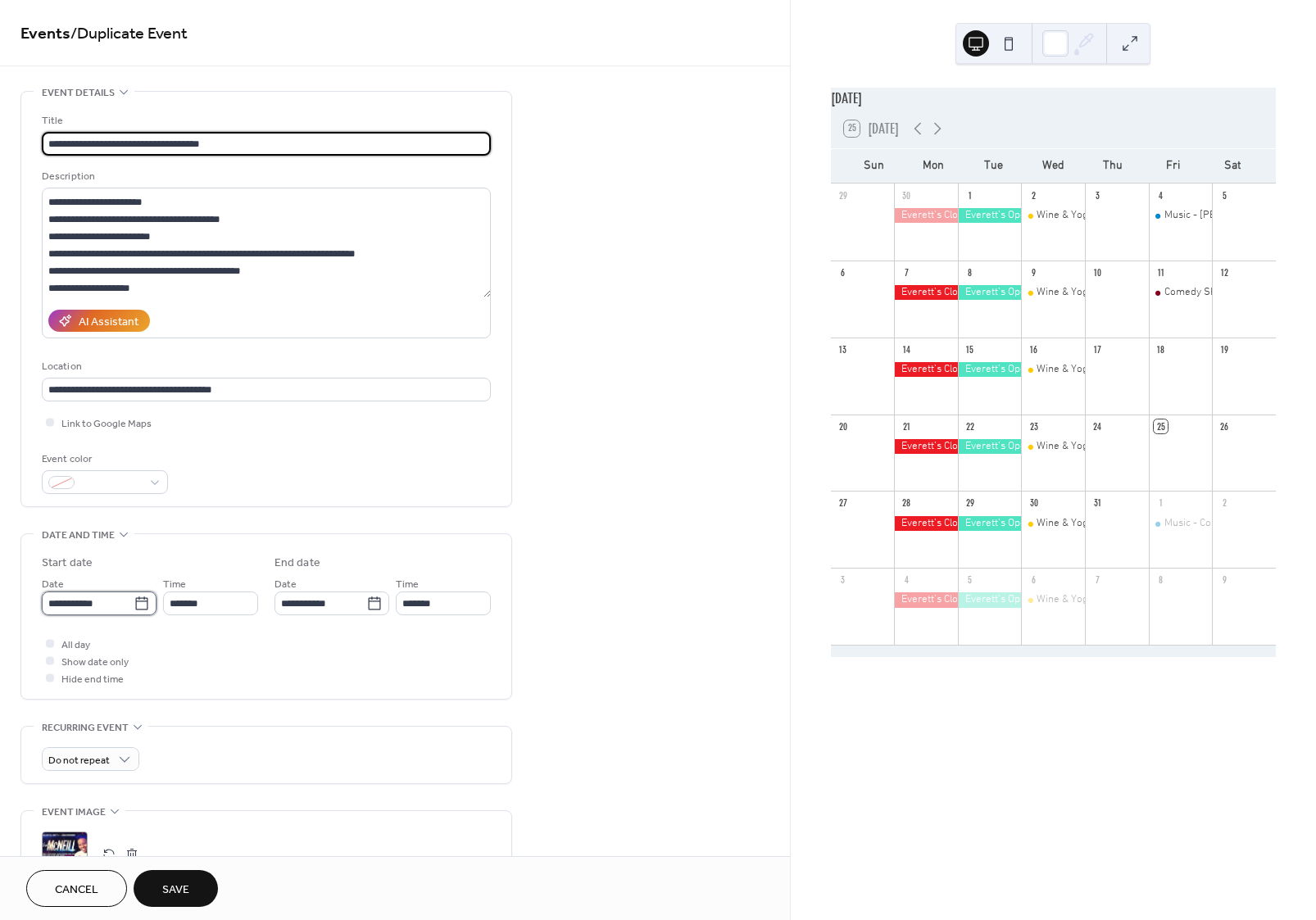 click on "**********" at bounding box center (88, 603) 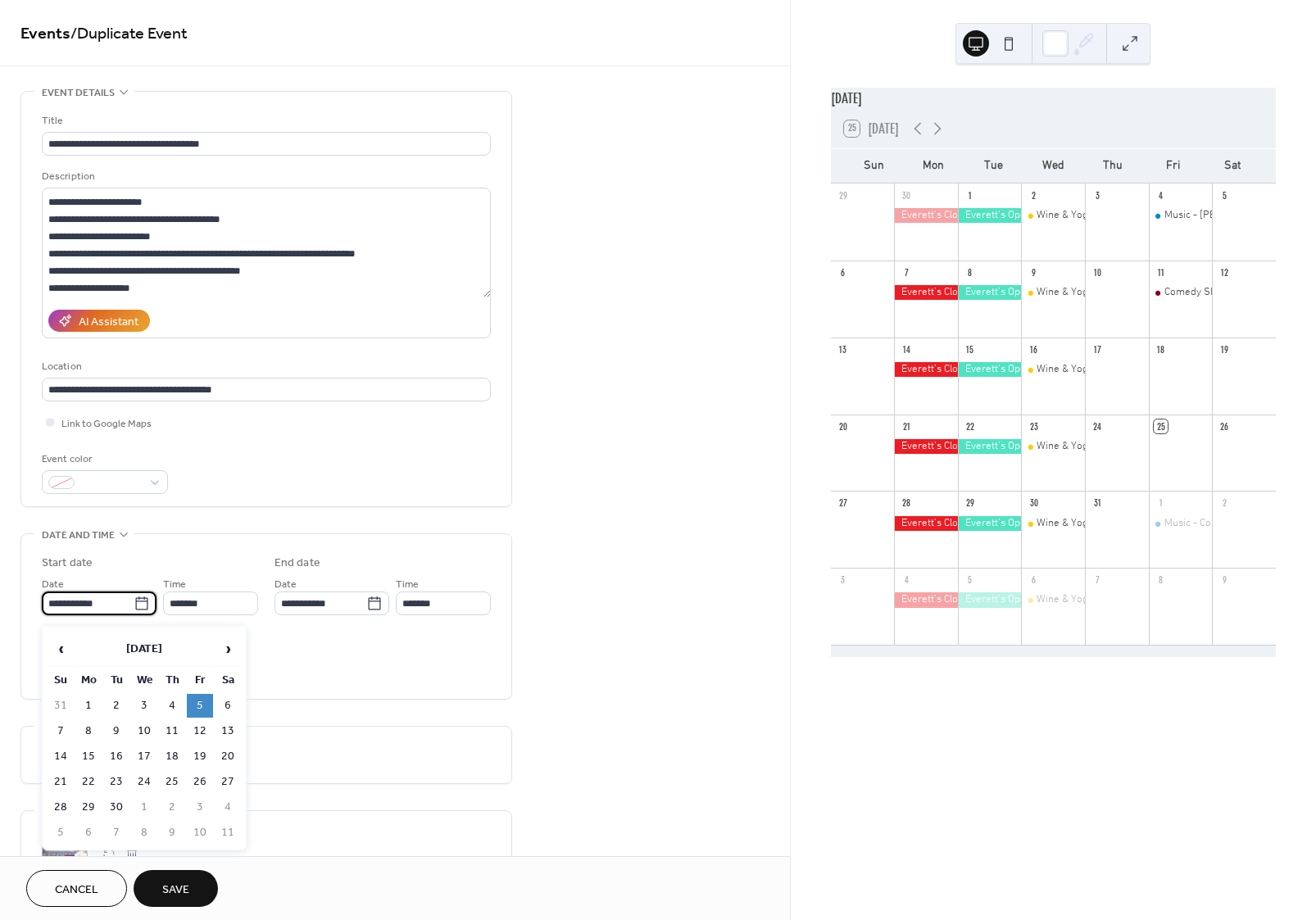 click 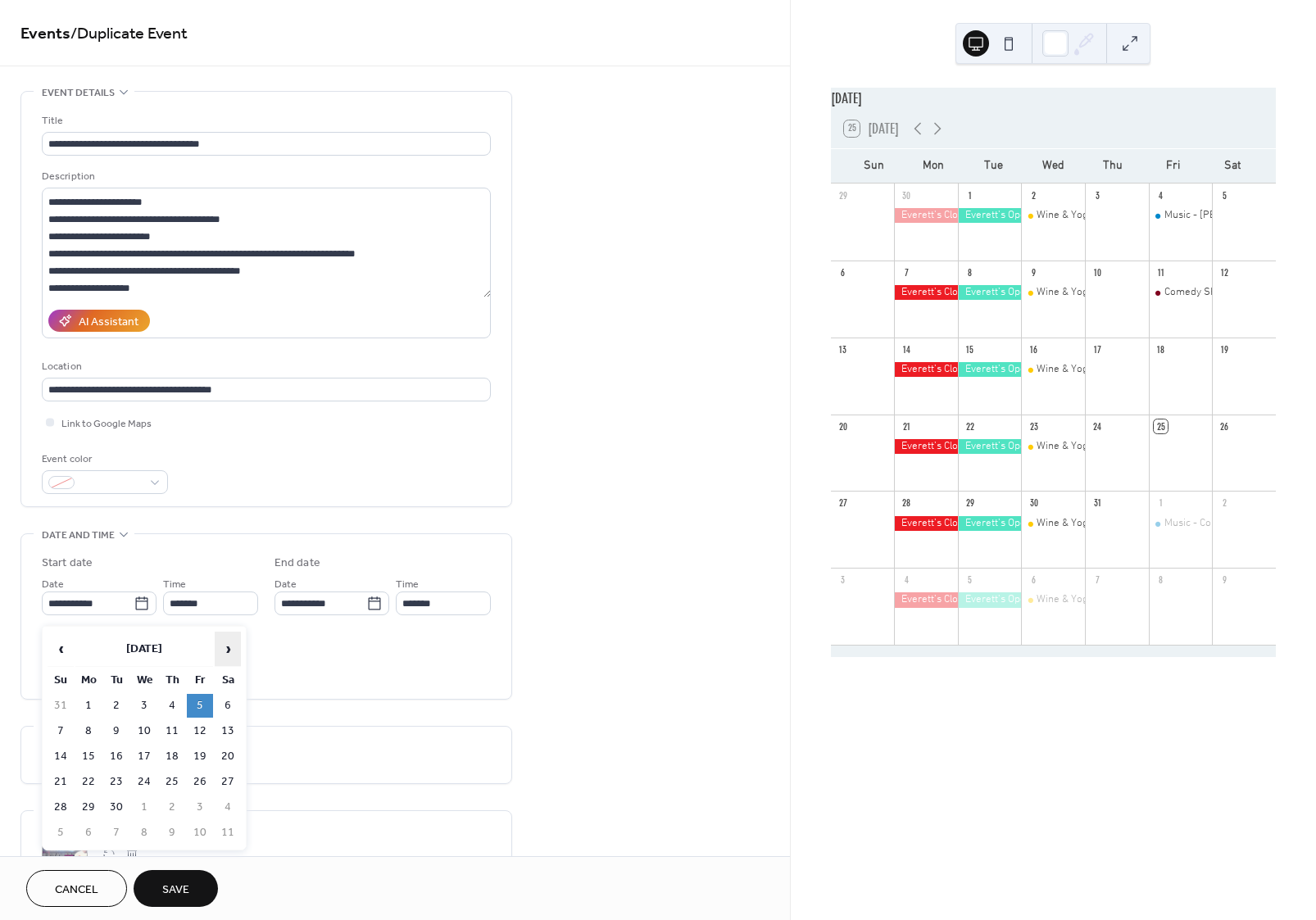 click on "›" at bounding box center (228, 649) 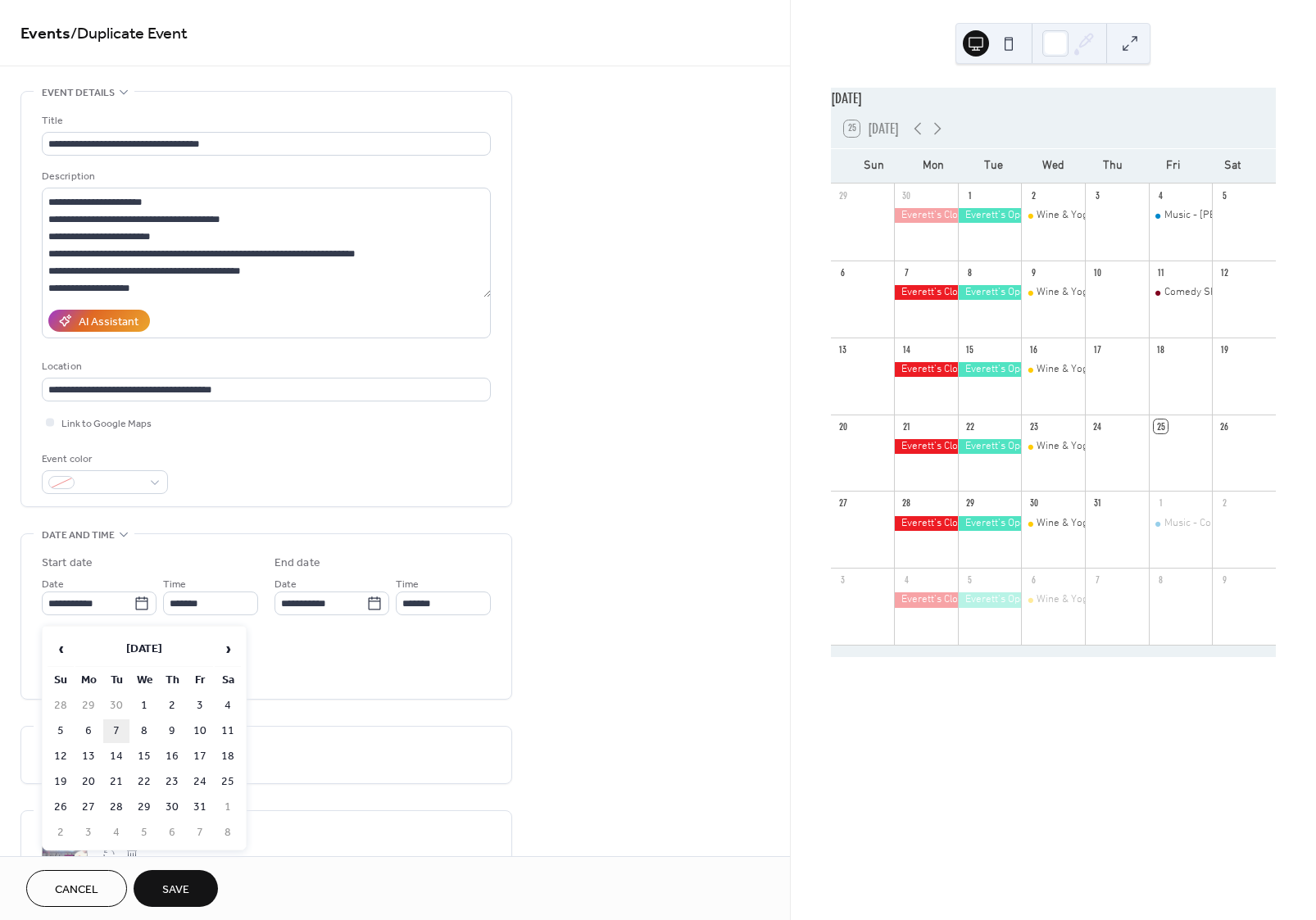 click on "7" at bounding box center [116, 731] 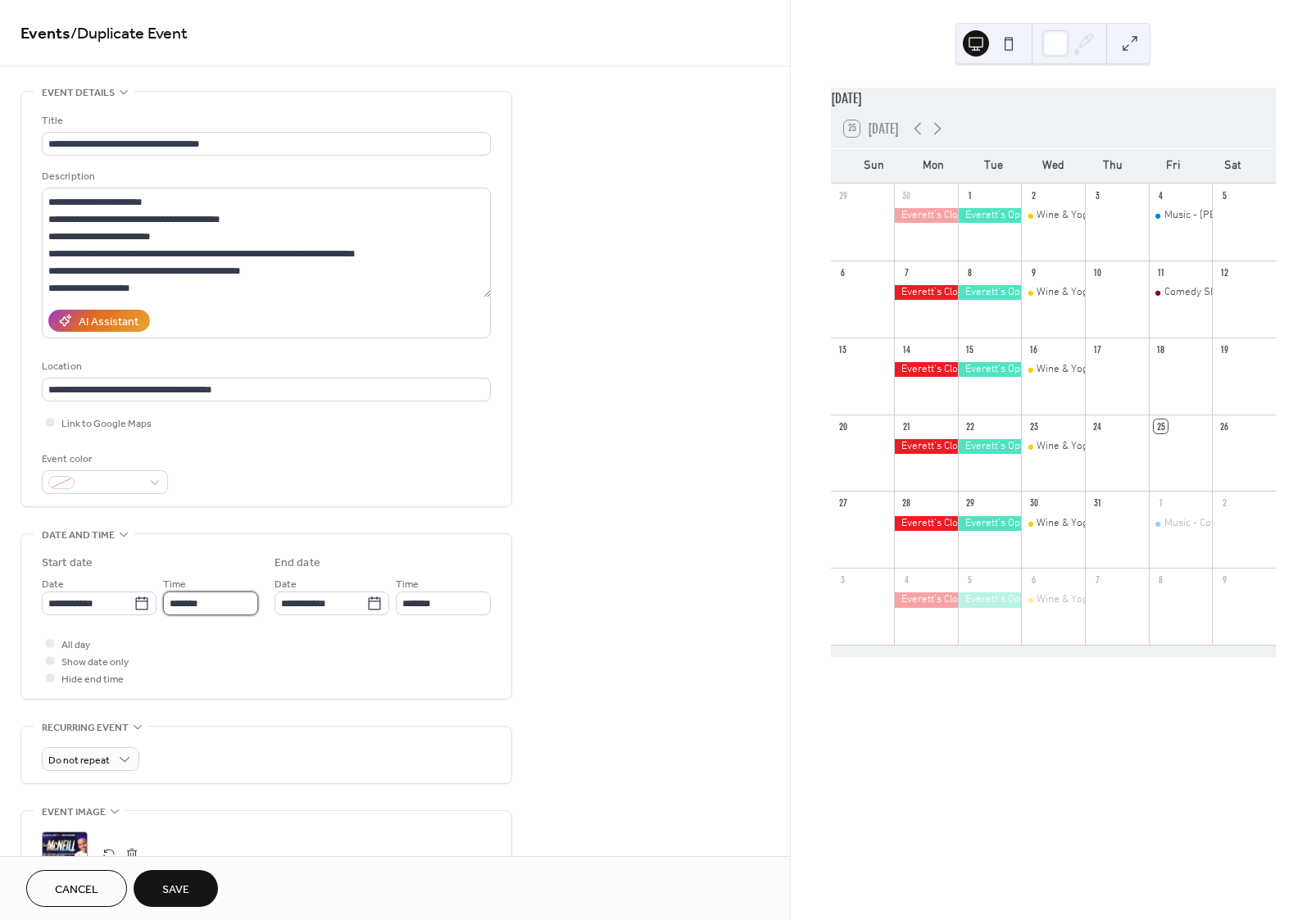 click on "*******" at bounding box center [211, 603] 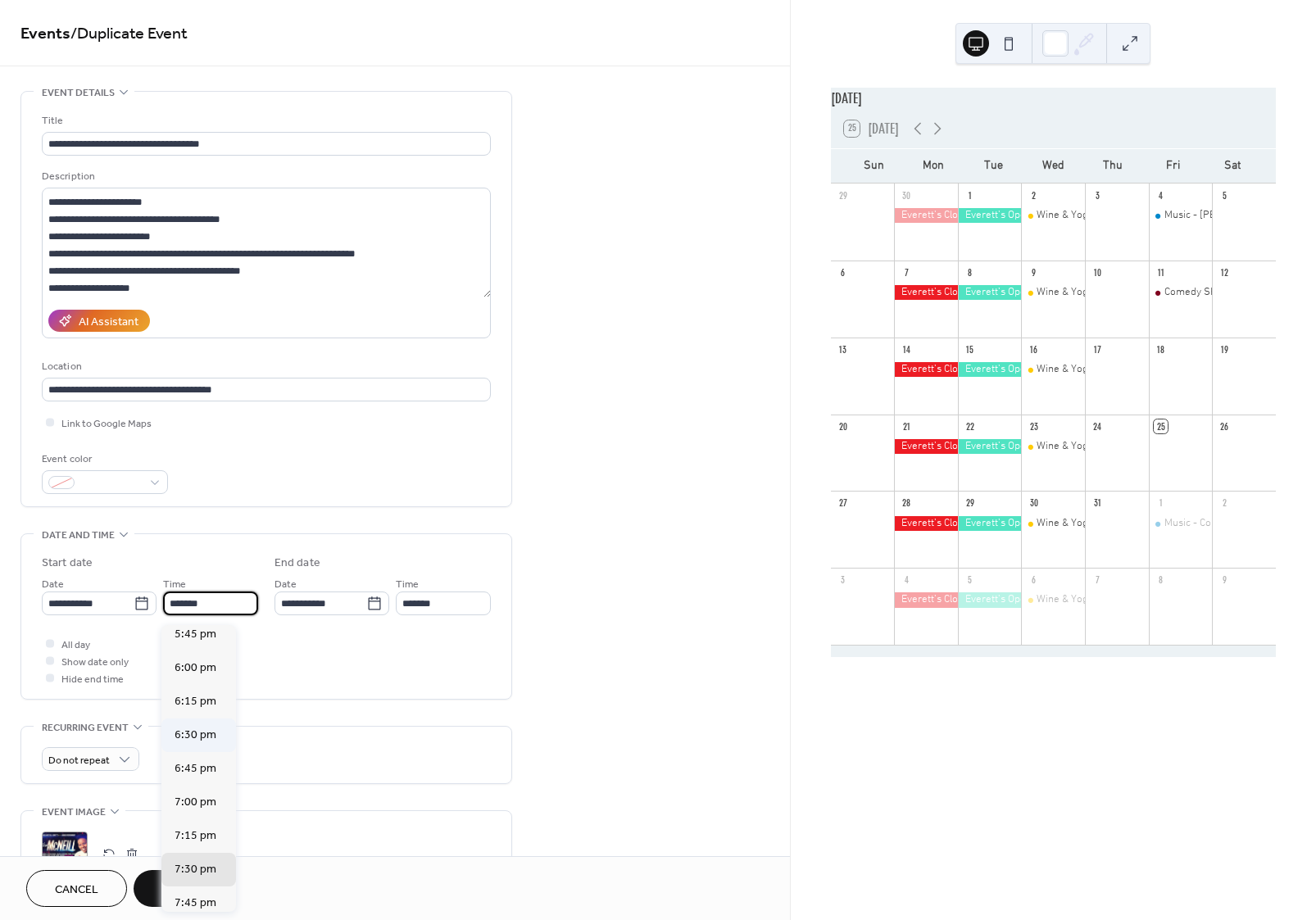 scroll, scrollTop: 2367, scrollLeft: 0, axis: vertical 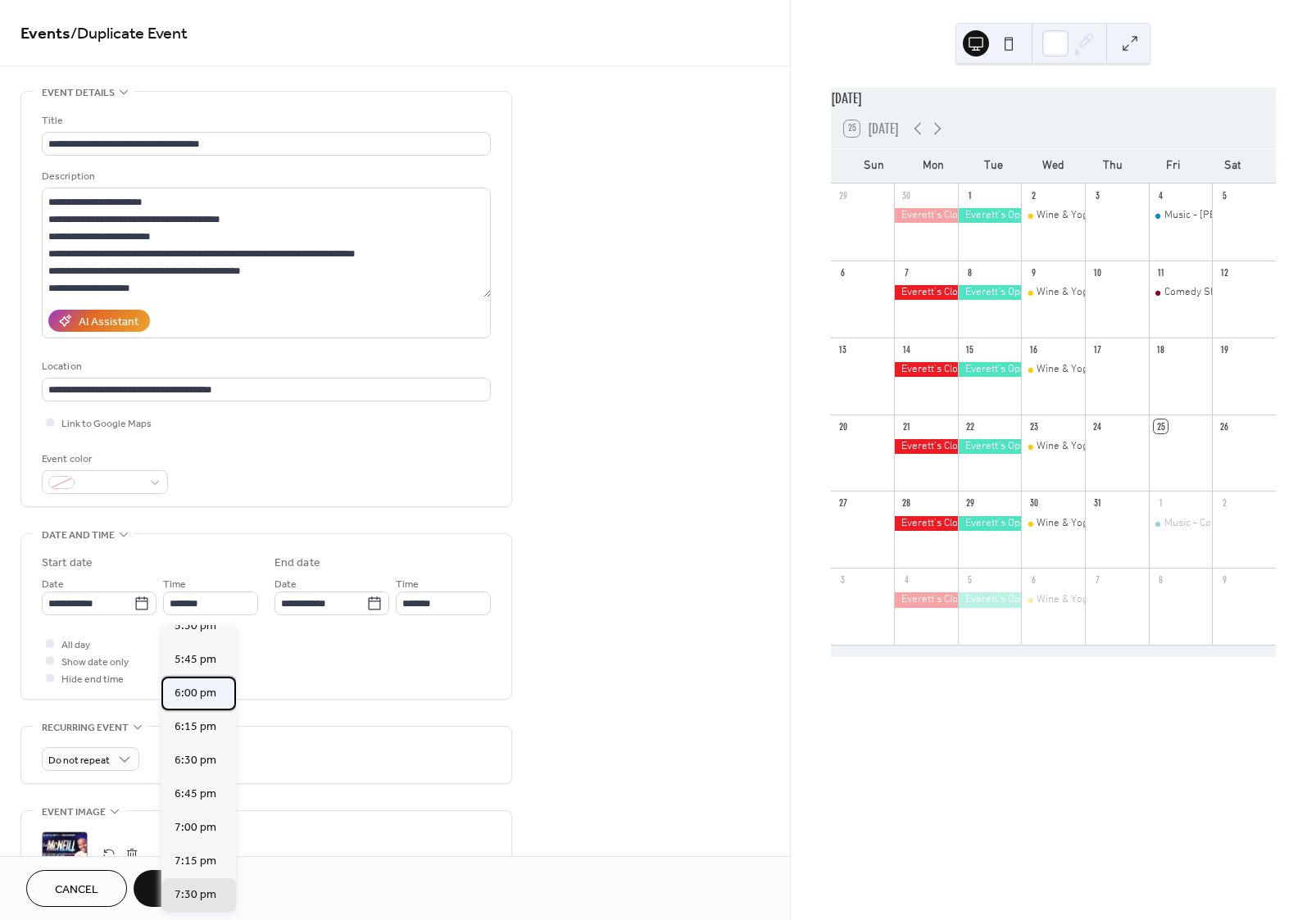 click on "6:00 pm" at bounding box center [195, 693] 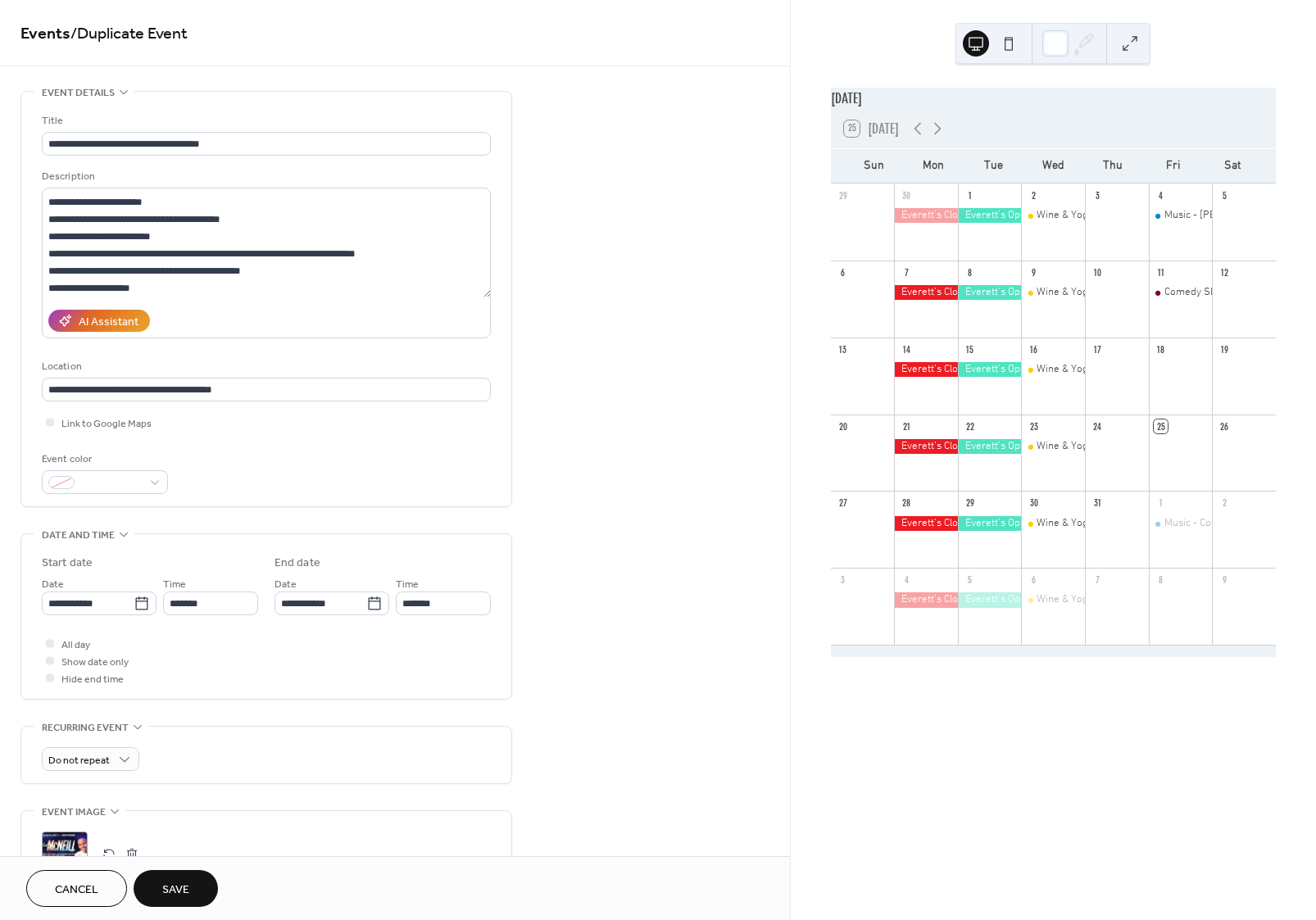 type on "*******" 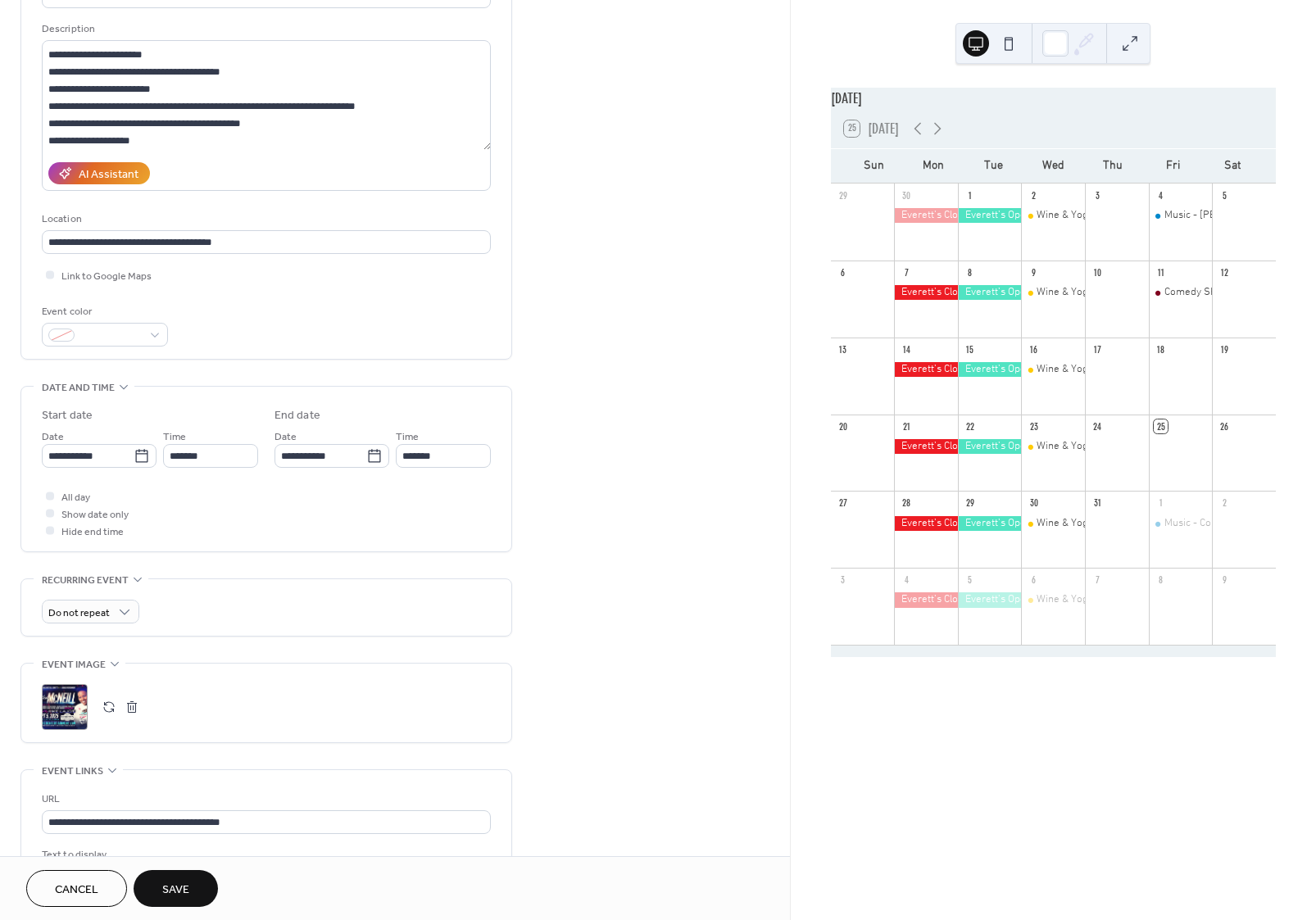 scroll, scrollTop: 295, scrollLeft: 0, axis: vertical 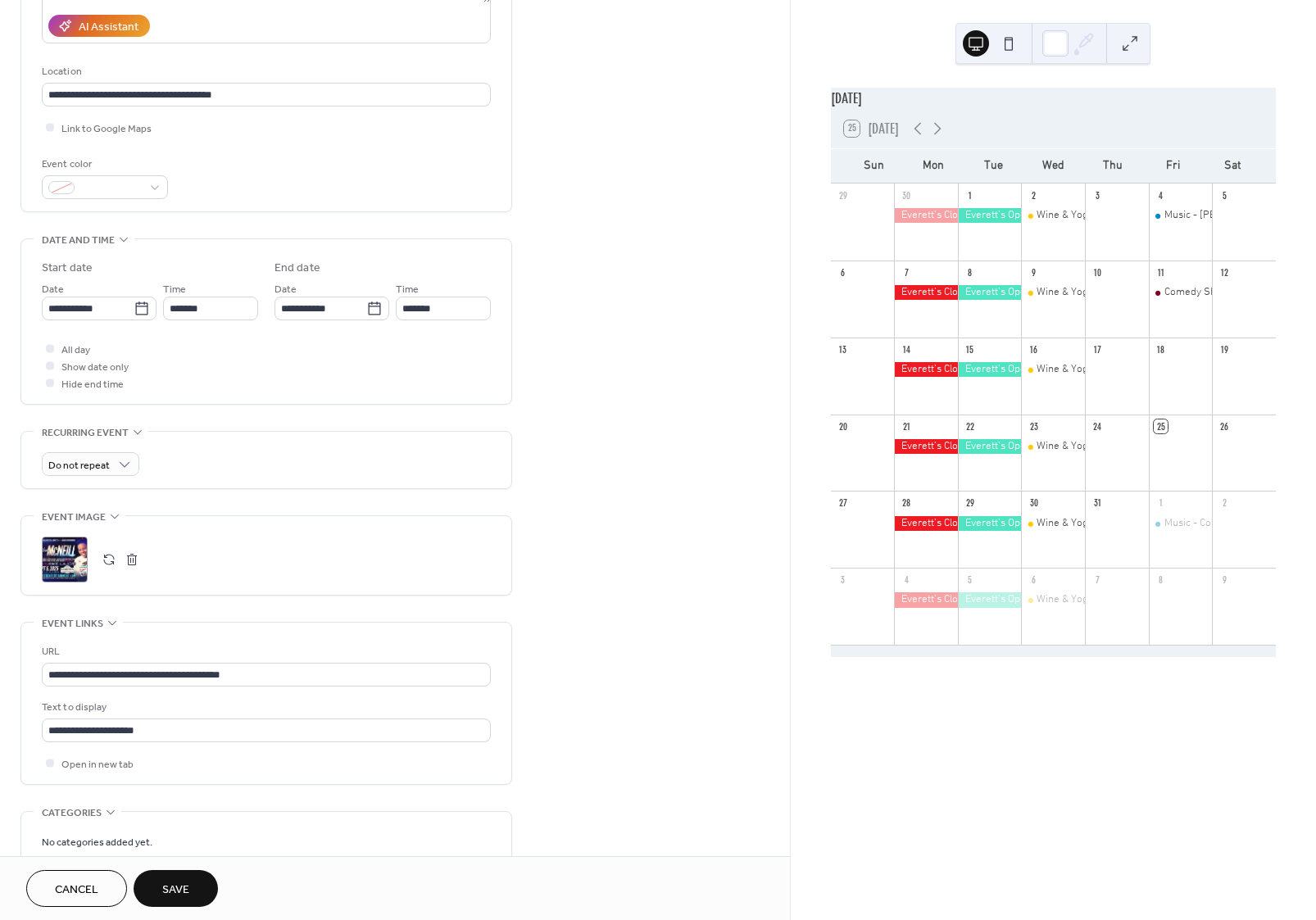 click at bounding box center [132, 560] 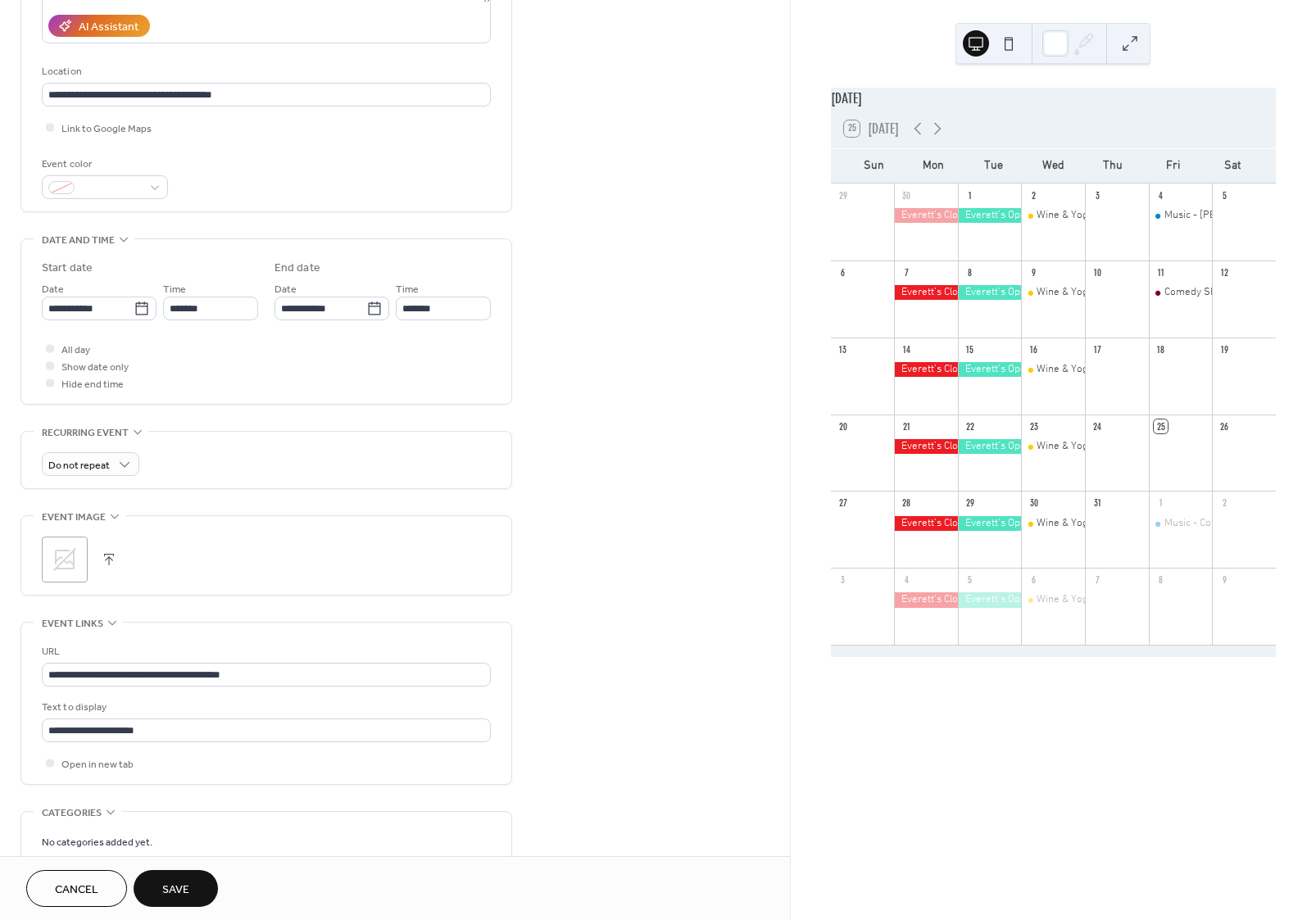 click at bounding box center (109, 560) 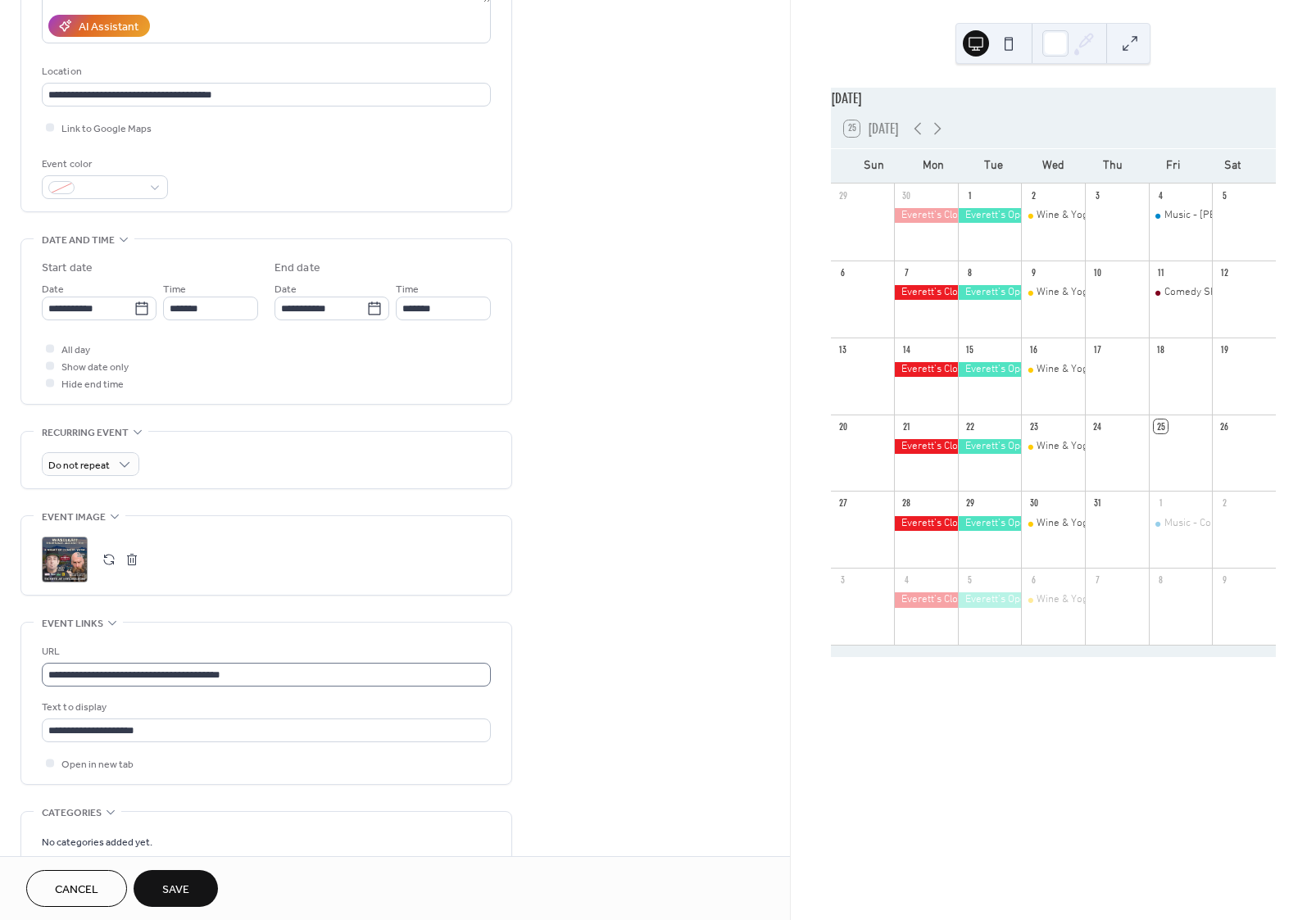 drag, startPoint x: 302, startPoint y: 681, endPoint x: 20, endPoint y: 652, distance: 283.4872 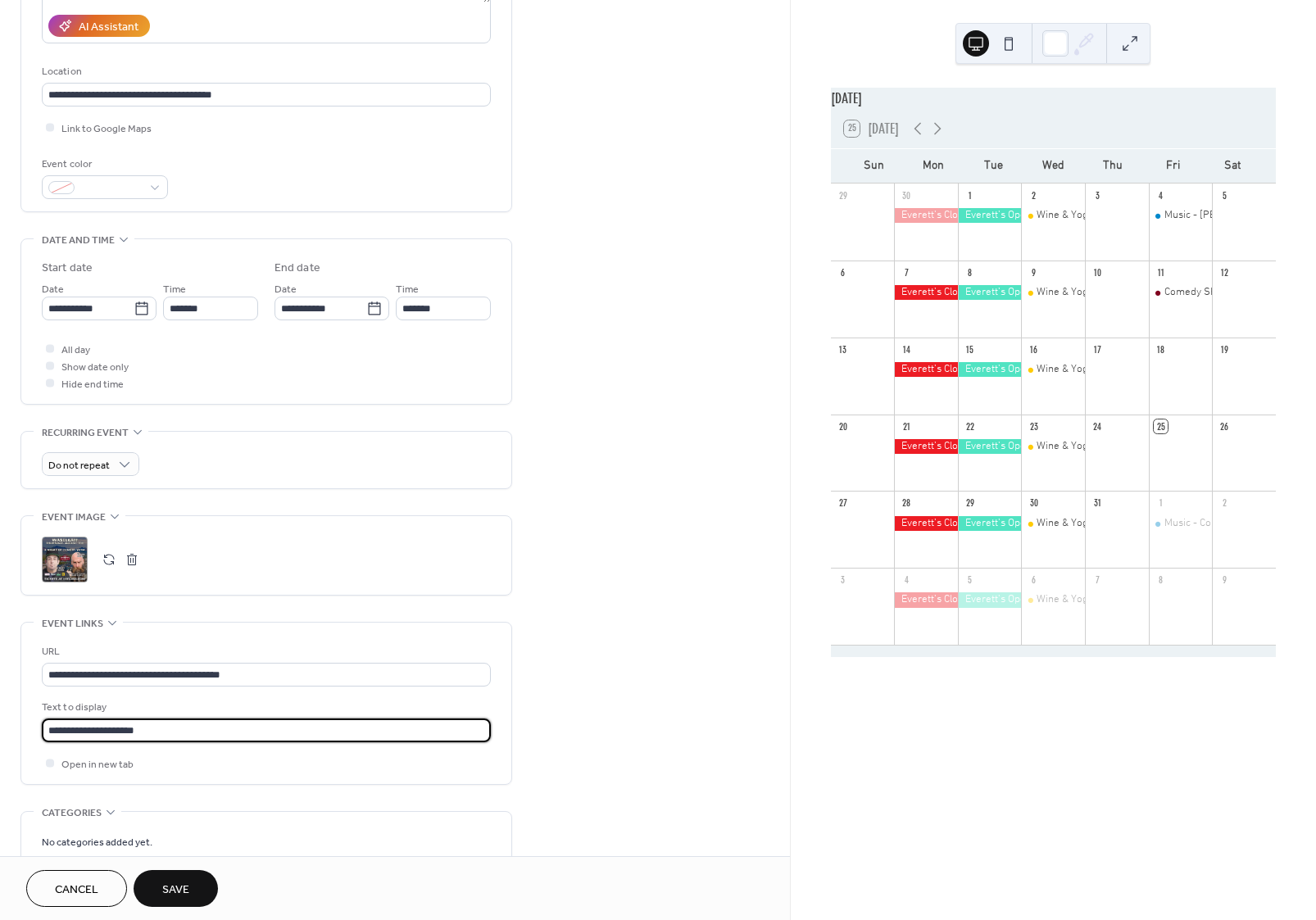 drag, startPoint x: 212, startPoint y: 738, endPoint x: -79, endPoint y: 725, distance: 291.29023 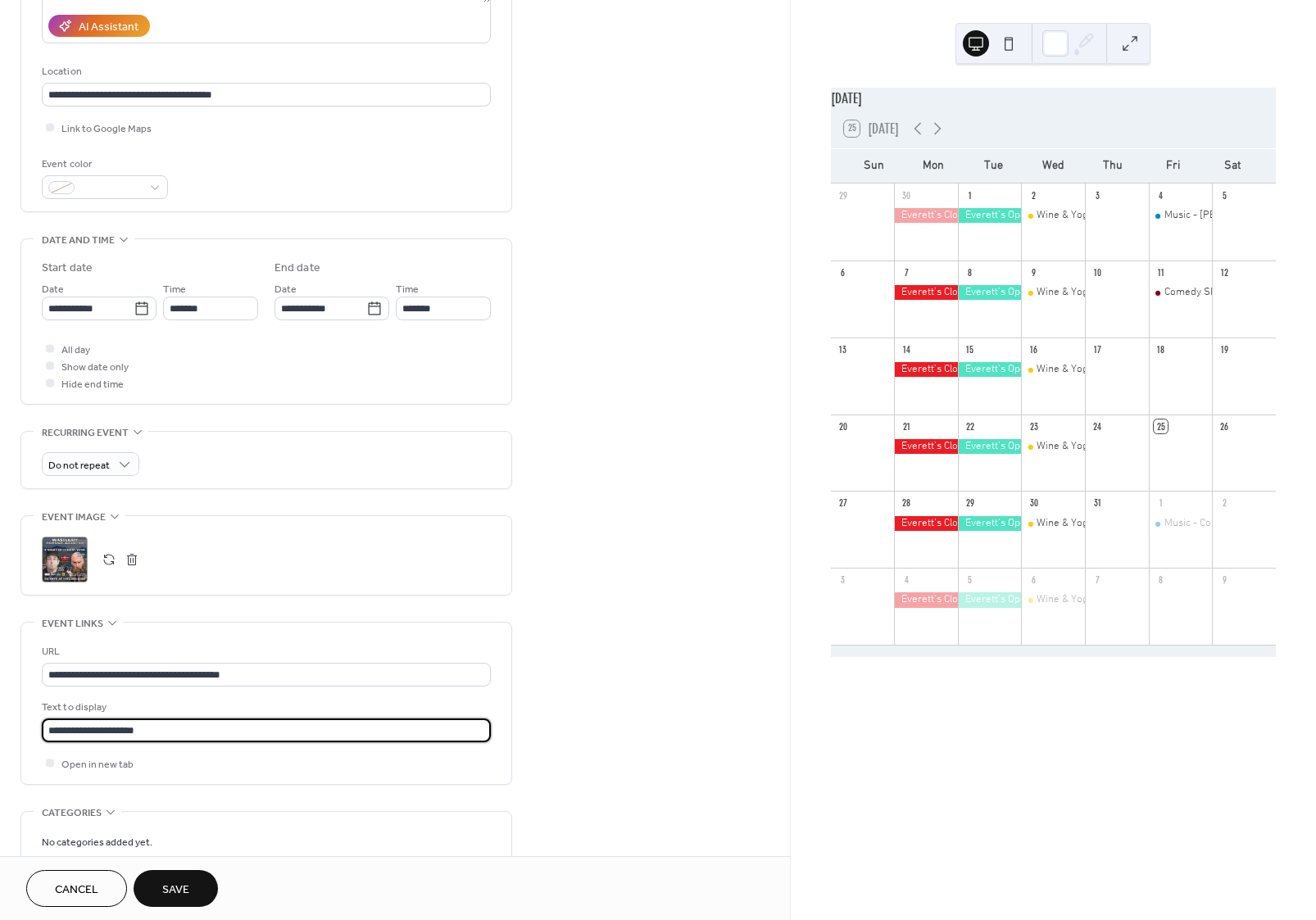 type on "**********" 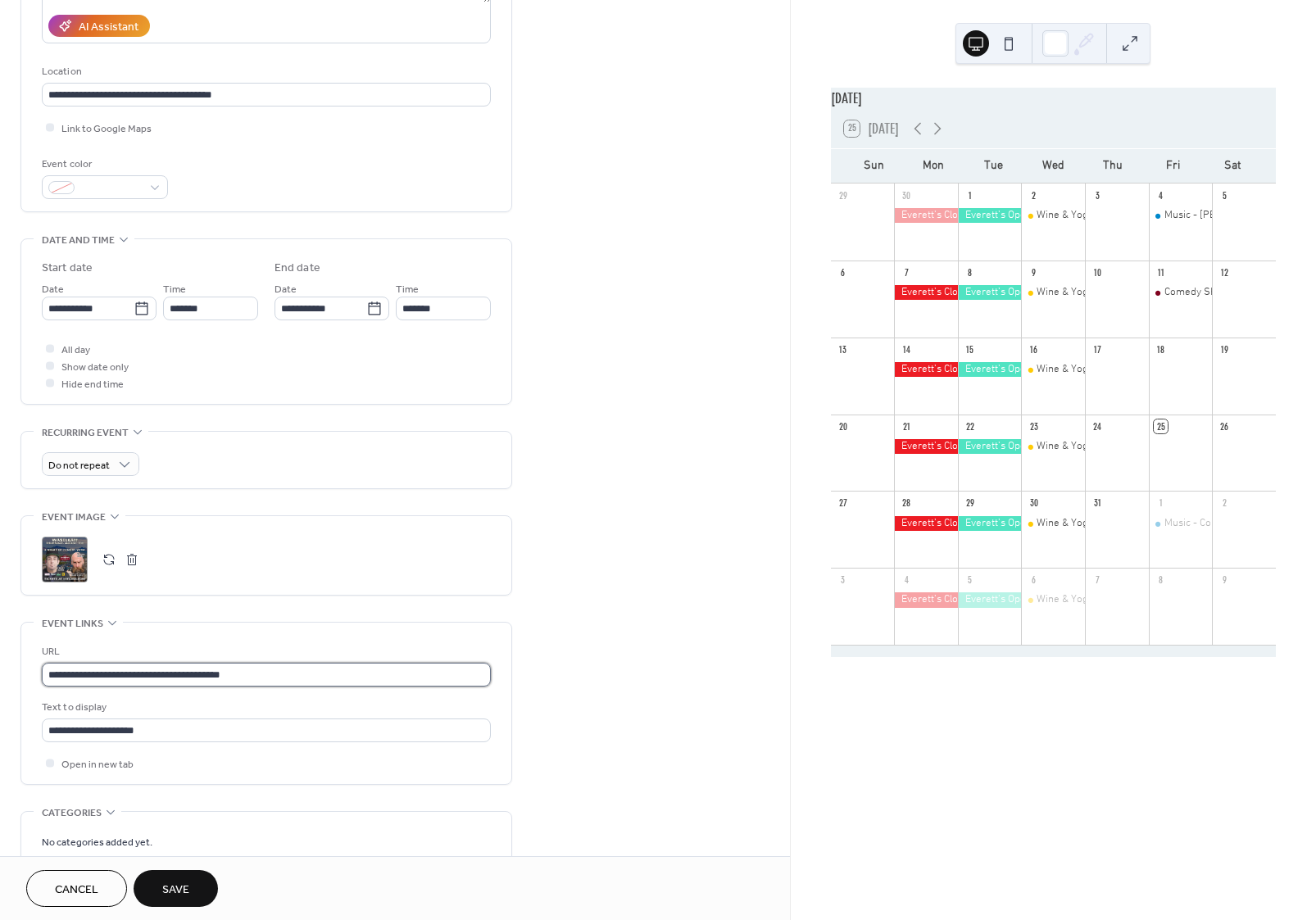 click on "**********" at bounding box center [266, 674] 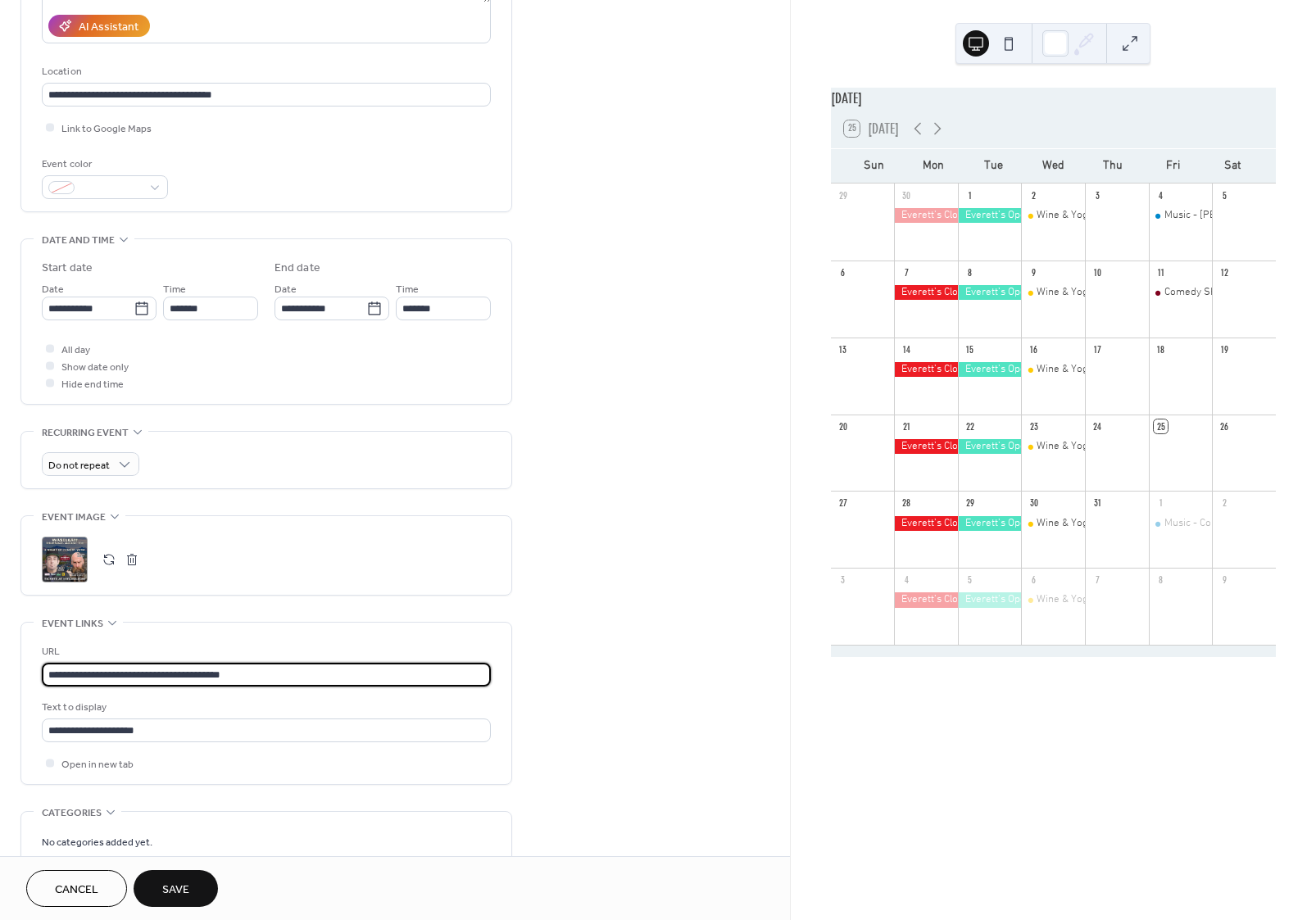 drag, startPoint x: 245, startPoint y: 688, endPoint x: 14, endPoint y: 686, distance: 231.00866 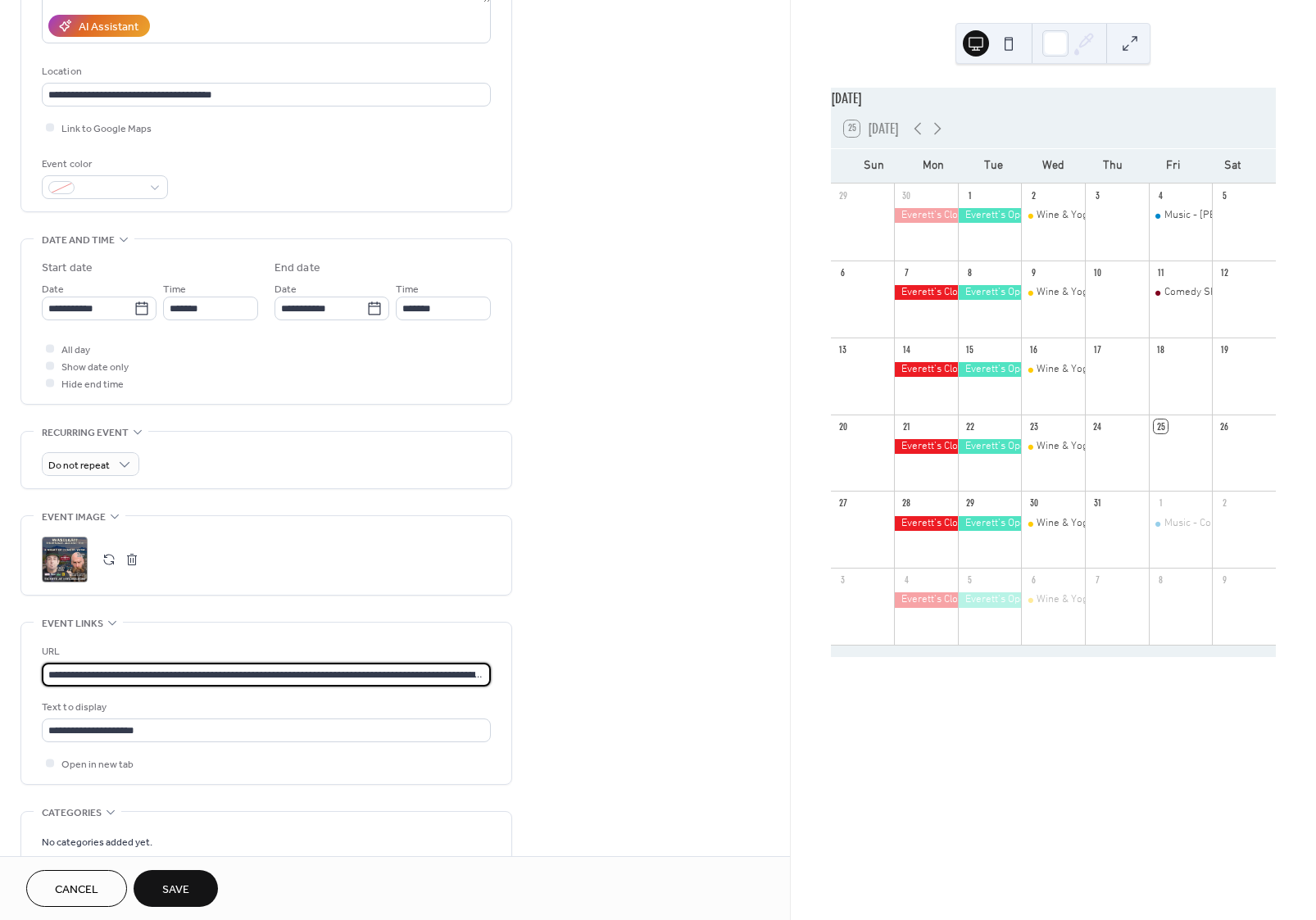 scroll, scrollTop: 0, scrollLeft: 197, axis: horizontal 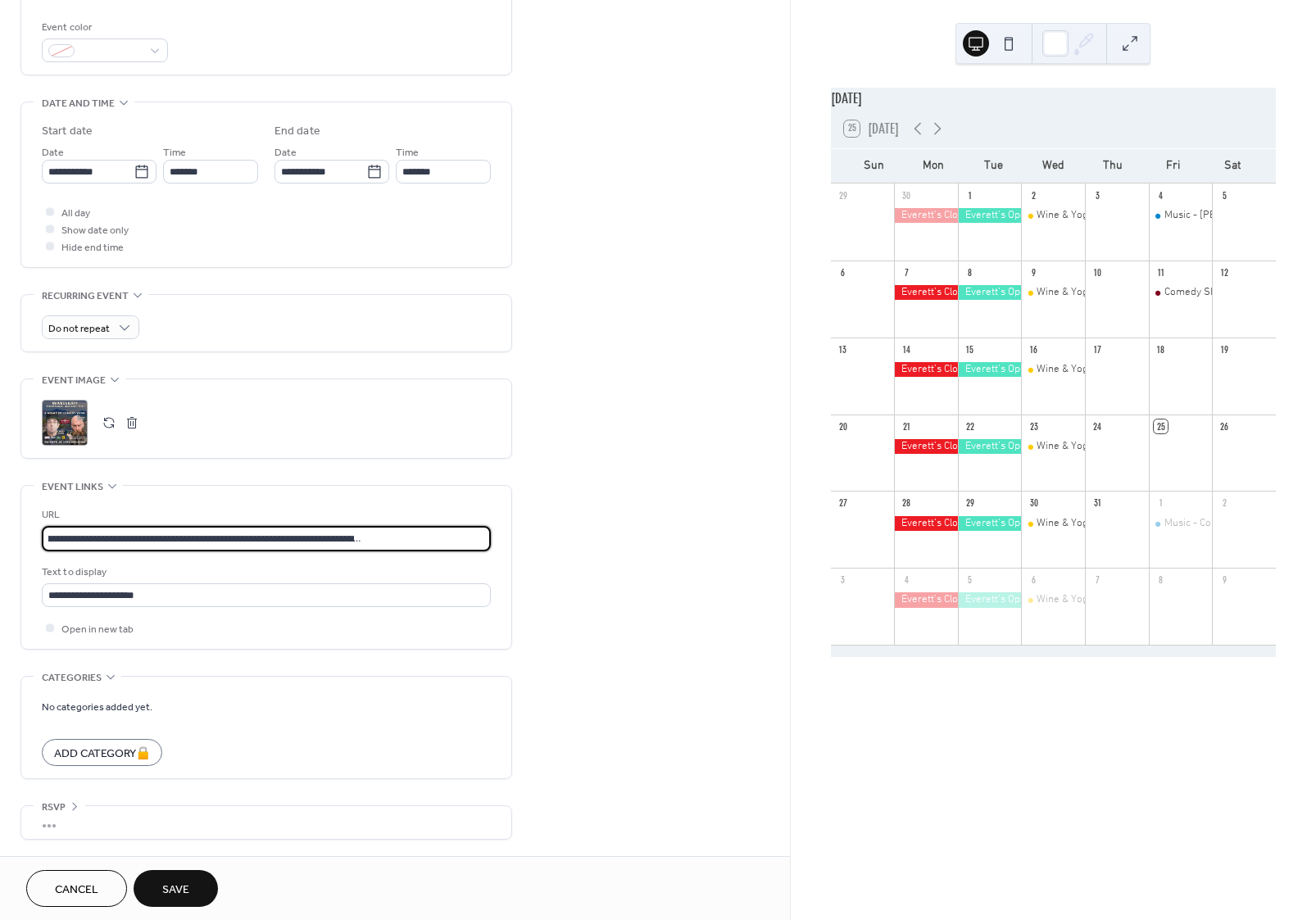 type on "**********" 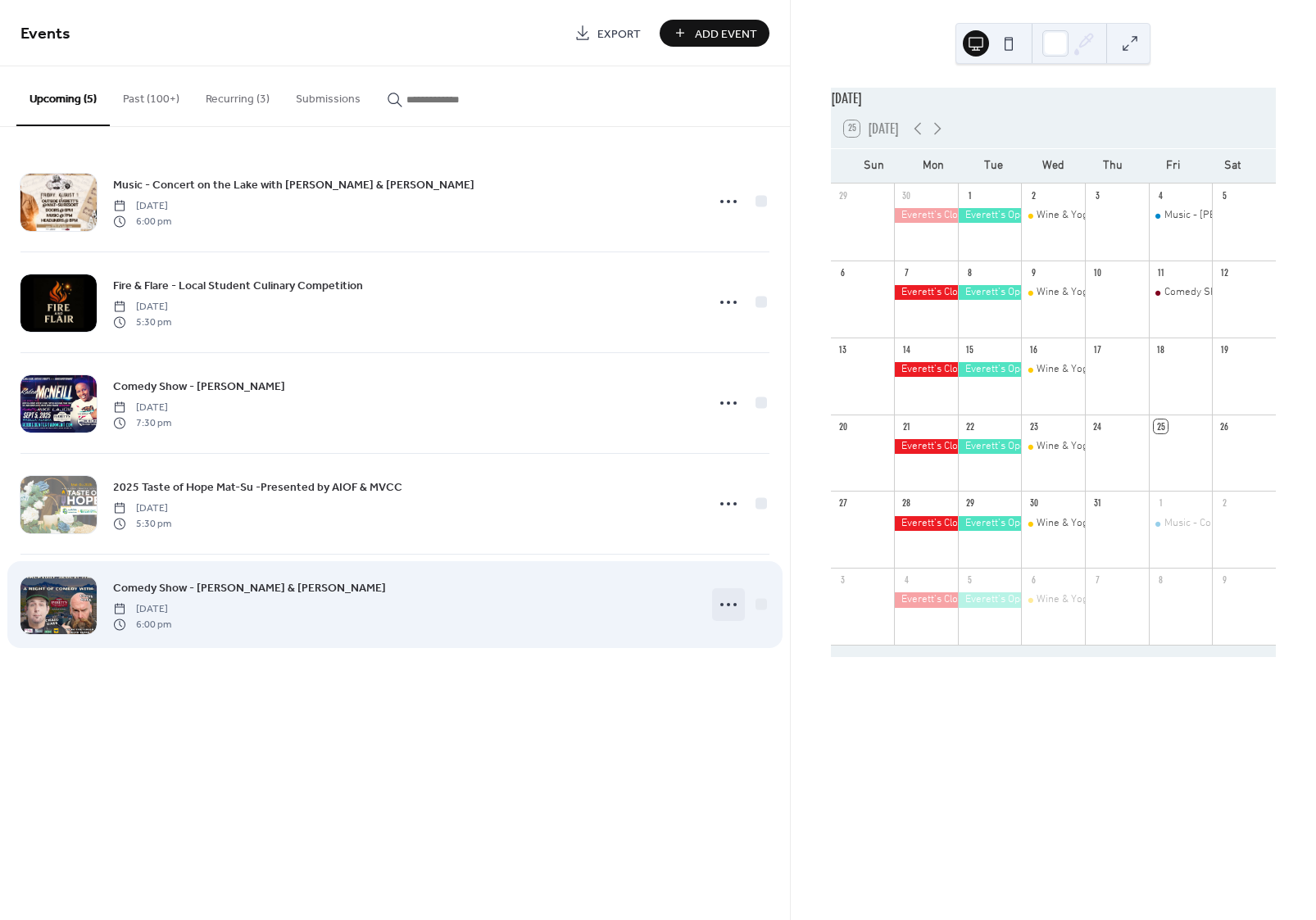 click 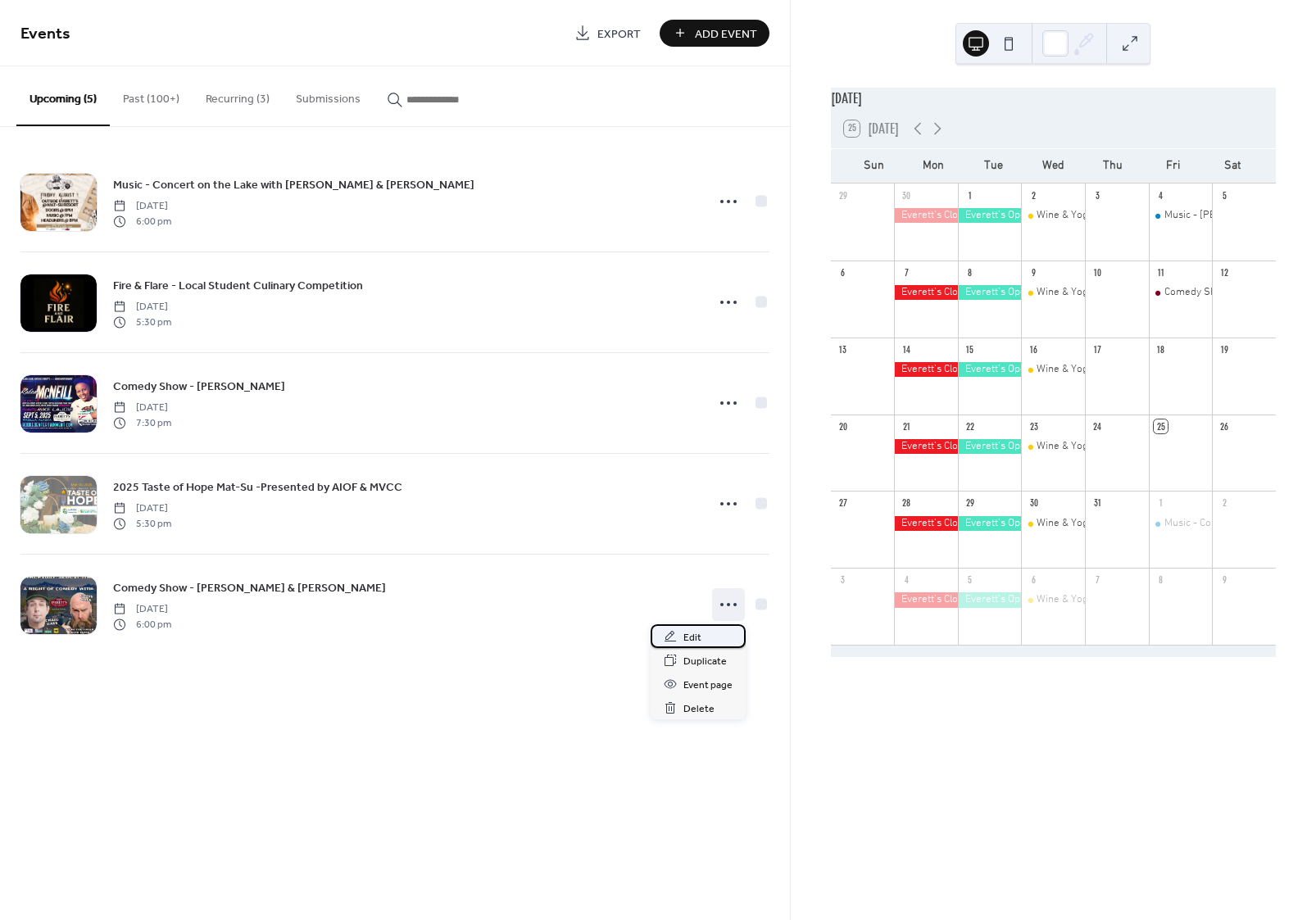 click on "Edit" at bounding box center (698, 636) 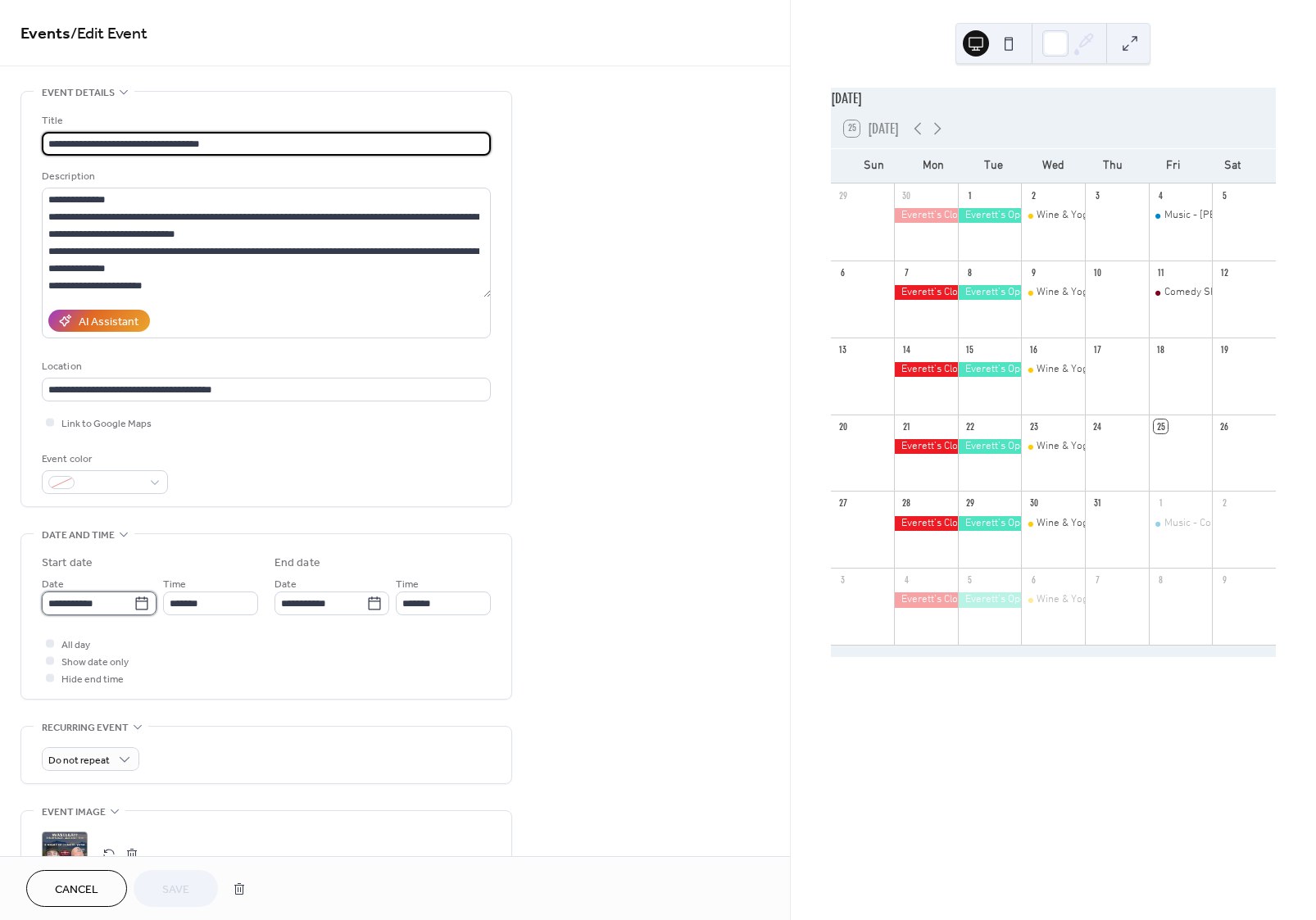 click on "**********" at bounding box center [88, 603] 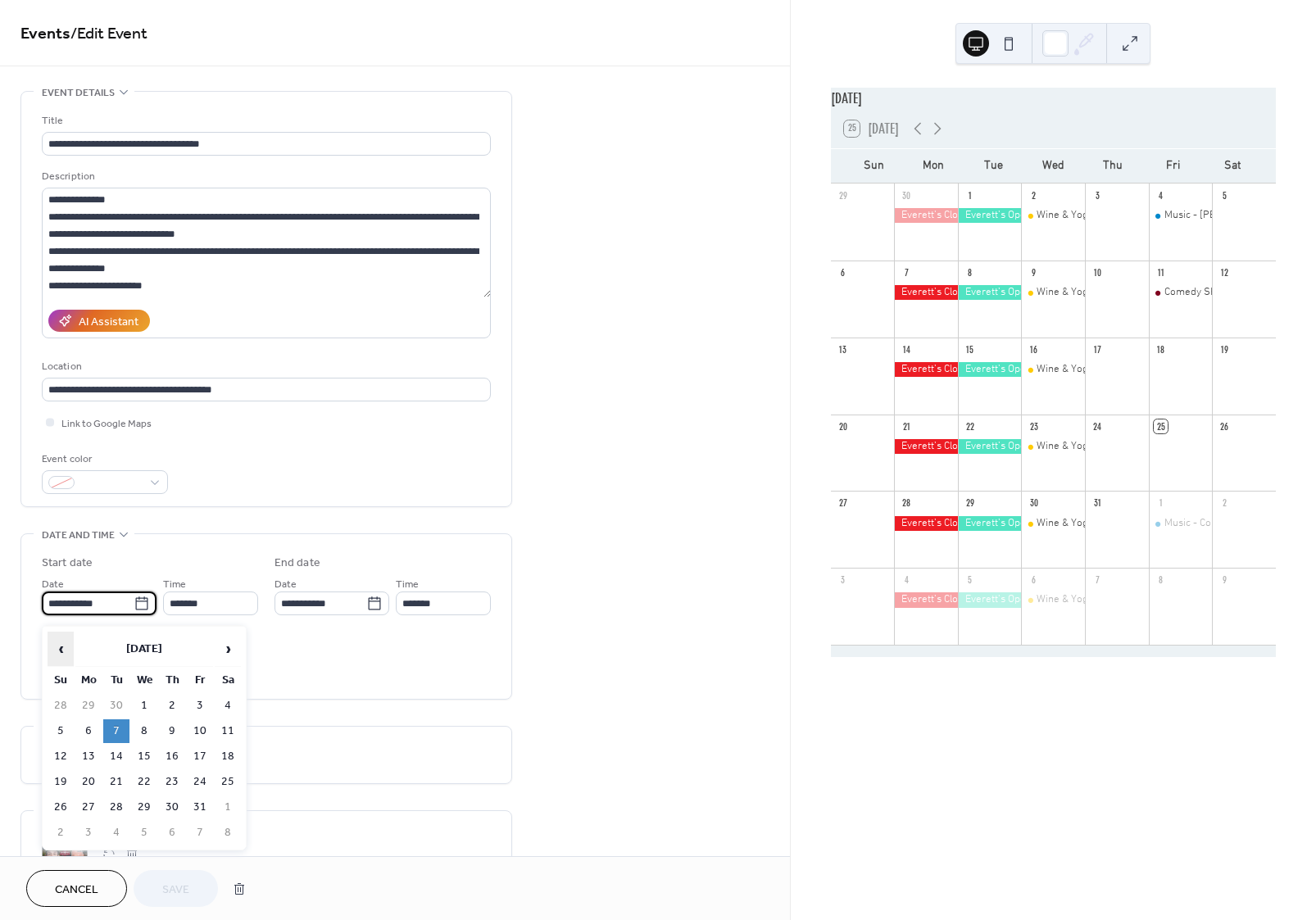 click on "‹" at bounding box center [61, 649] 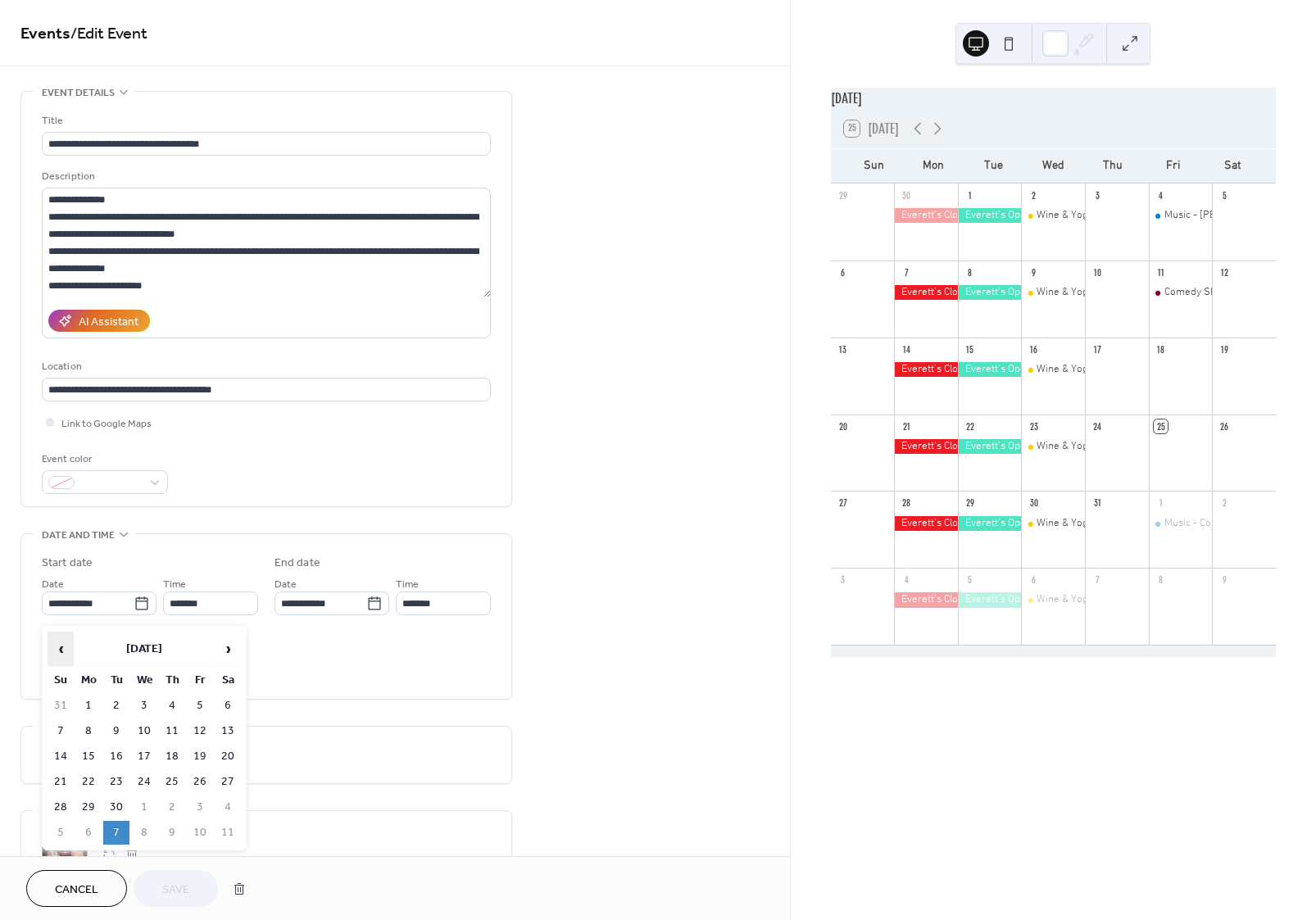 click on "‹" at bounding box center (61, 649) 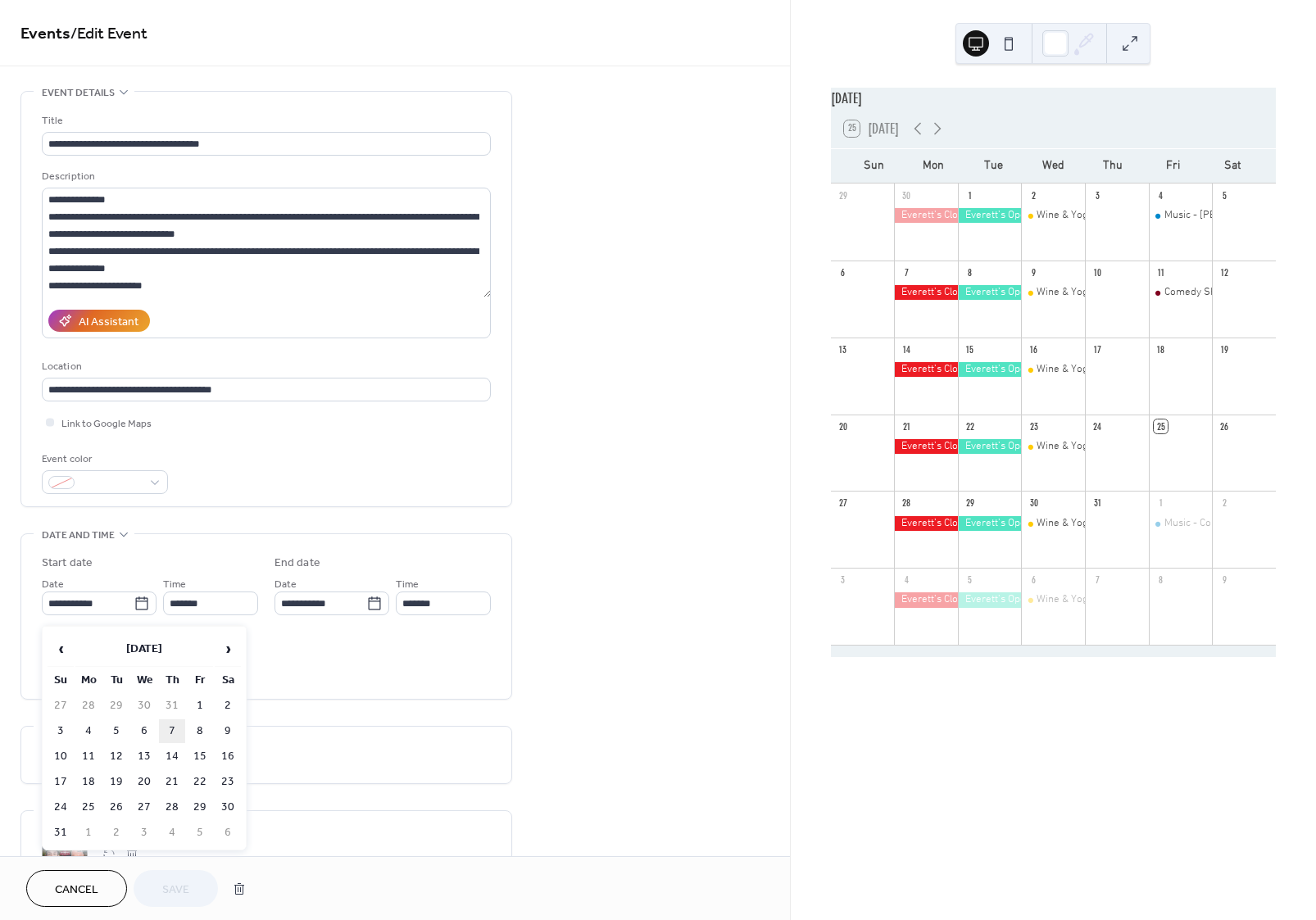 click on "7" at bounding box center (172, 731) 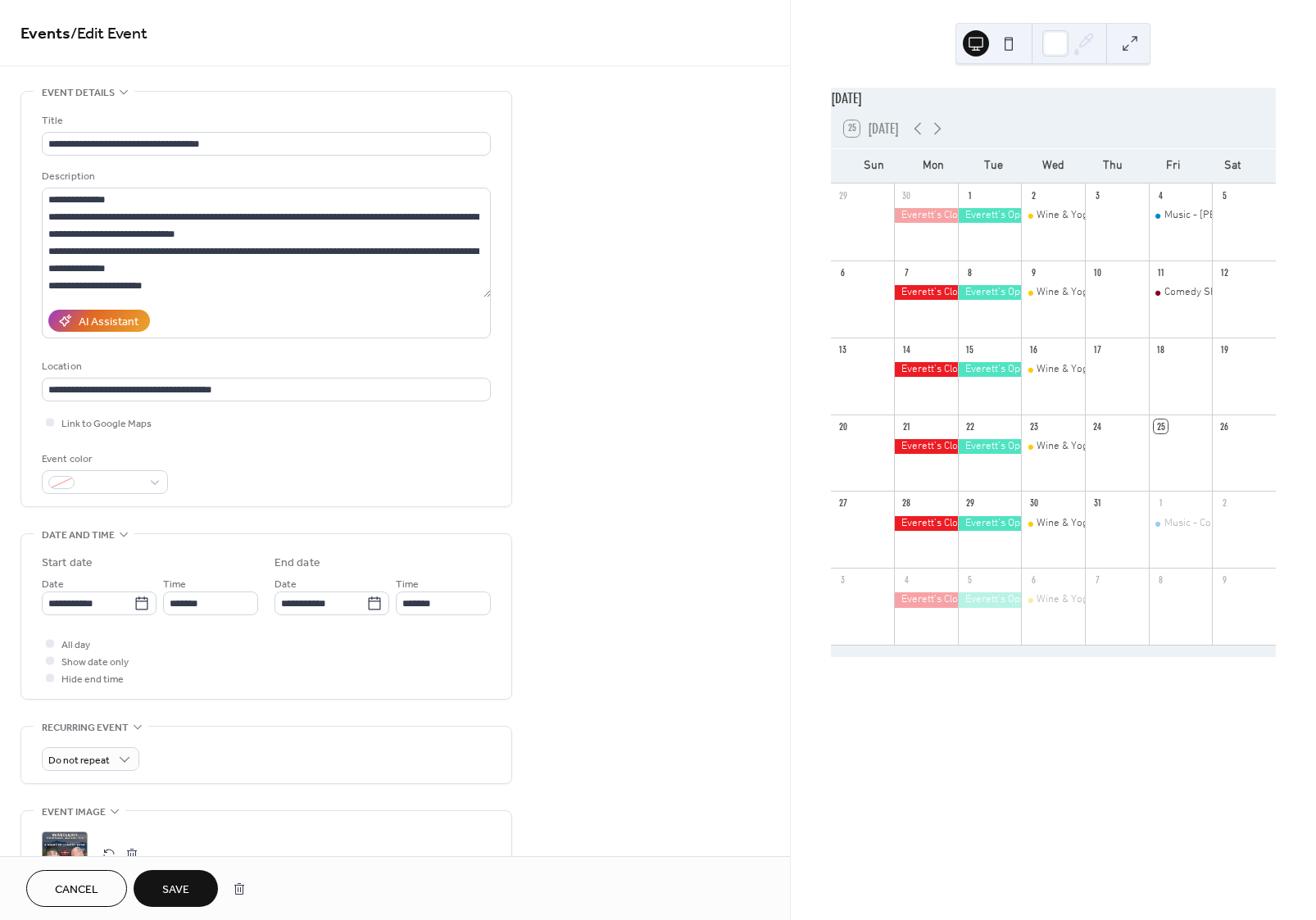 click on "Save" at bounding box center (175, 890) 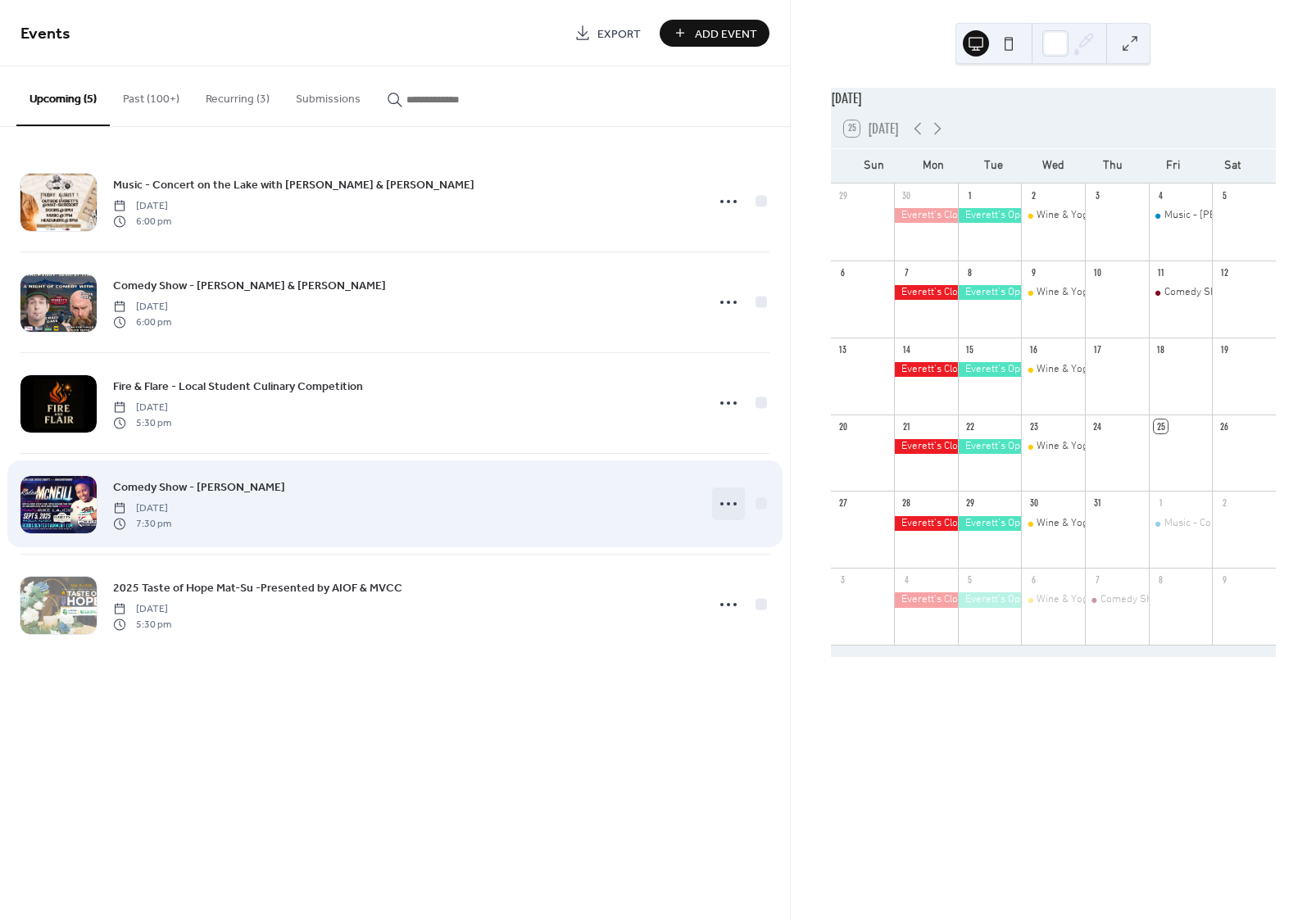 click 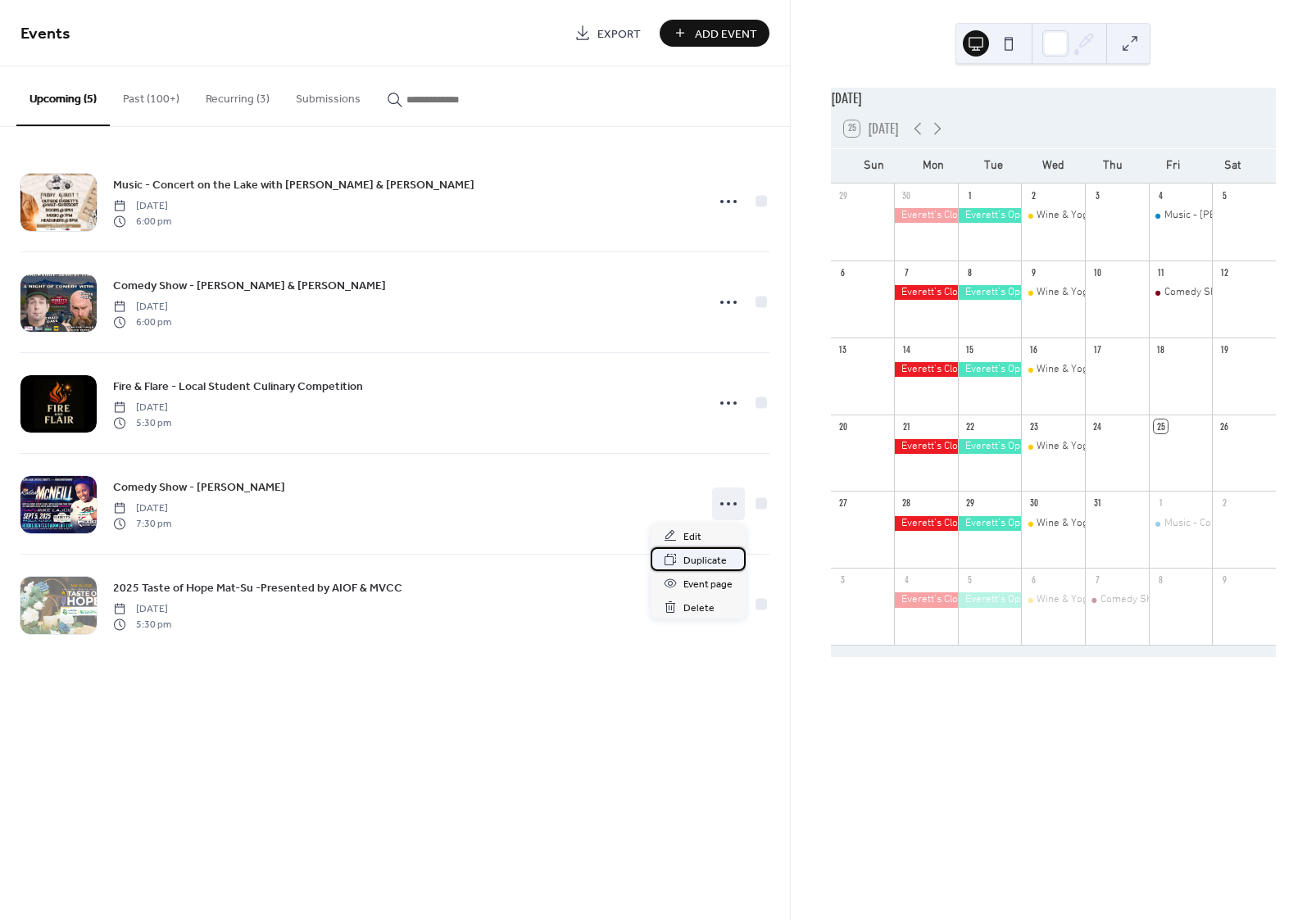 click on "Duplicate" at bounding box center (705, 560) 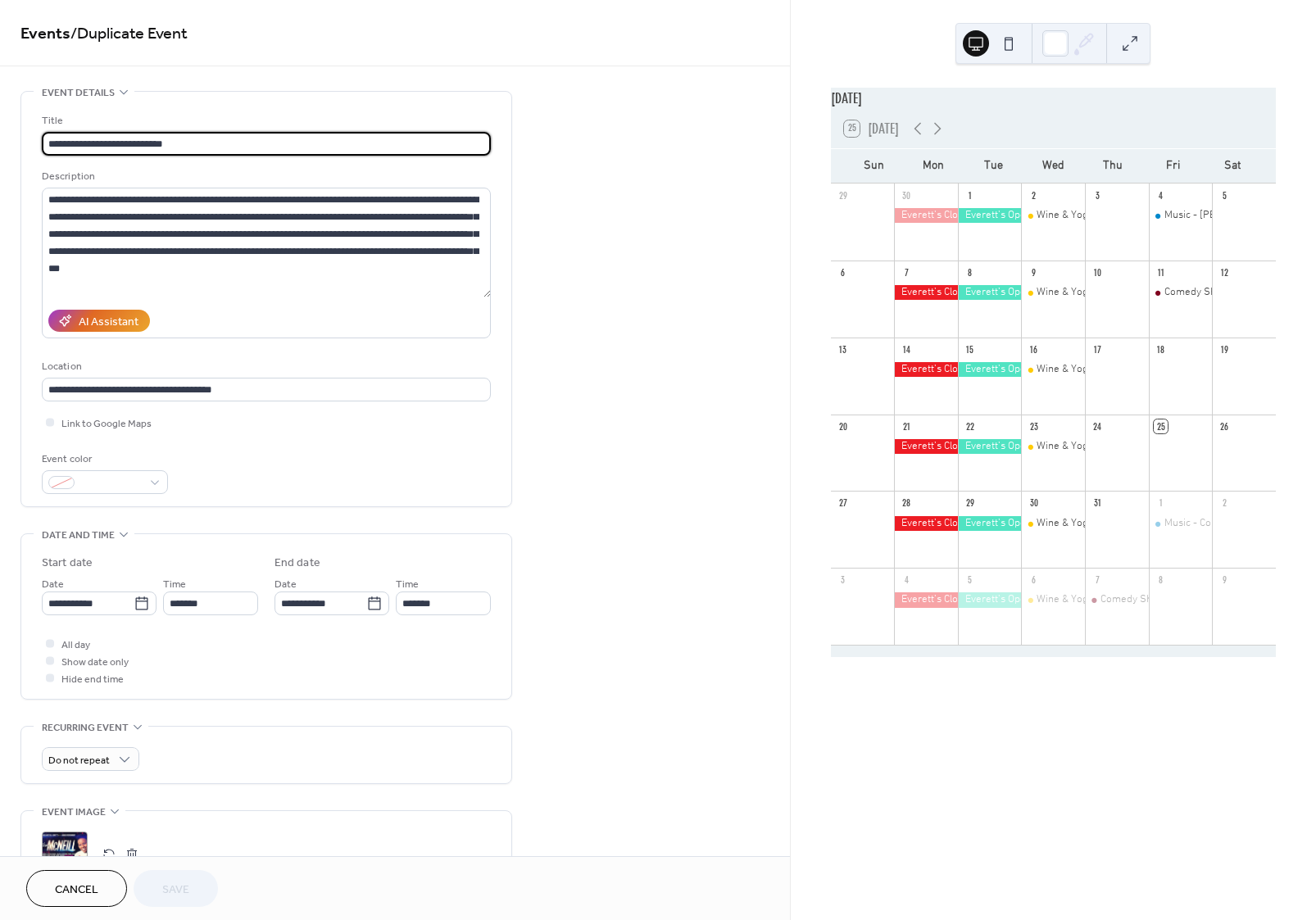 drag, startPoint x: 120, startPoint y: 142, endPoint x: 261, endPoint y: 154, distance: 141.50972 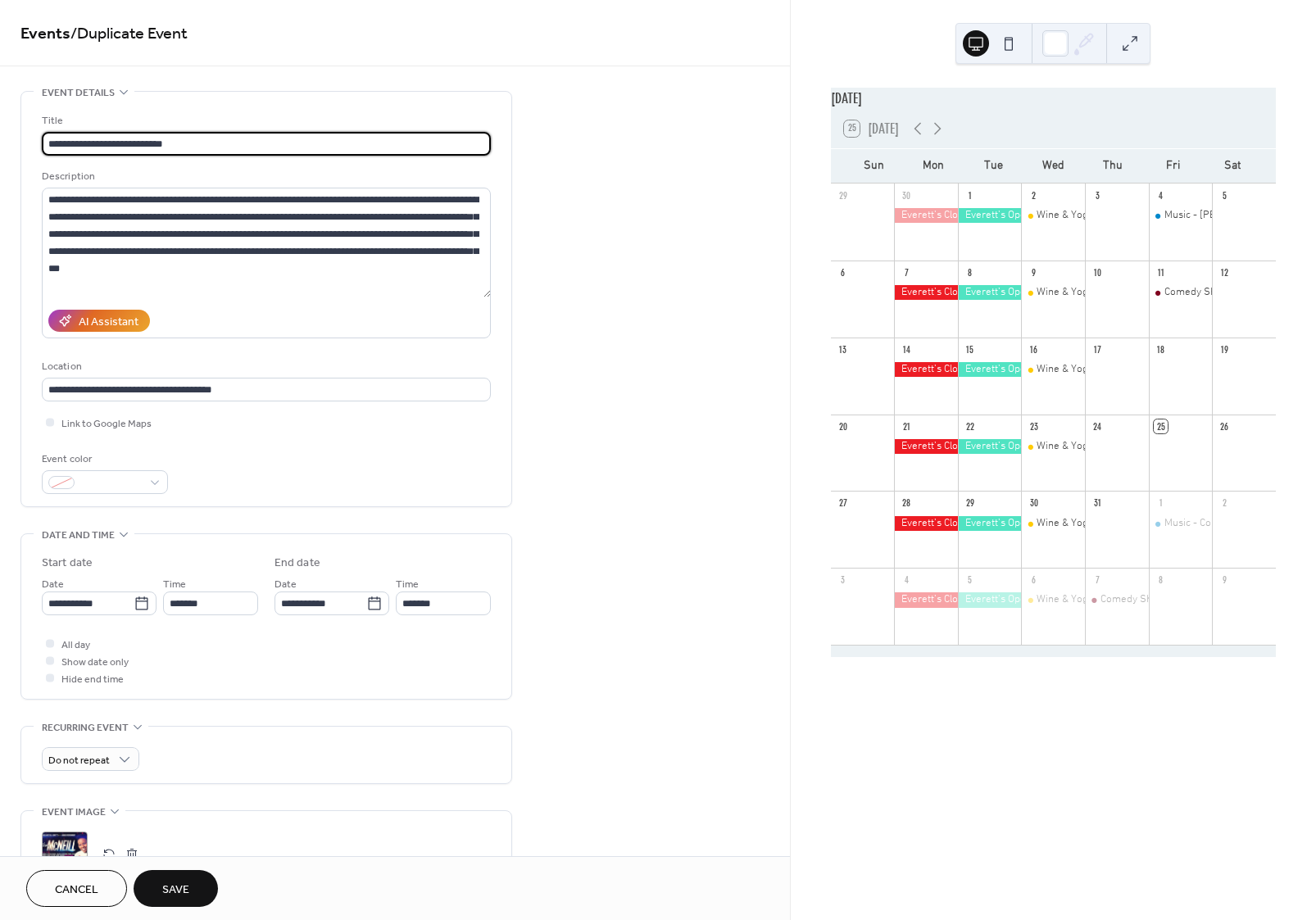 type on "**********" 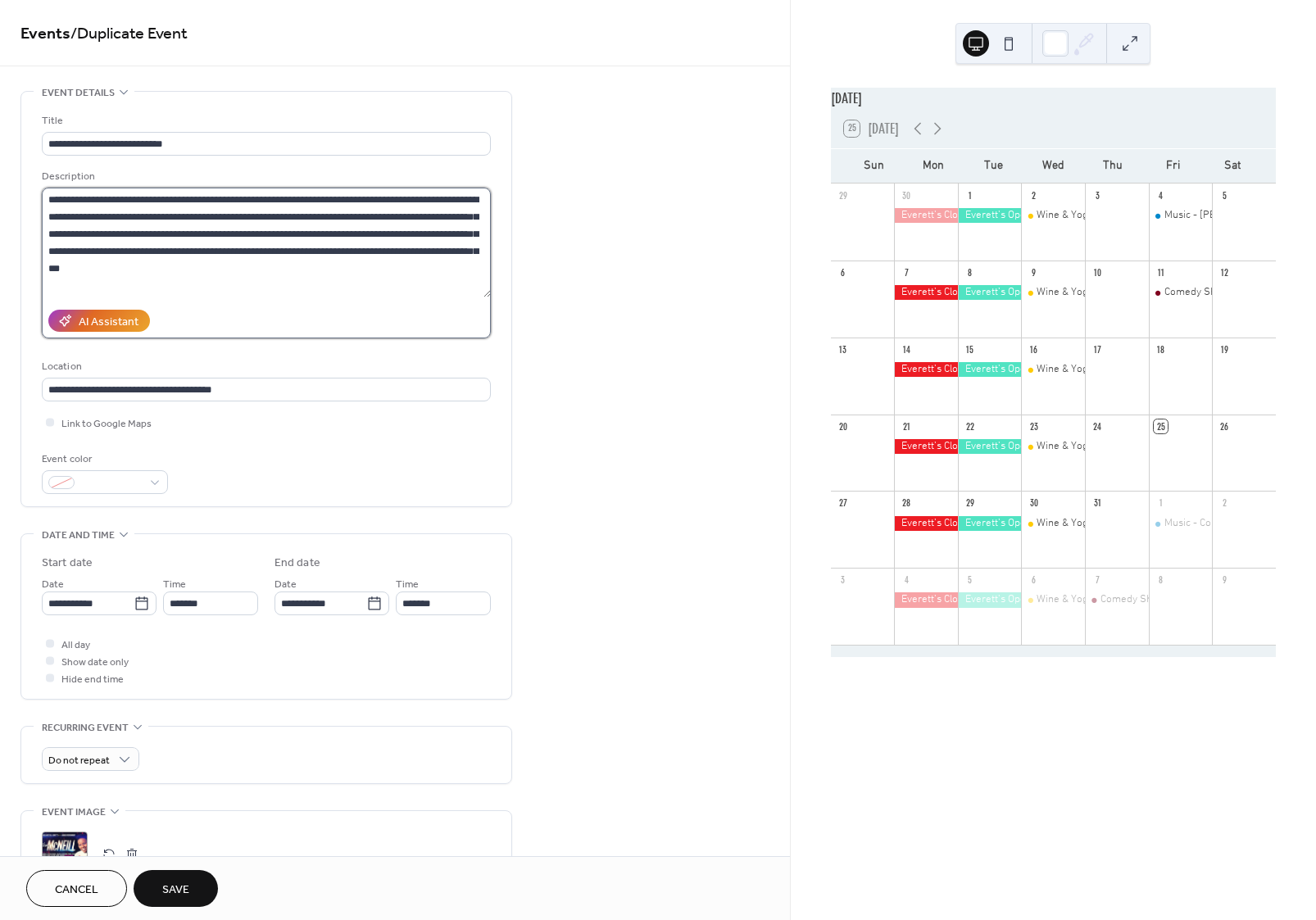 click on "**********" at bounding box center [266, 242] 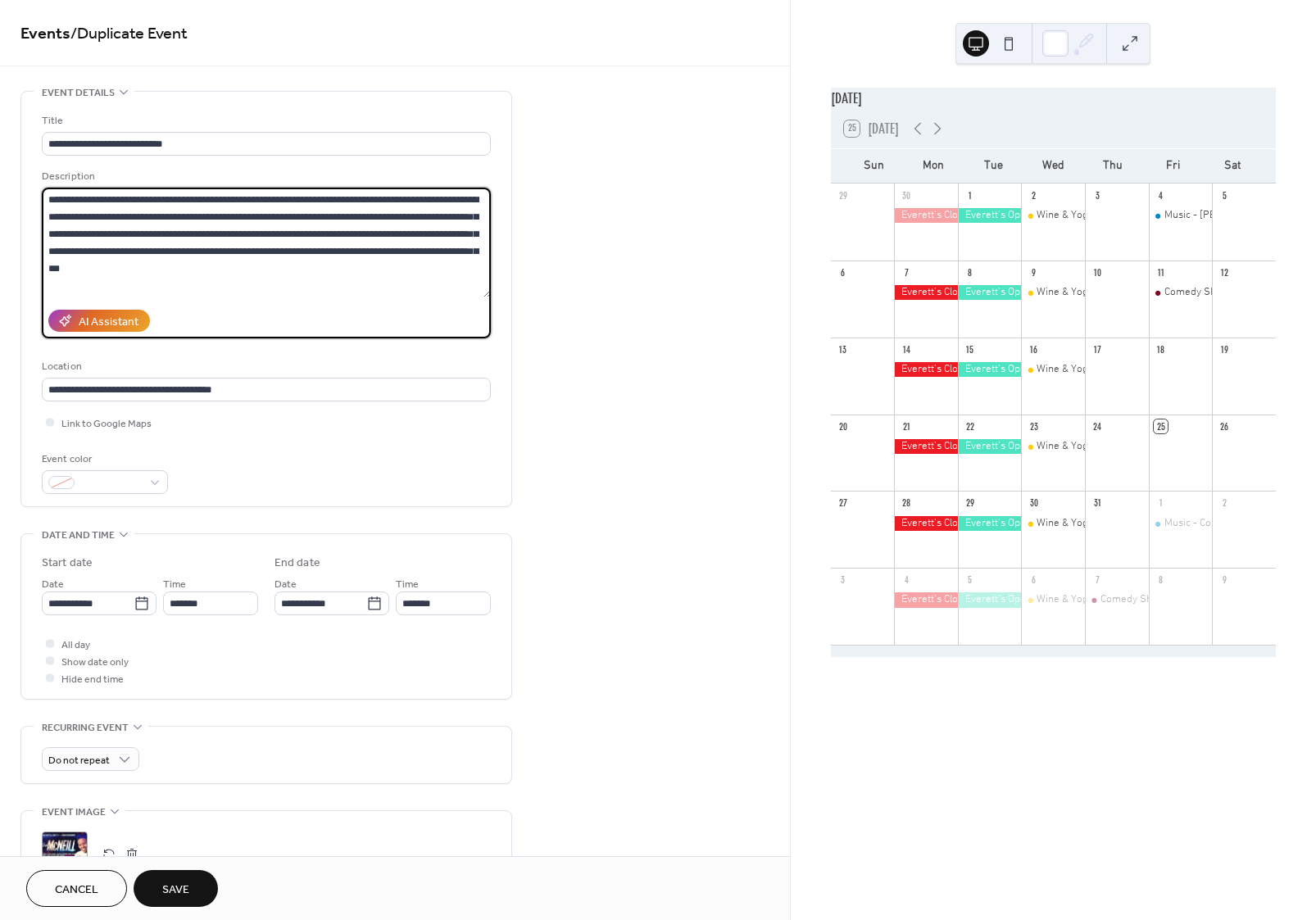 paste 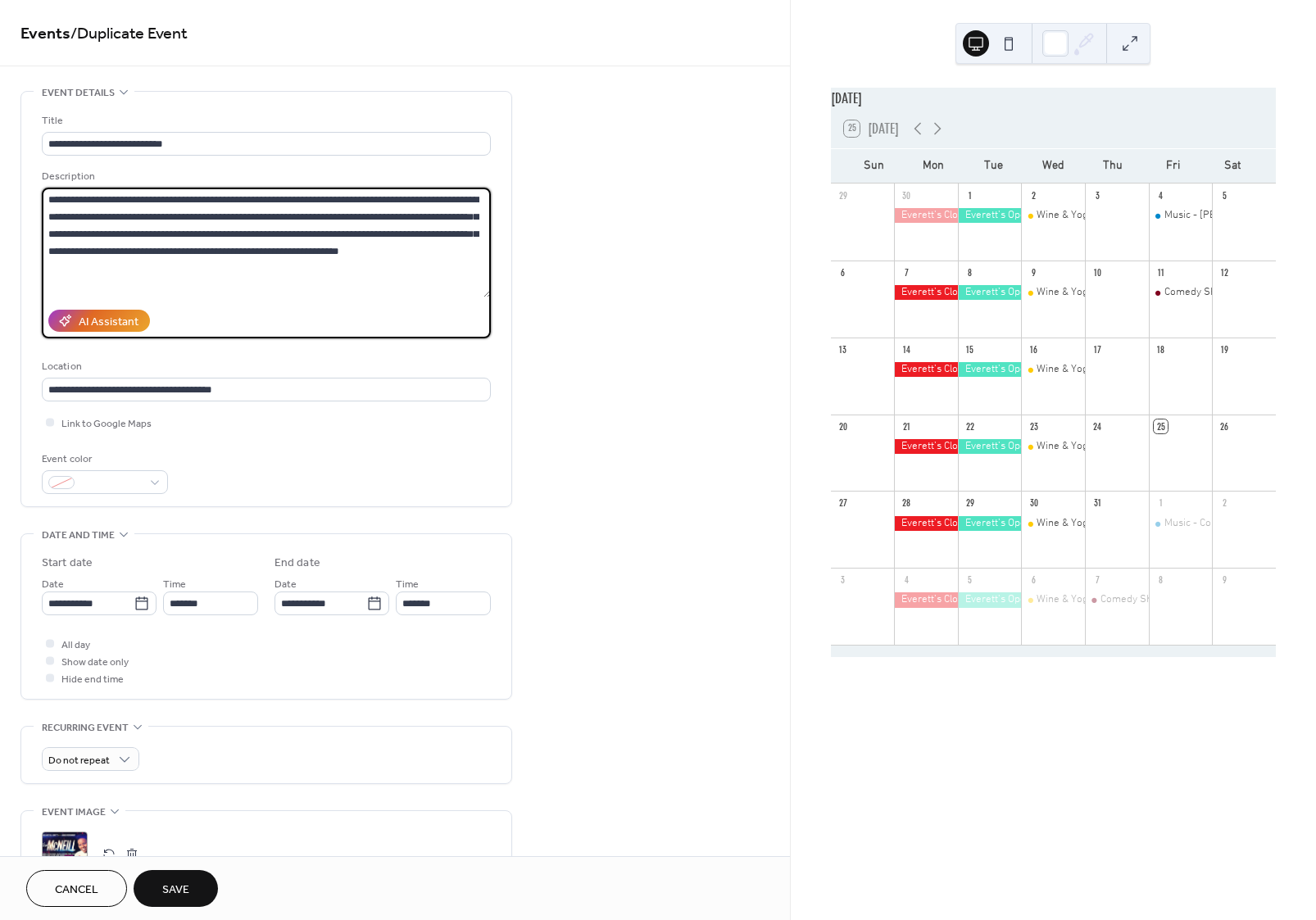 scroll, scrollTop: 98, scrollLeft: 0, axis: vertical 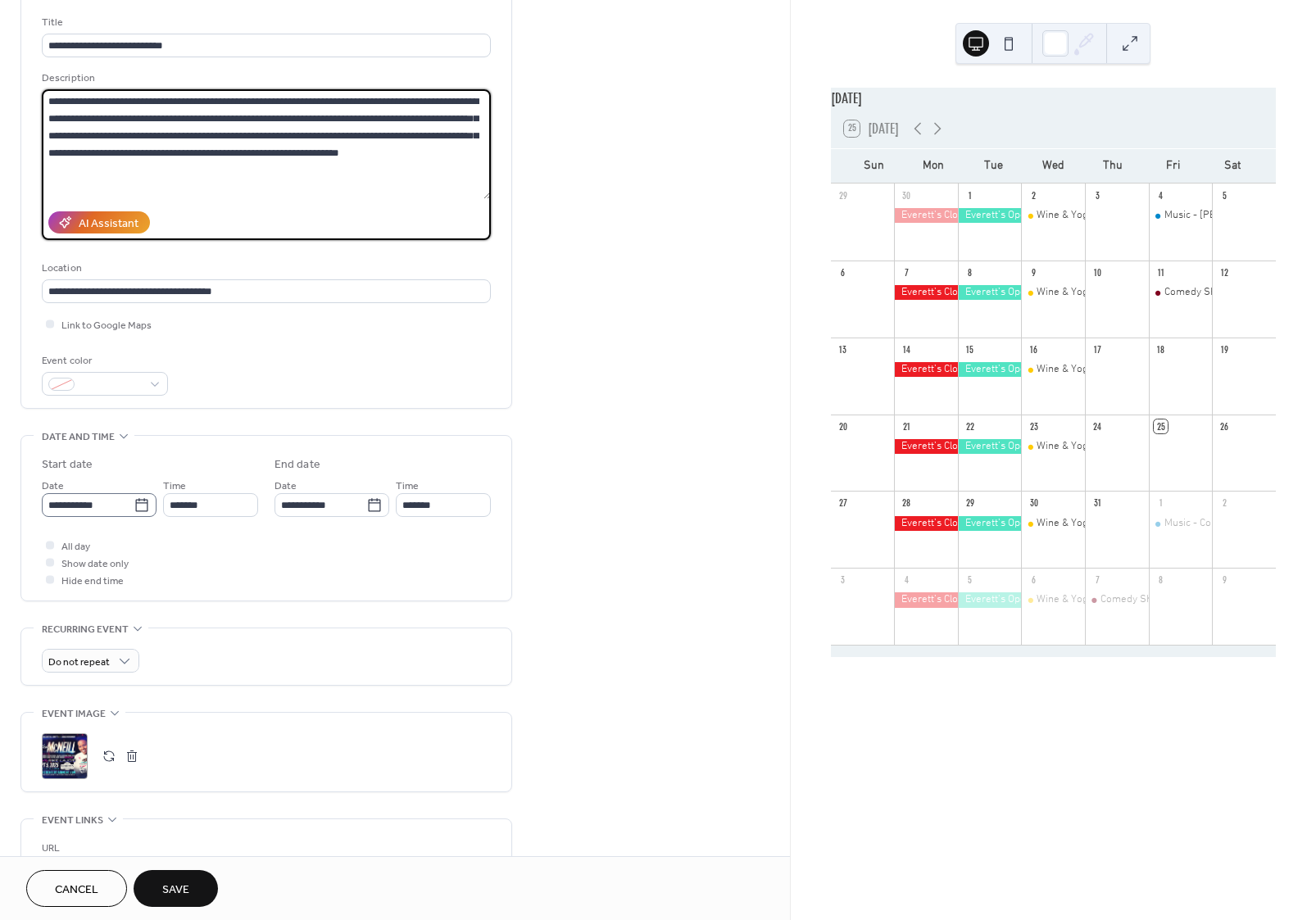 type on "**********" 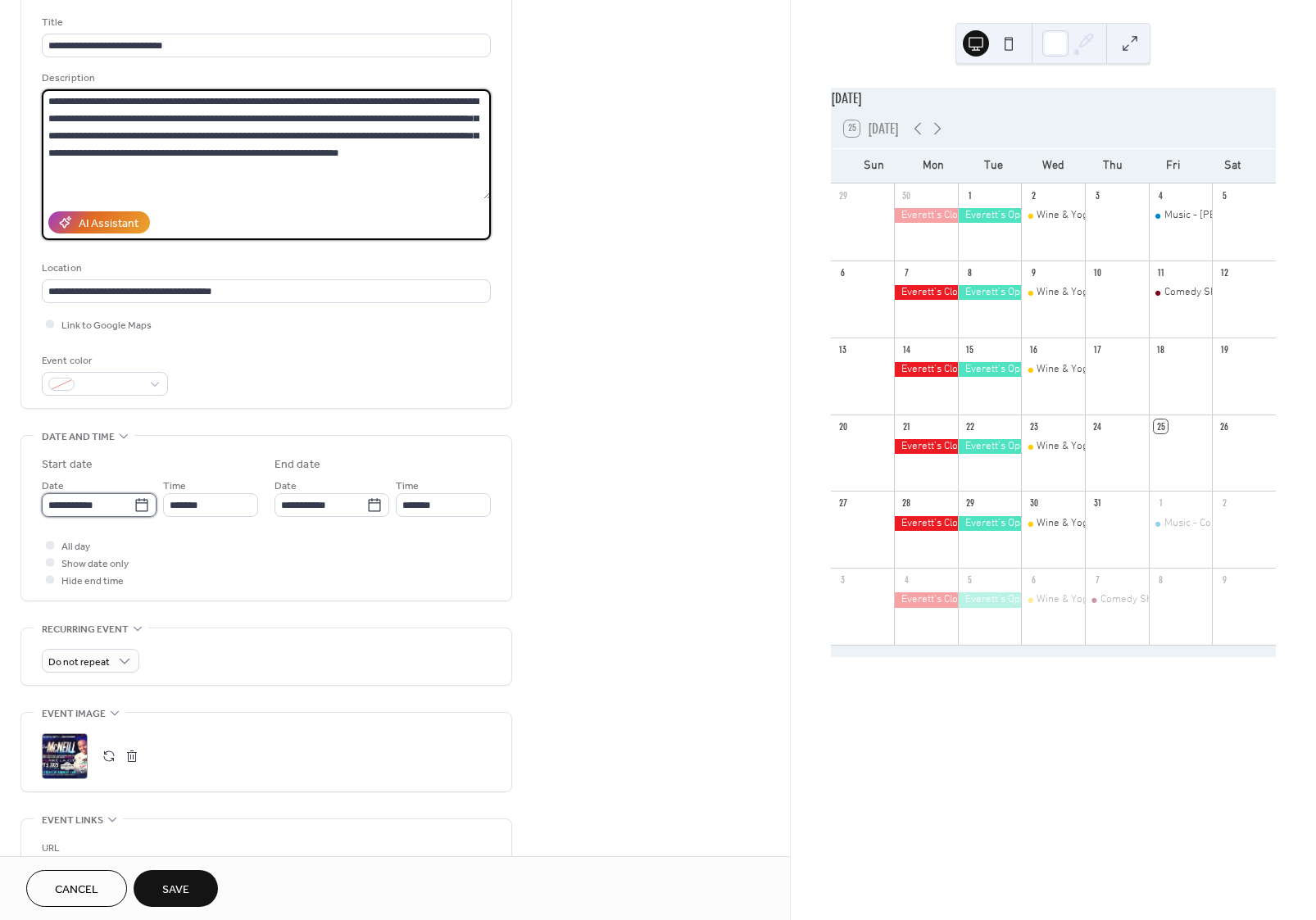 click on "**********" at bounding box center [88, 505] 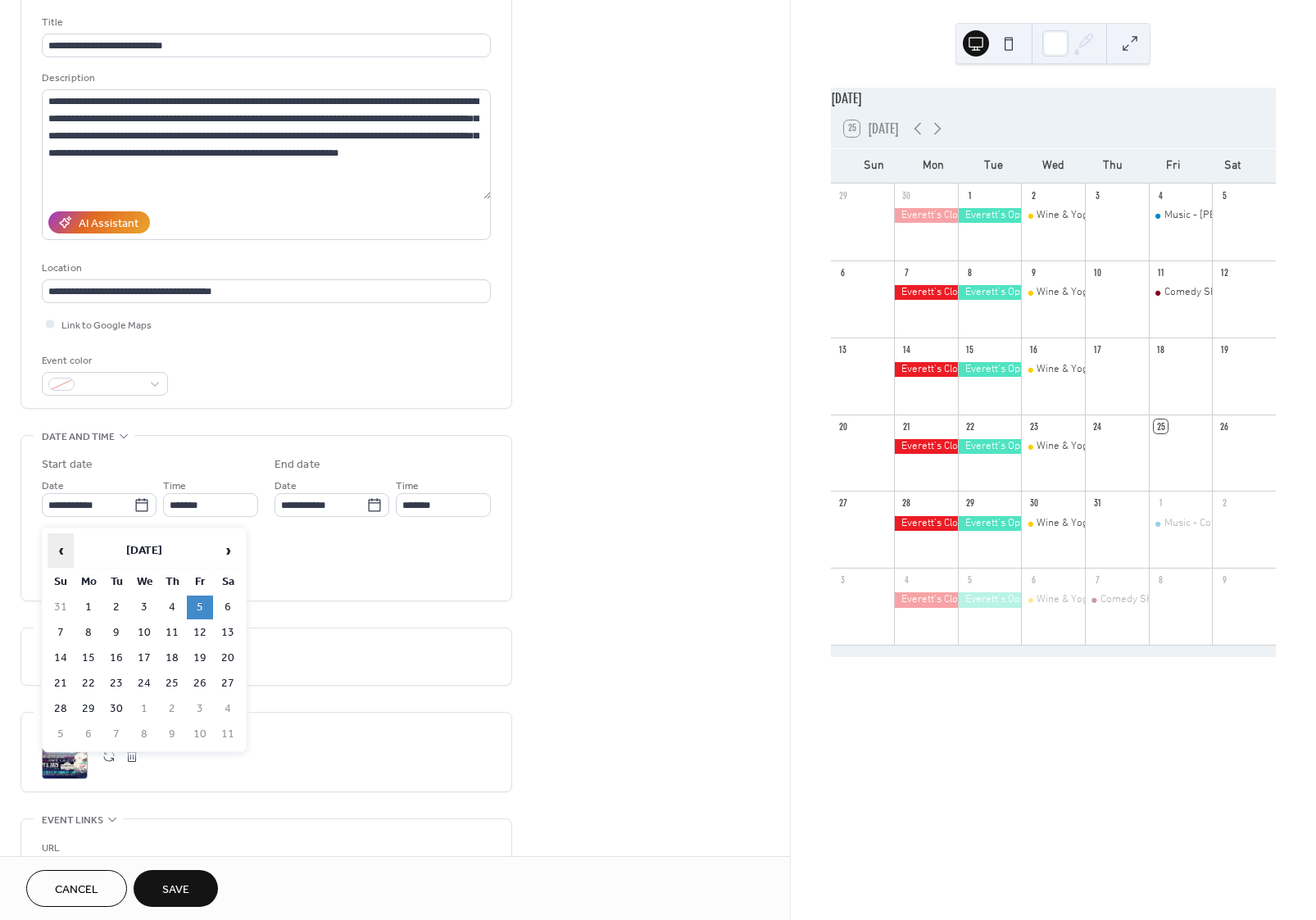 click on "‹" at bounding box center (61, 551) 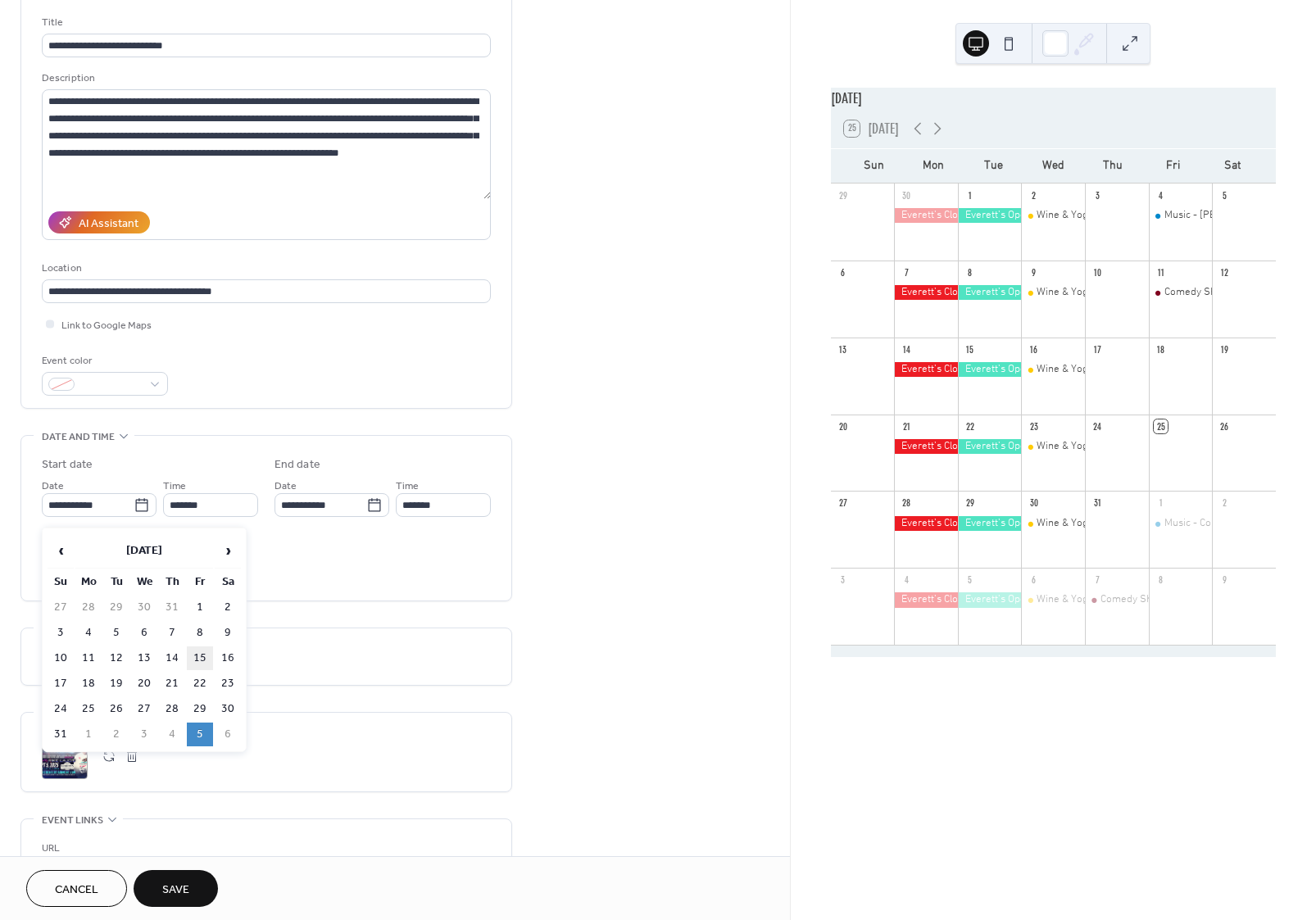 click on "15" at bounding box center (200, 658) 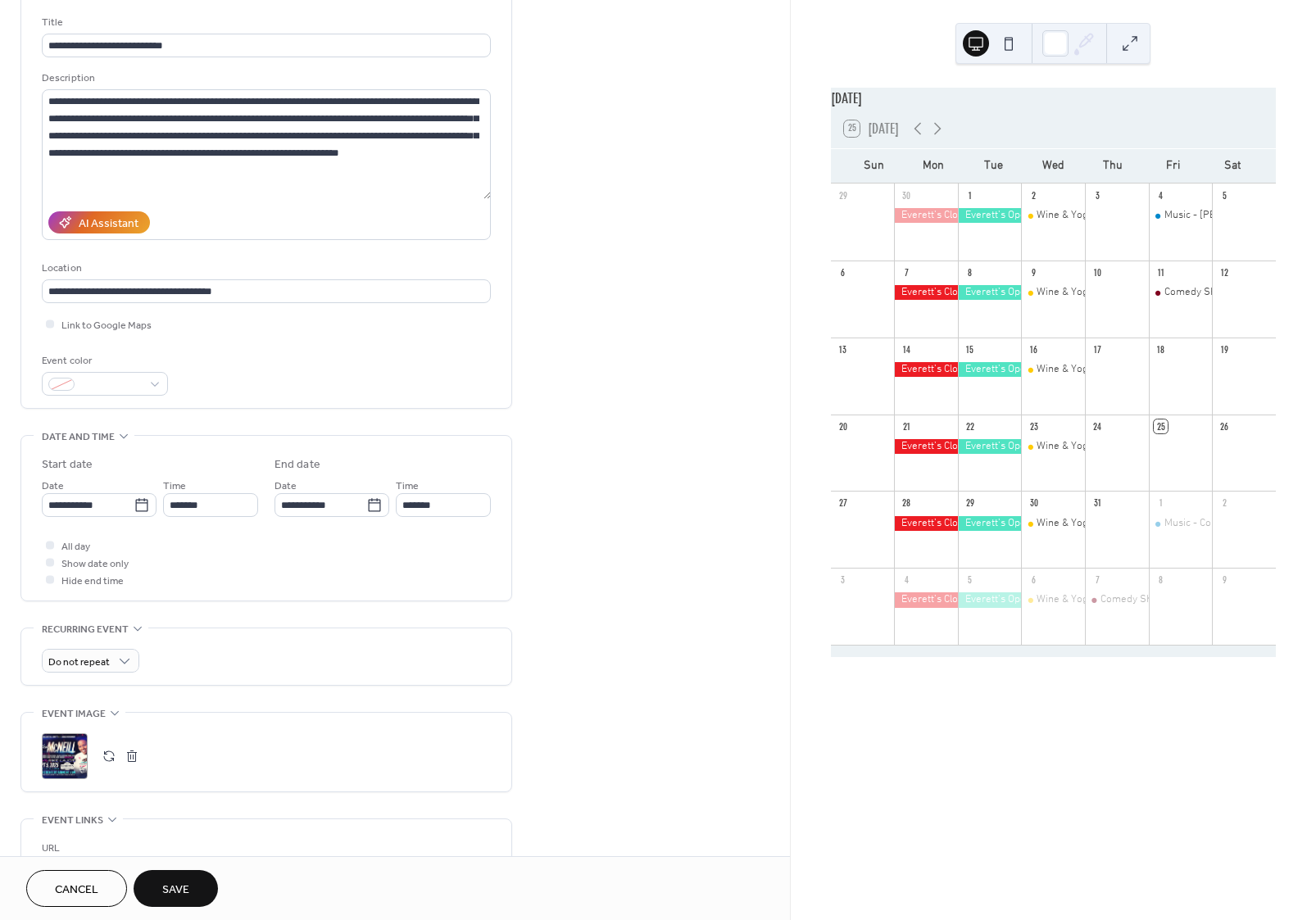 click at bounding box center [132, 756] 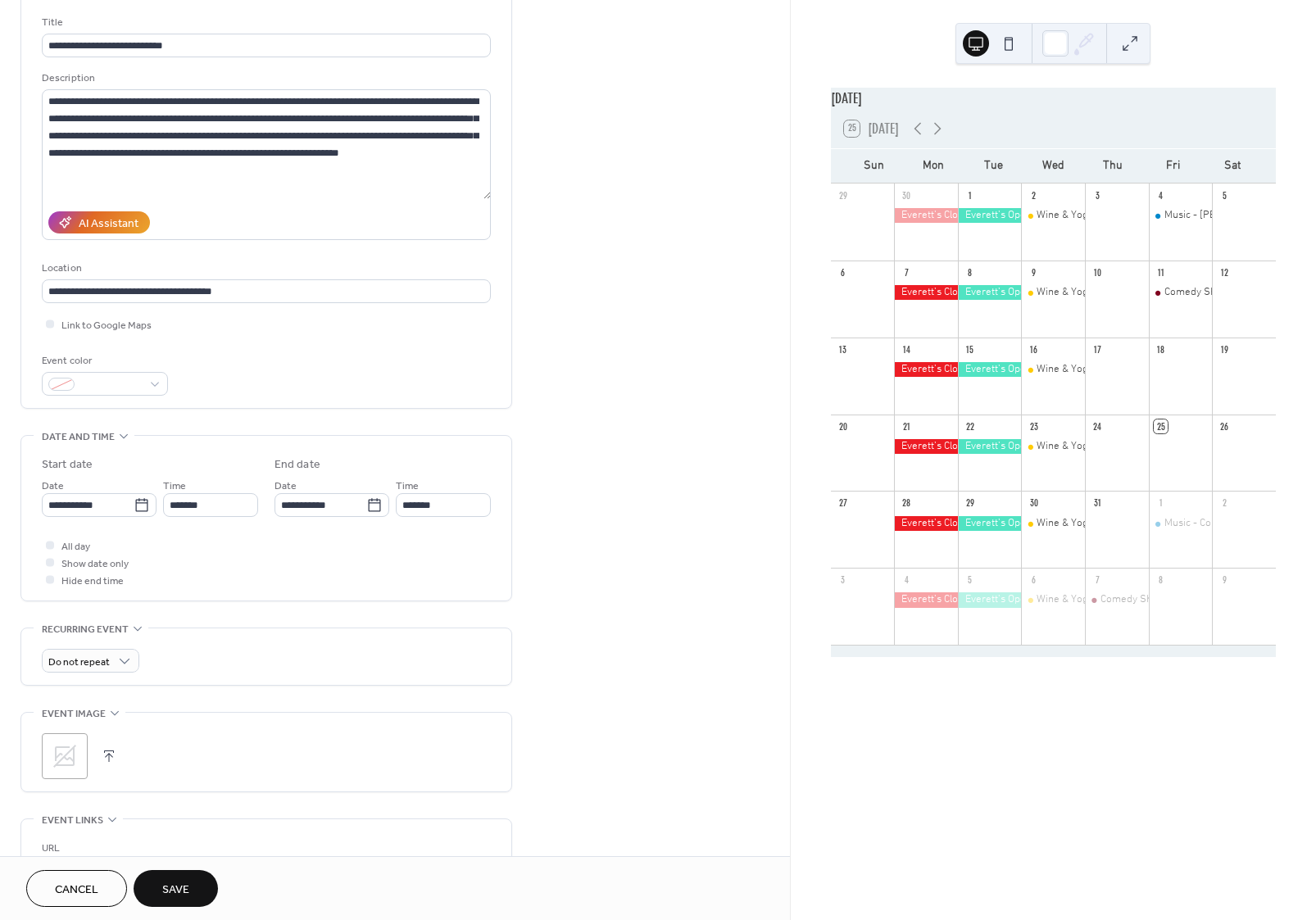 click at bounding box center (109, 756) 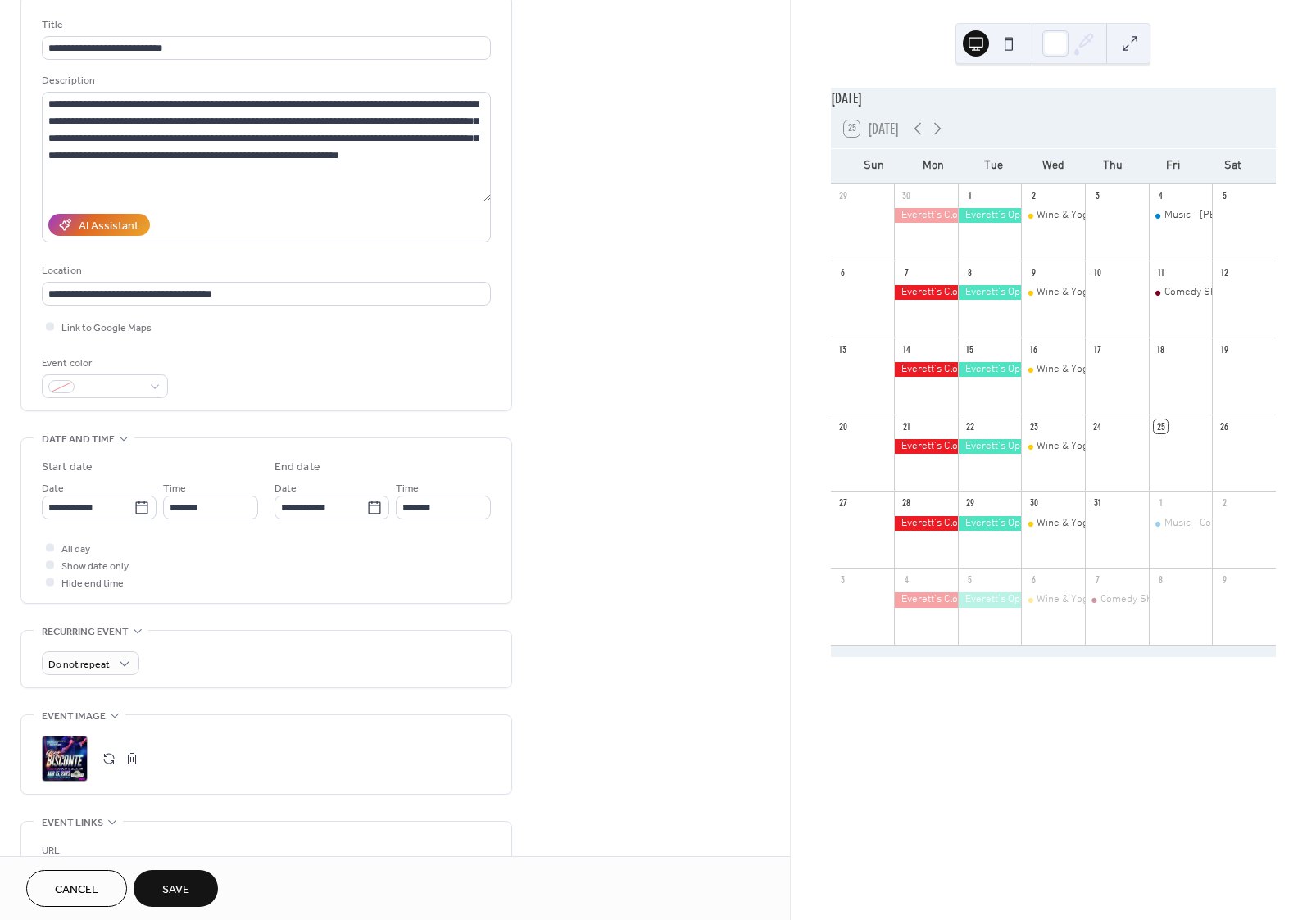 scroll, scrollTop: 0, scrollLeft: 0, axis: both 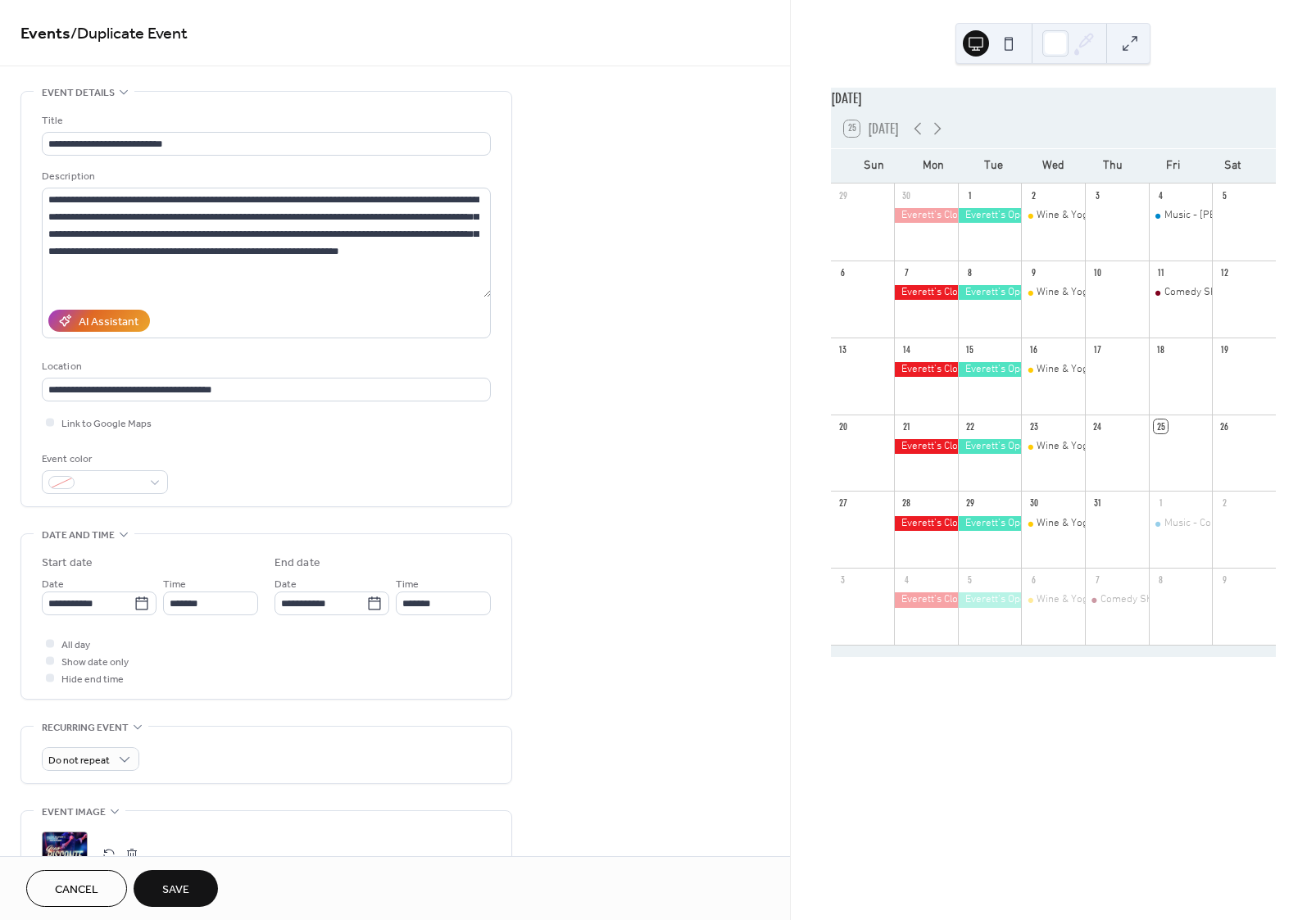 click on "Save" at bounding box center (175, 890) 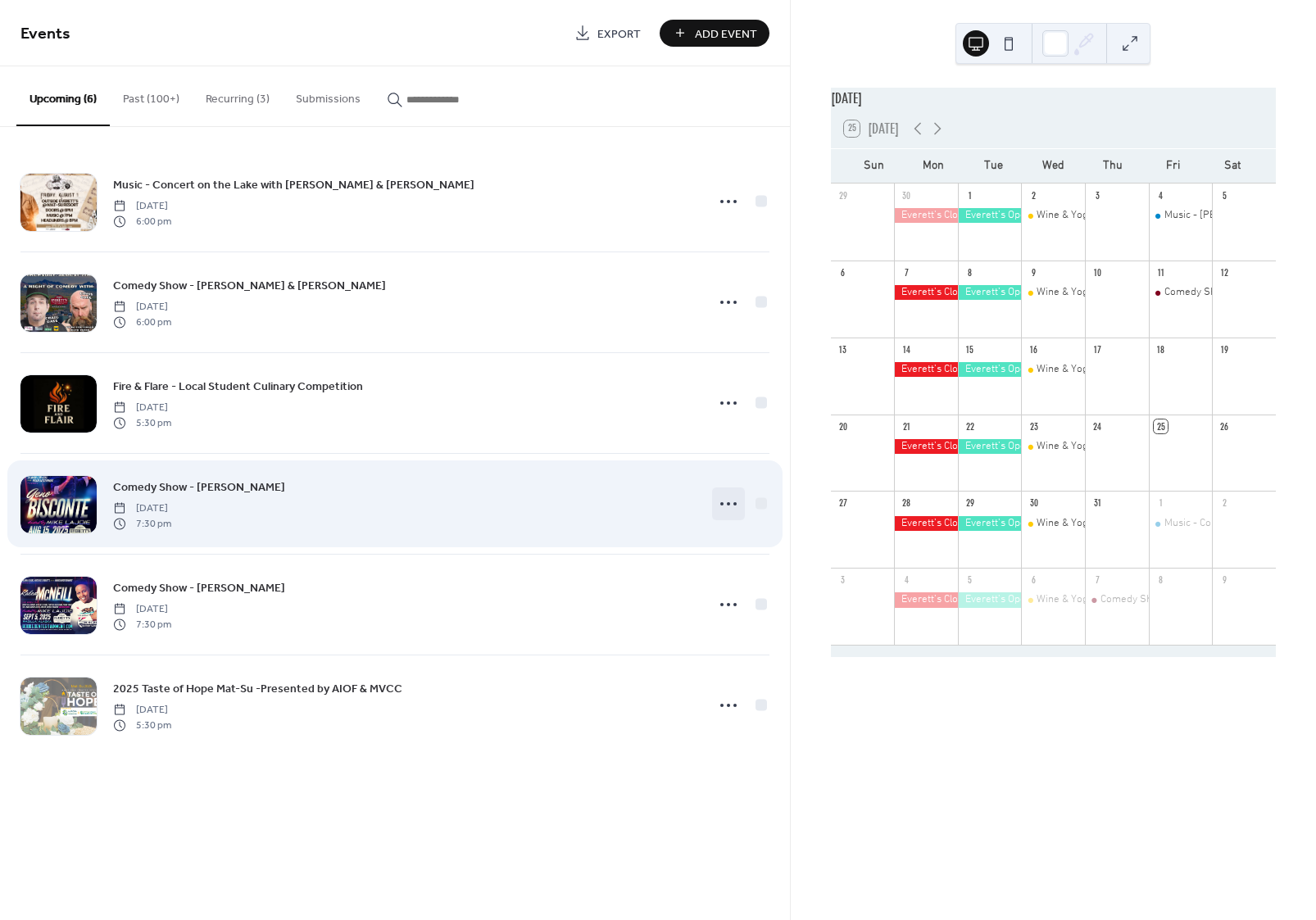 click 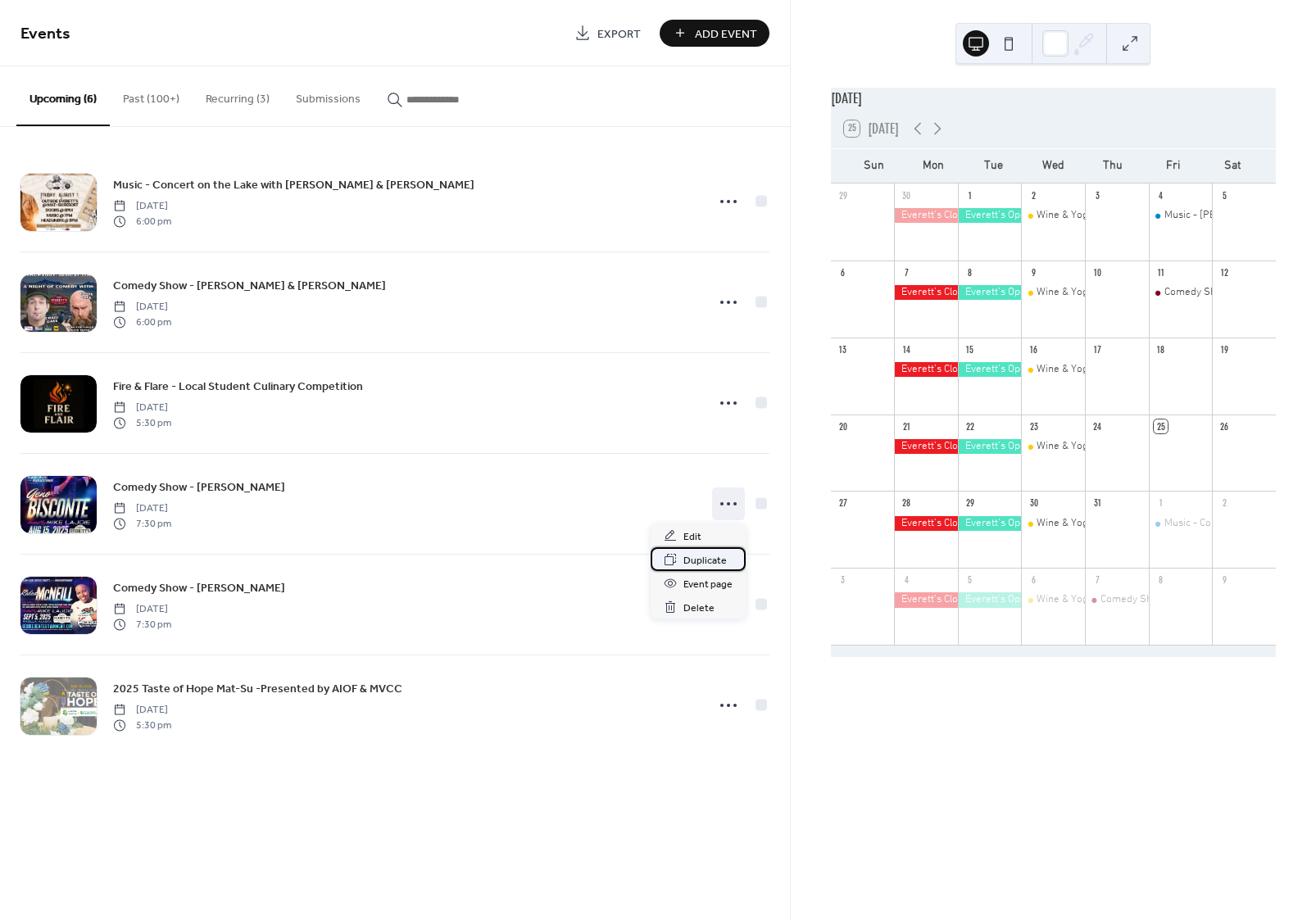 click on "Duplicate" at bounding box center (705, 560) 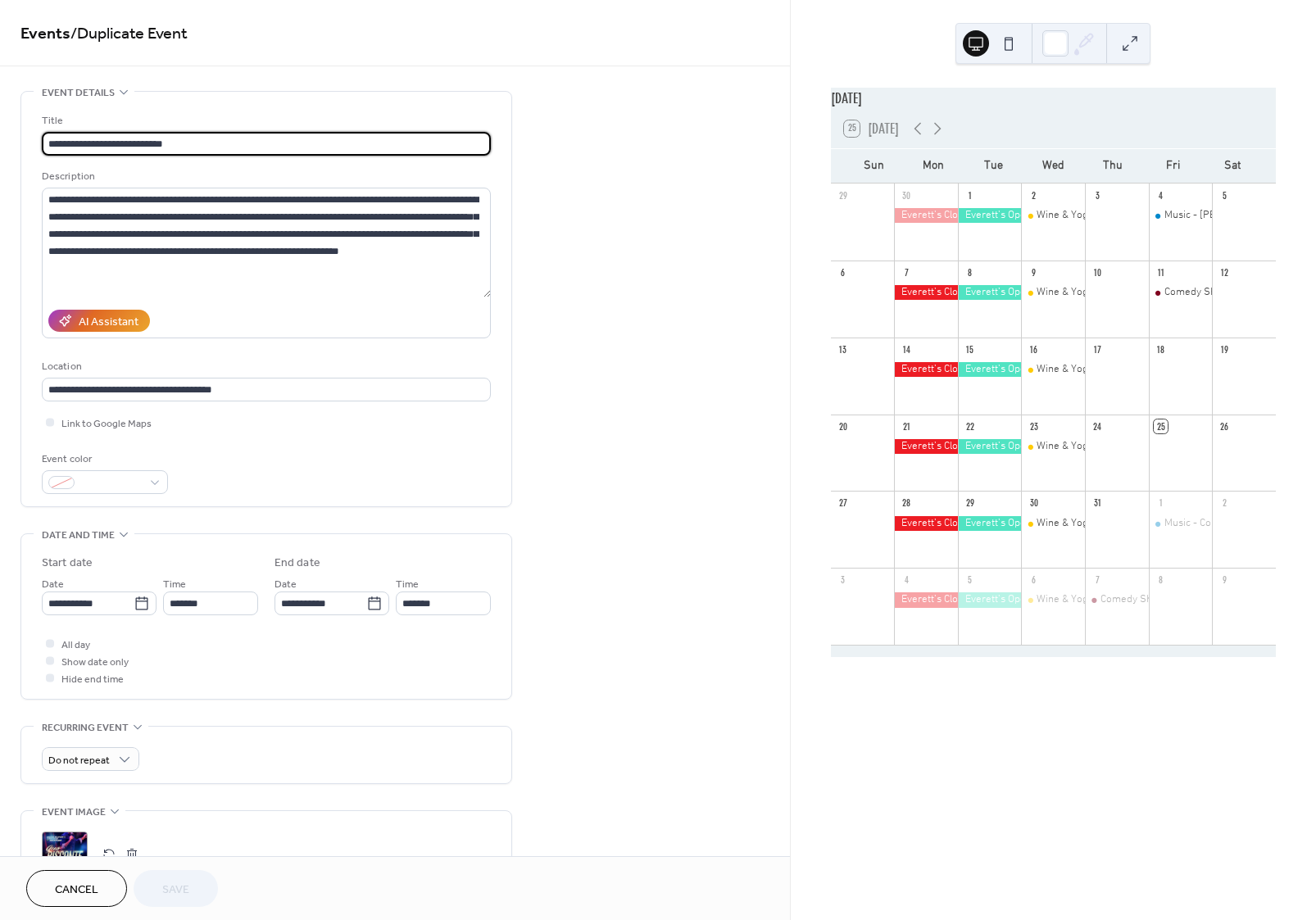 drag, startPoint x: 121, startPoint y: 142, endPoint x: 256, endPoint y: 156, distance: 135.72398 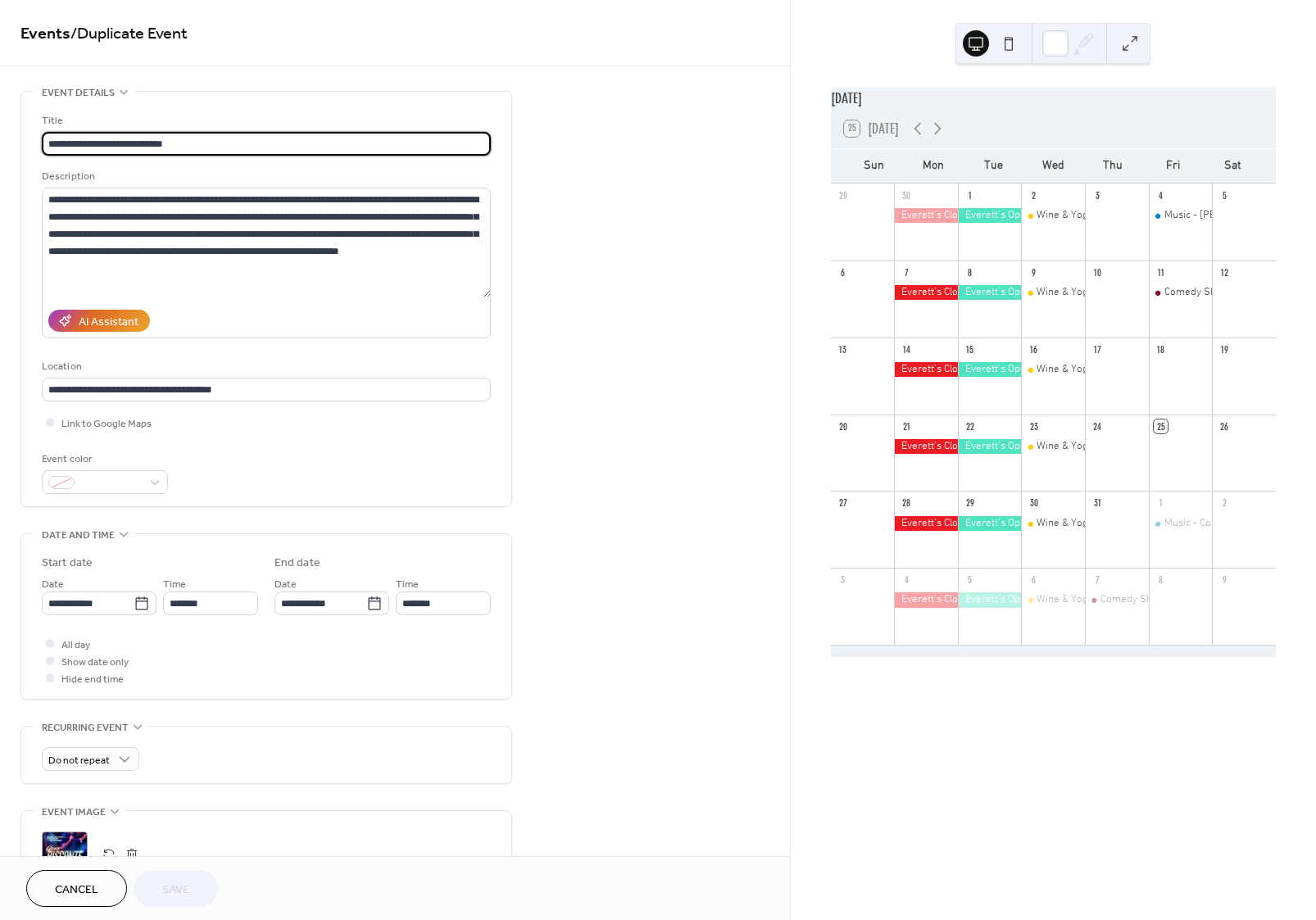 click on "**********" at bounding box center [266, 143] 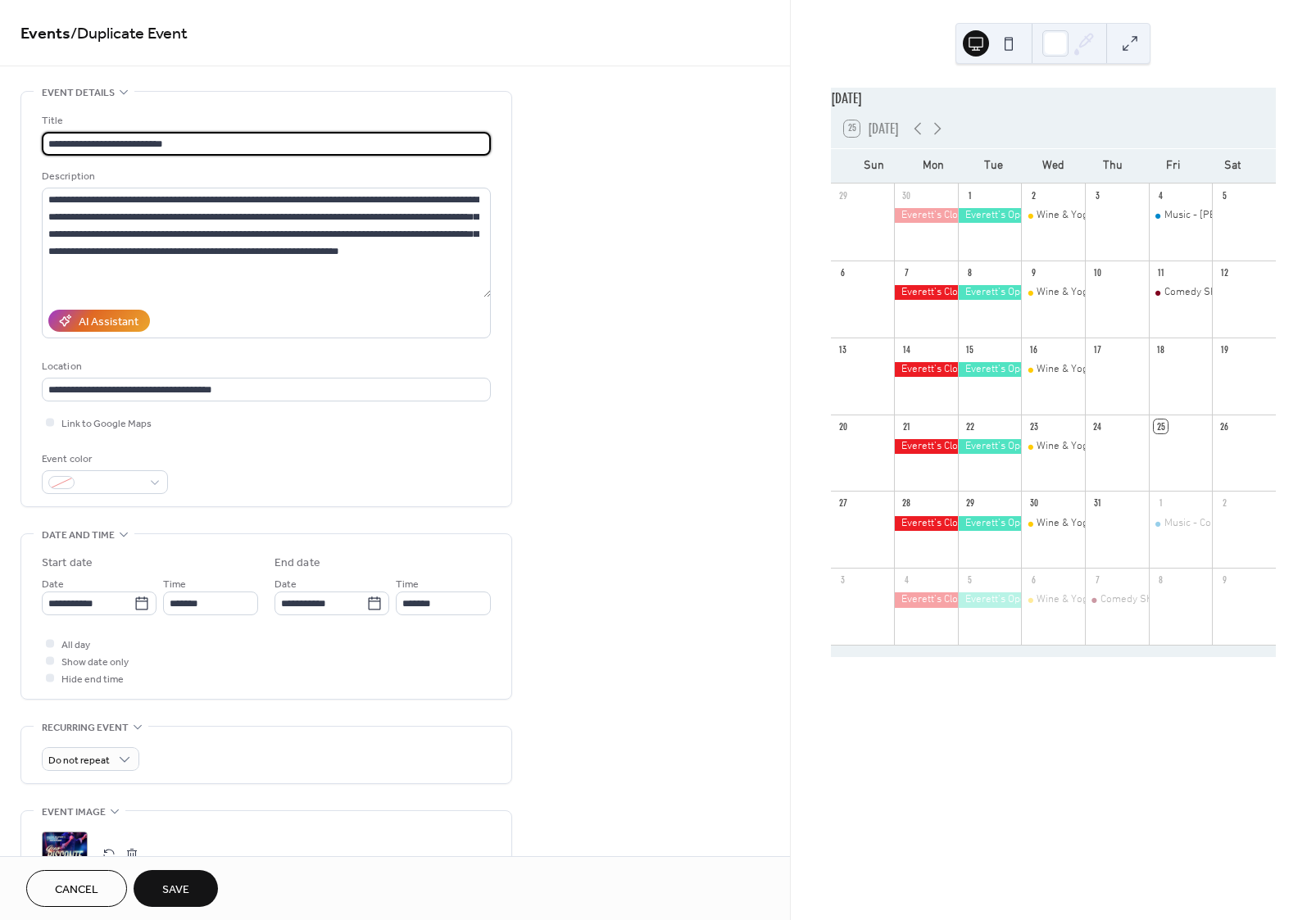 type on "**********" 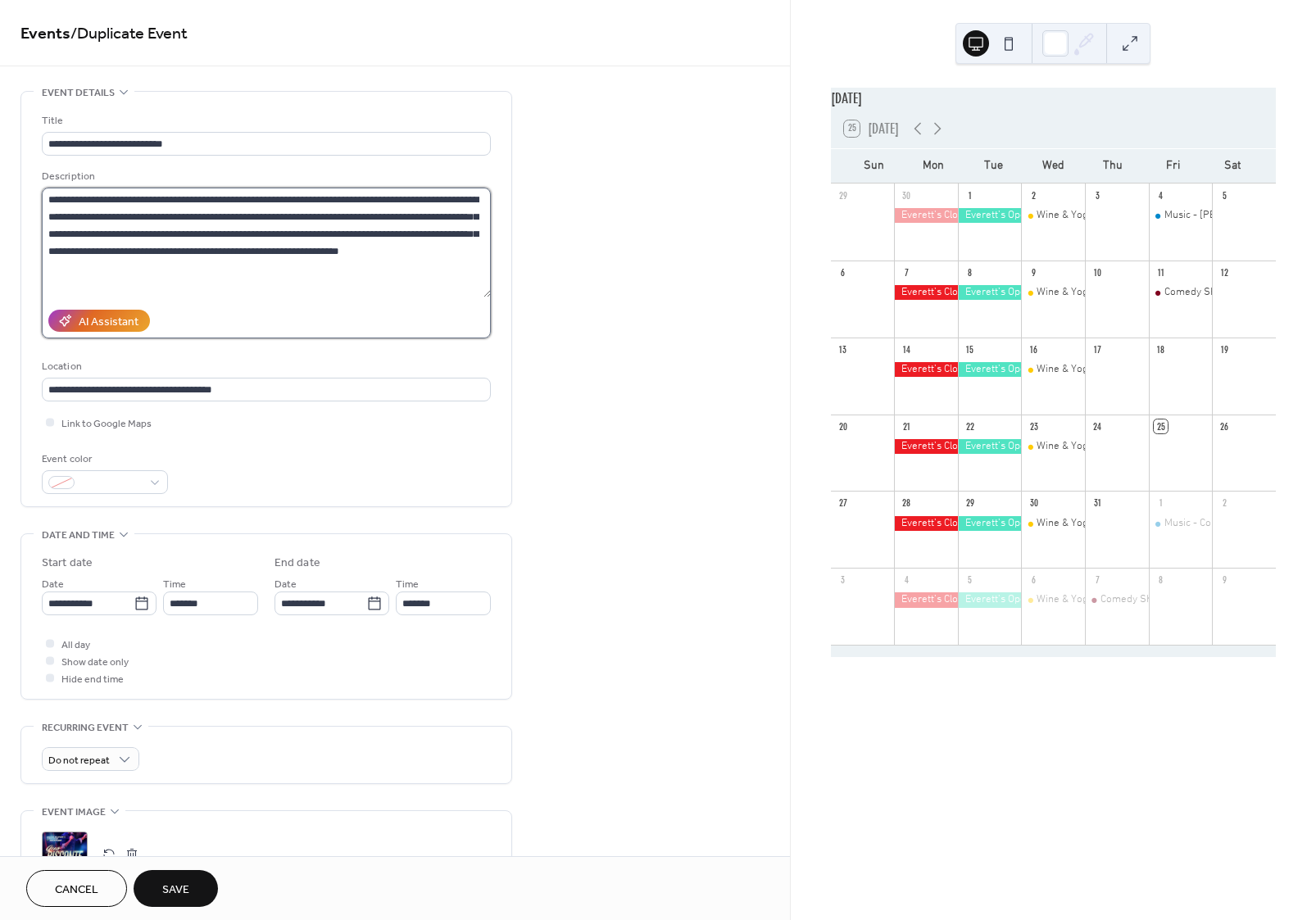click on "**********" at bounding box center [266, 242] 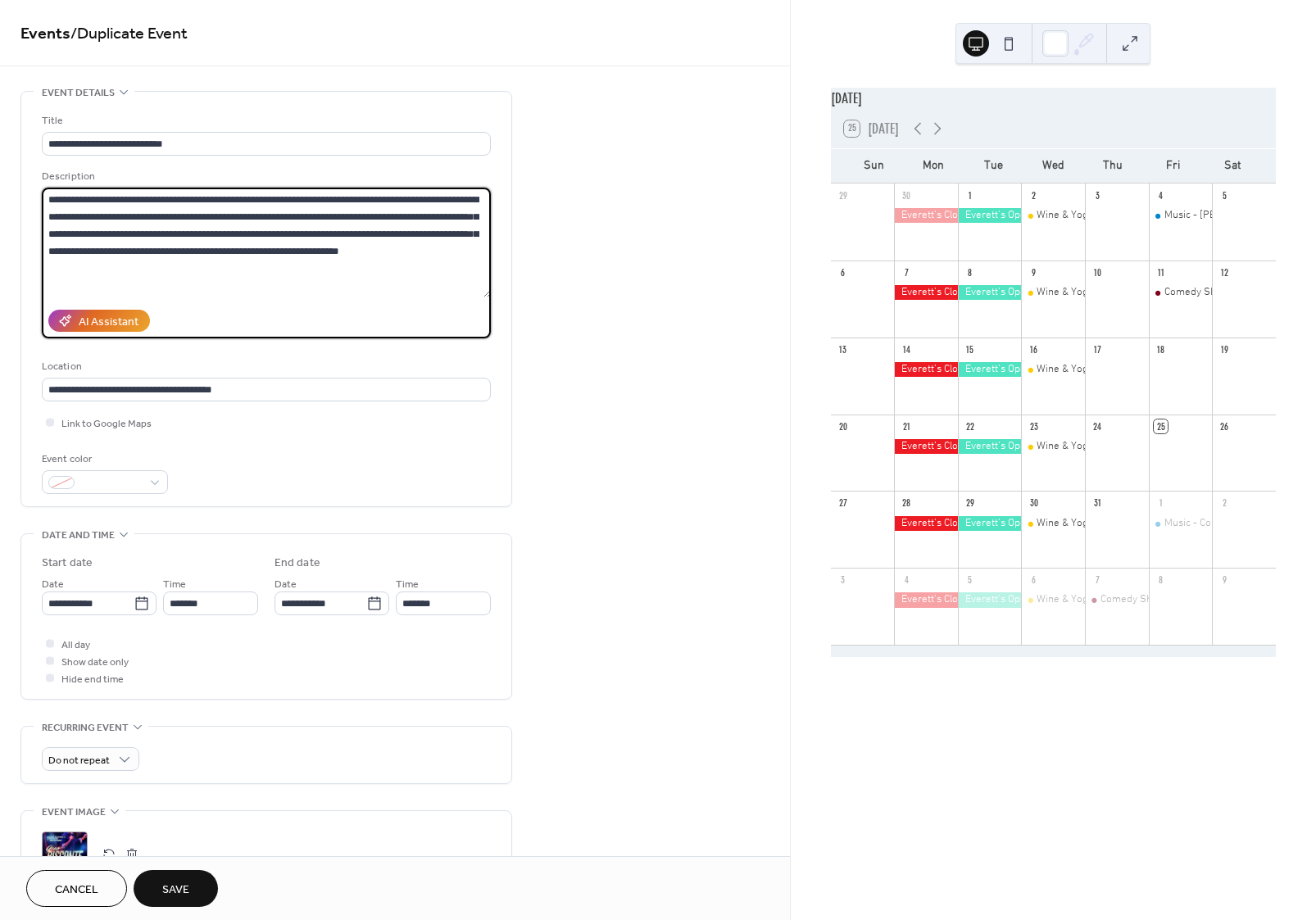 paste on "**********" 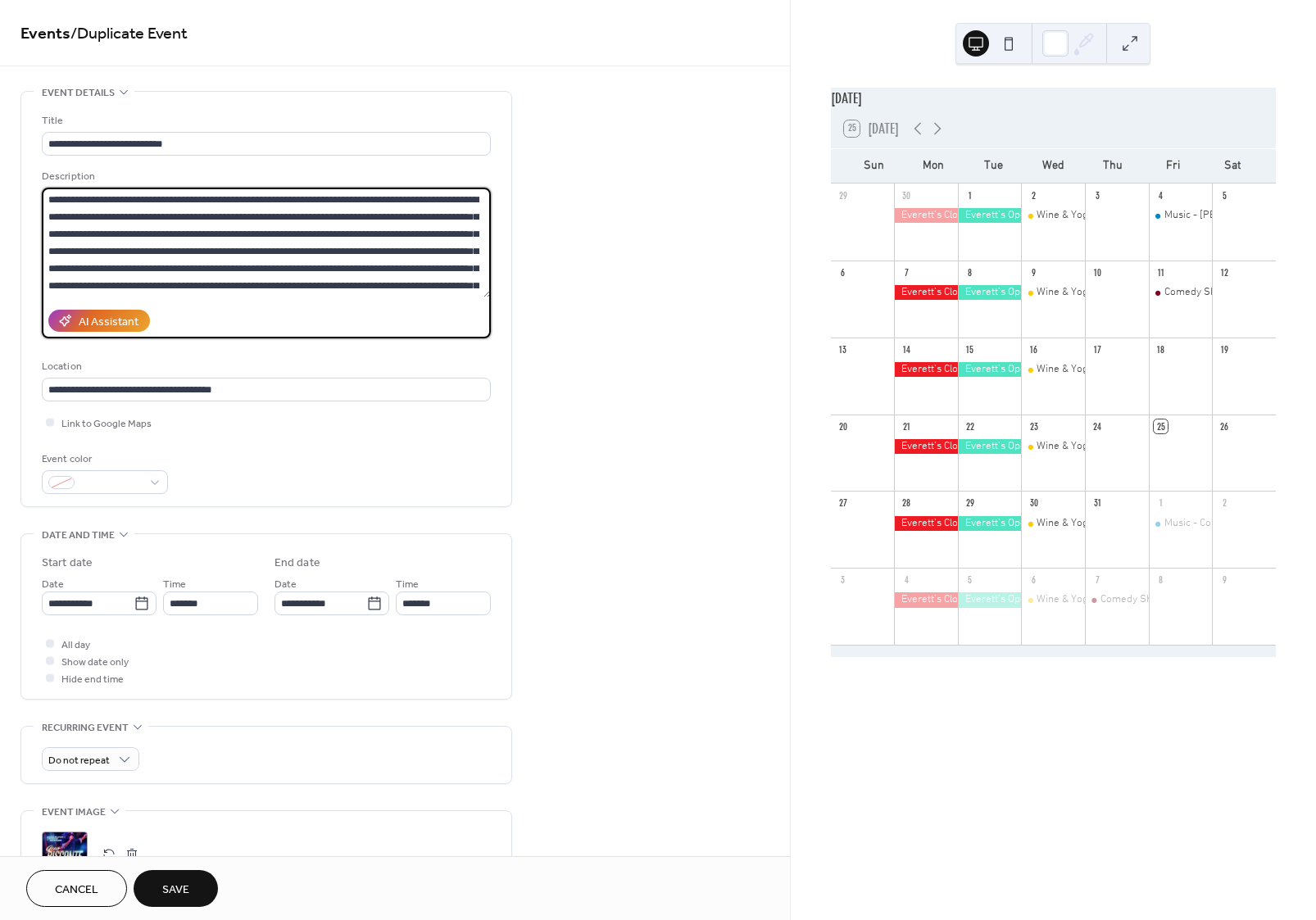 scroll, scrollTop: 49, scrollLeft: 0, axis: vertical 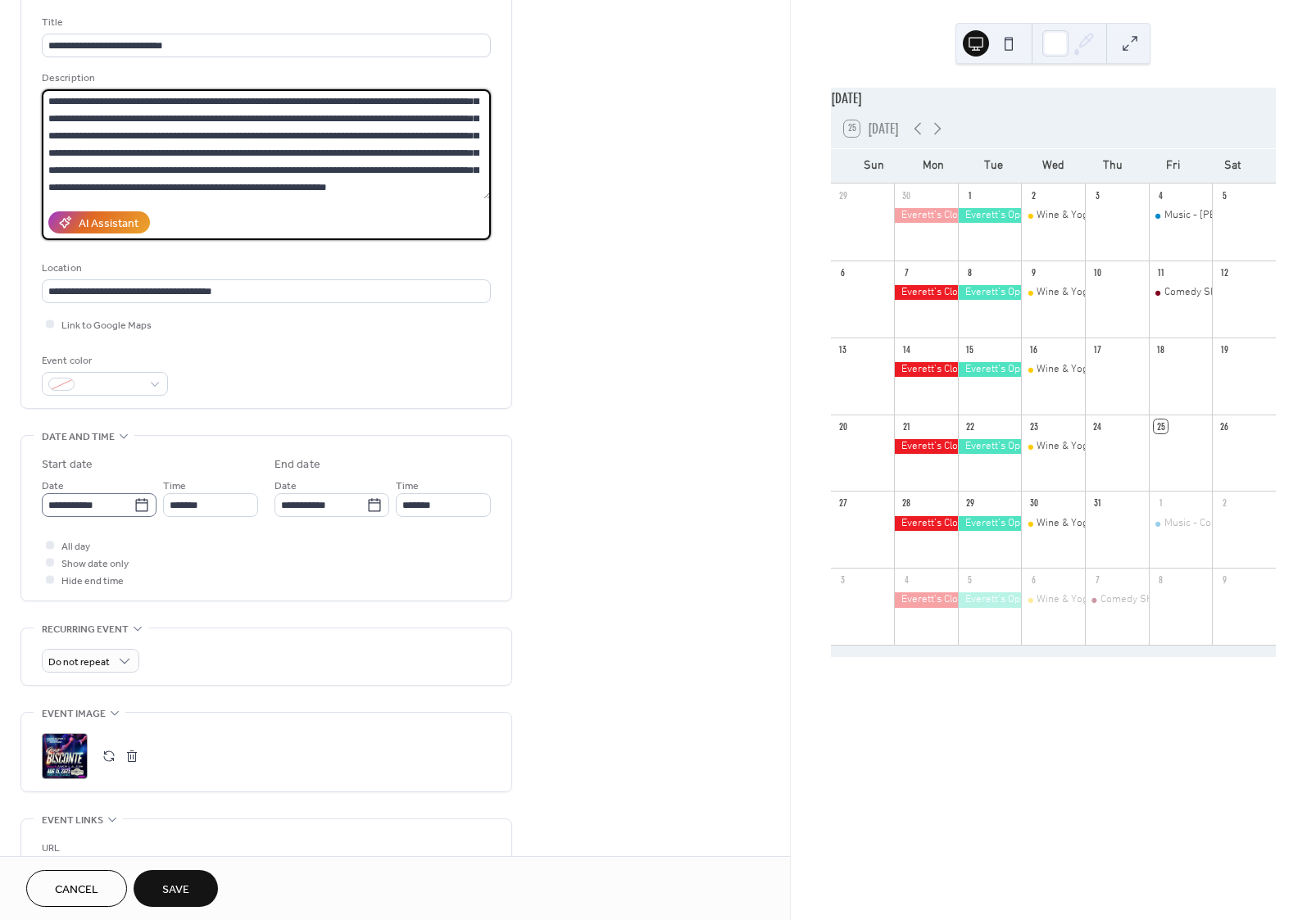 type on "**********" 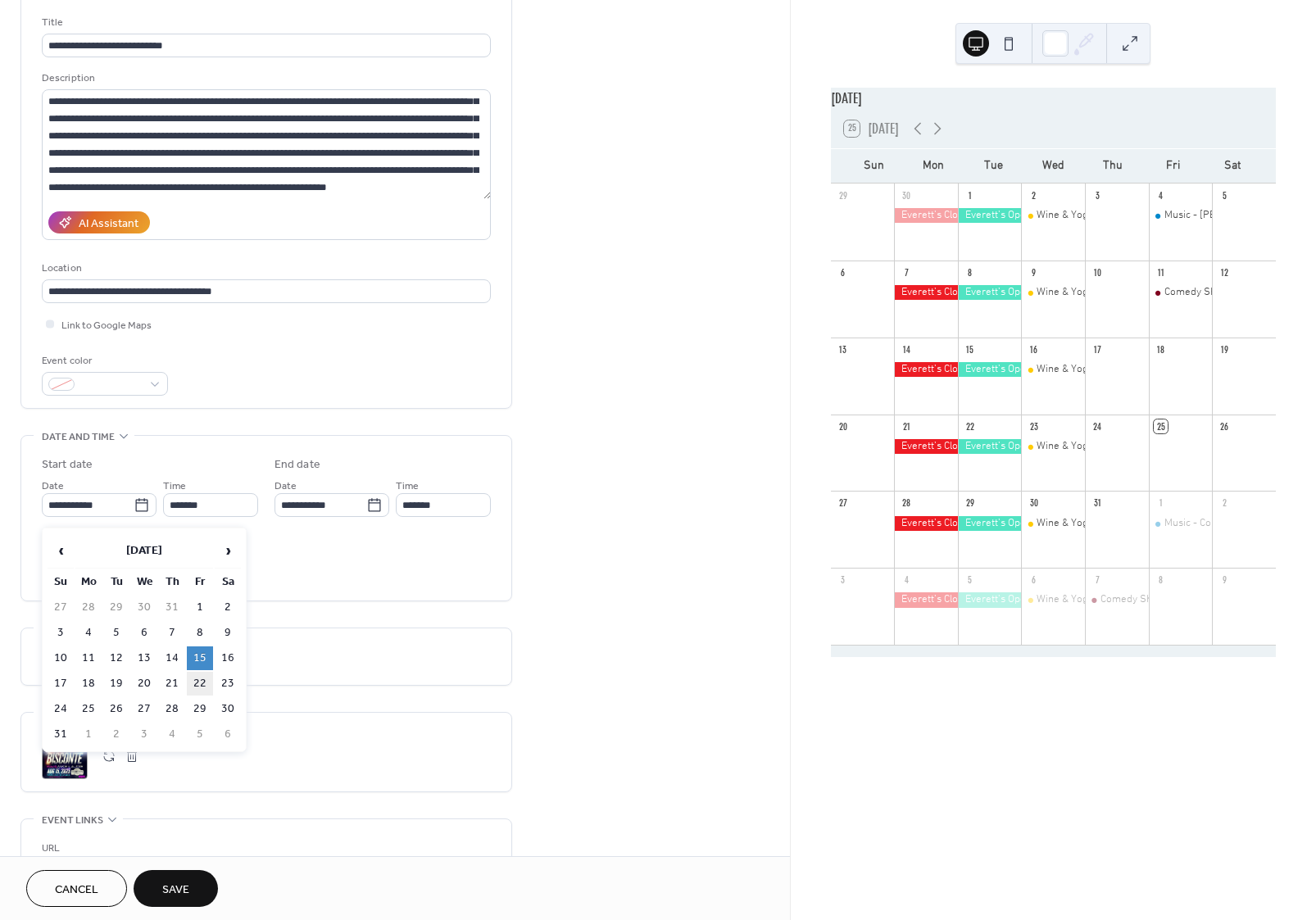 click on "22" at bounding box center [200, 683] 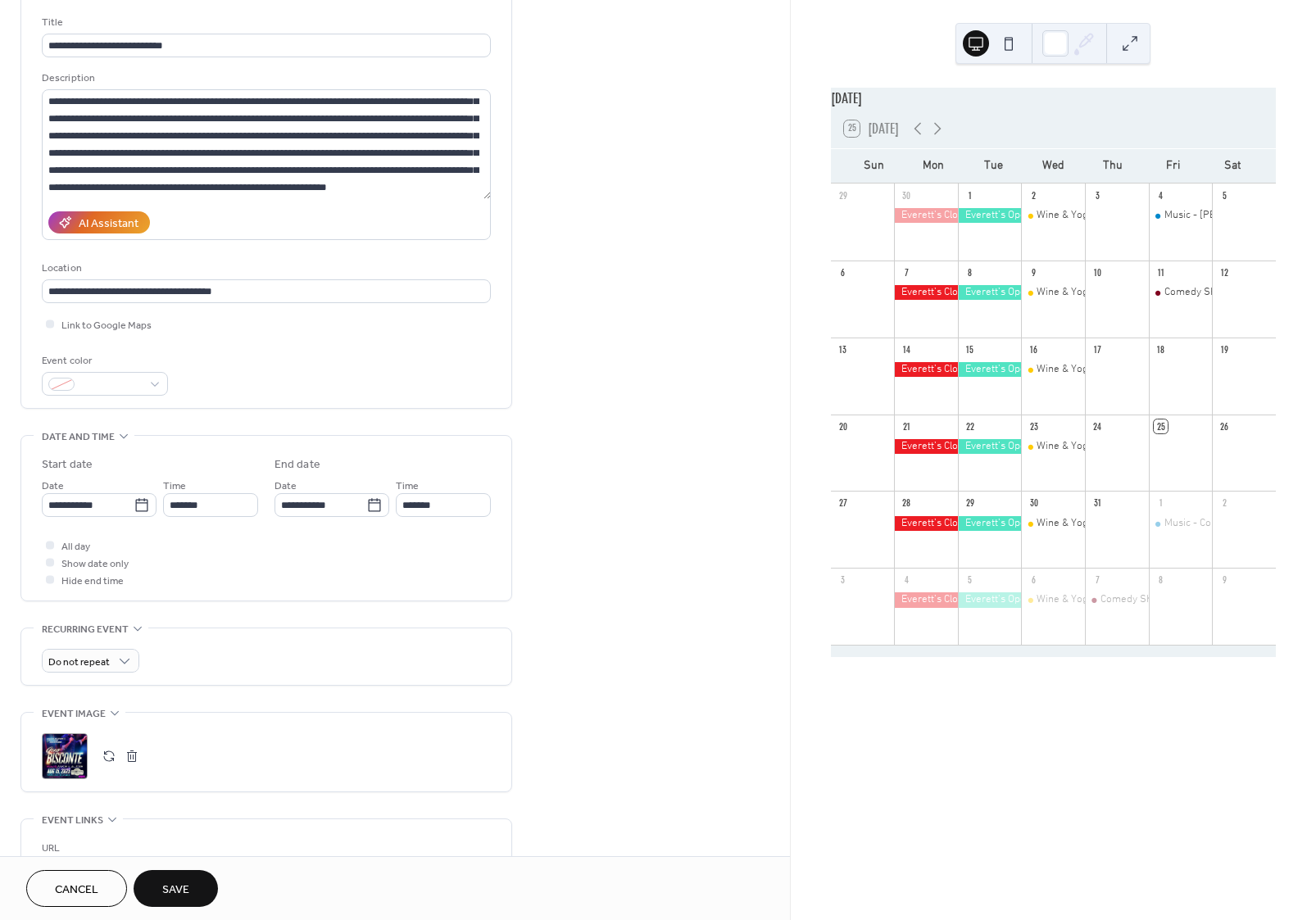 scroll, scrollTop: 295, scrollLeft: 0, axis: vertical 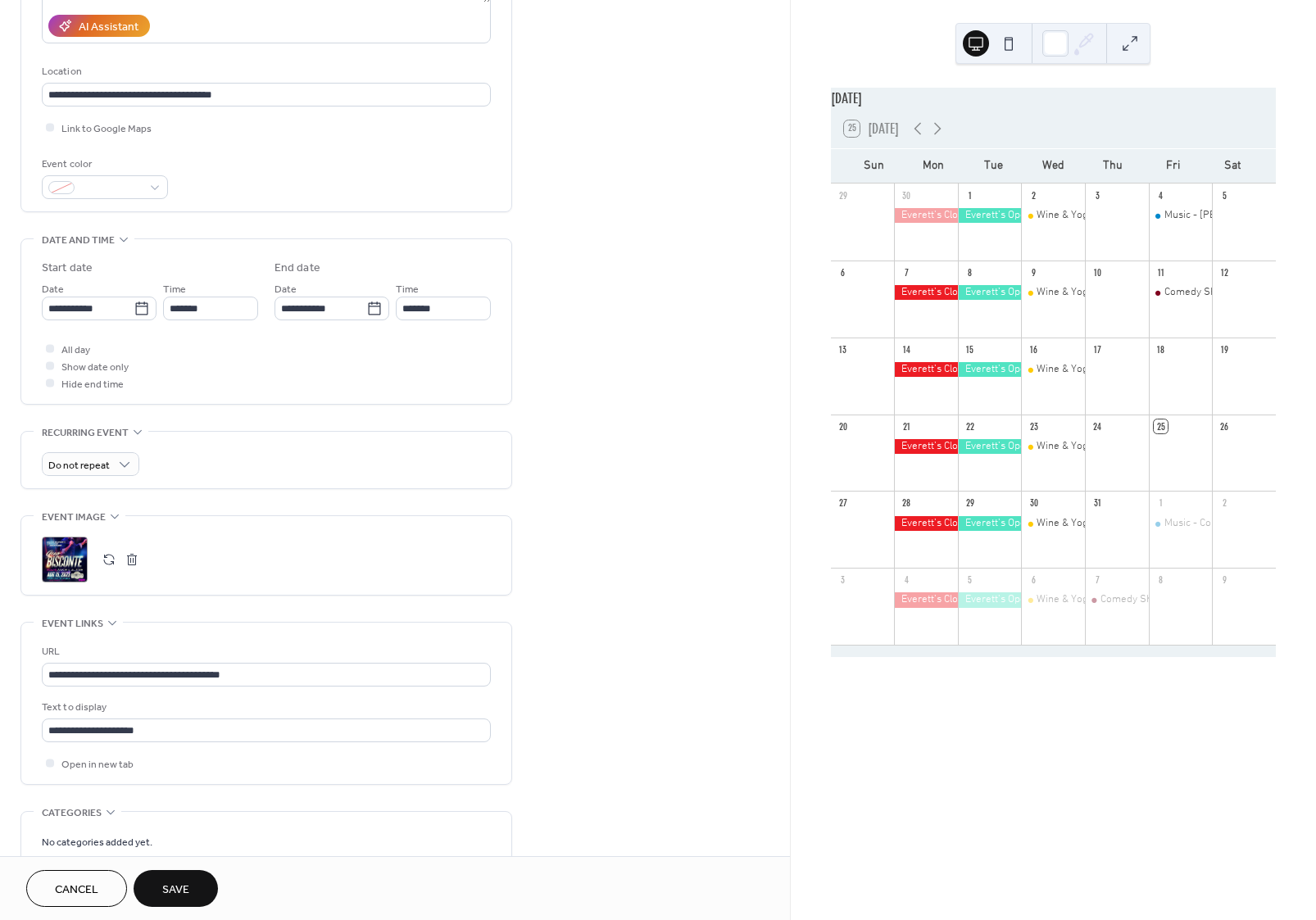 click at bounding box center [132, 560] 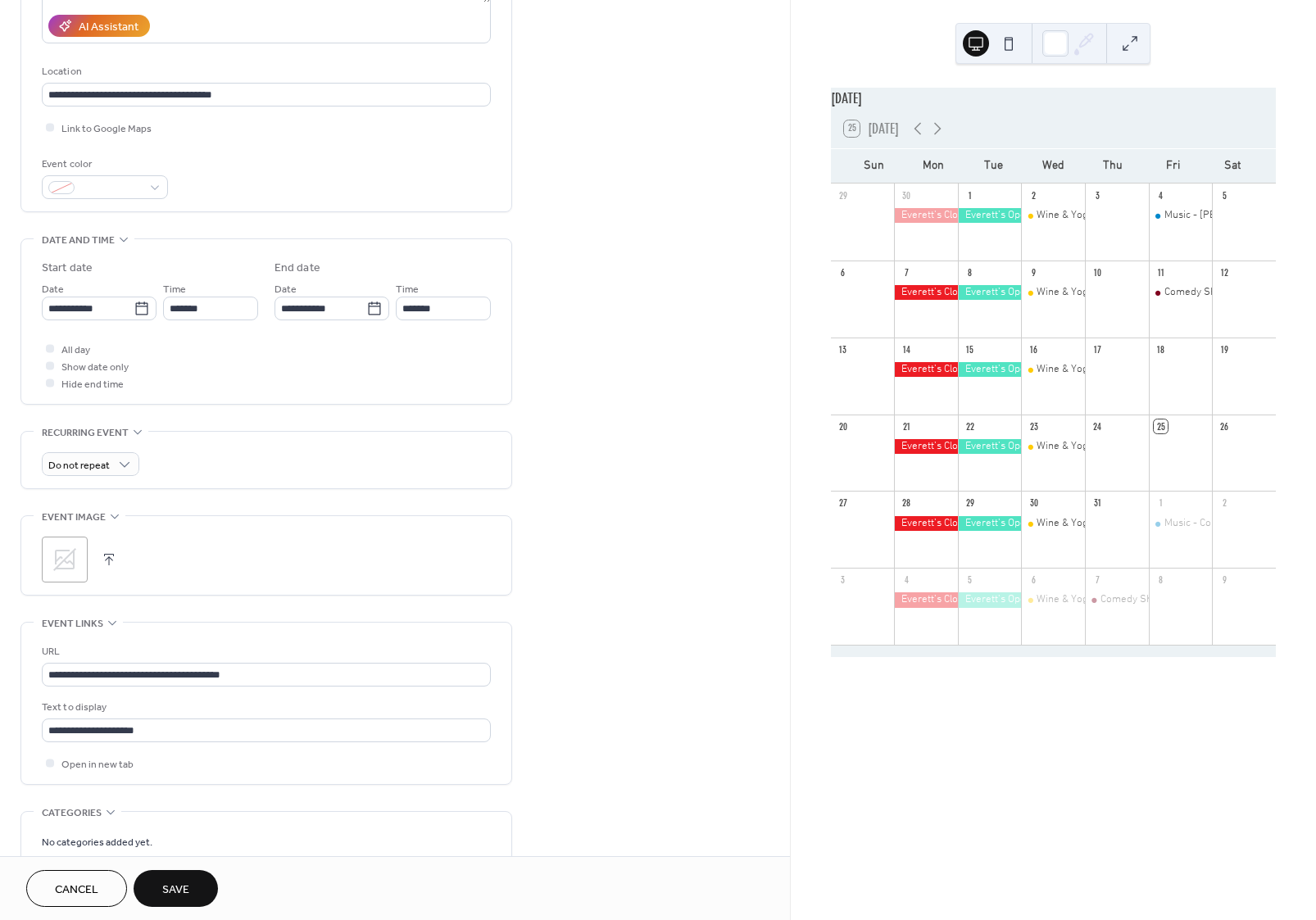 click at bounding box center (109, 560) 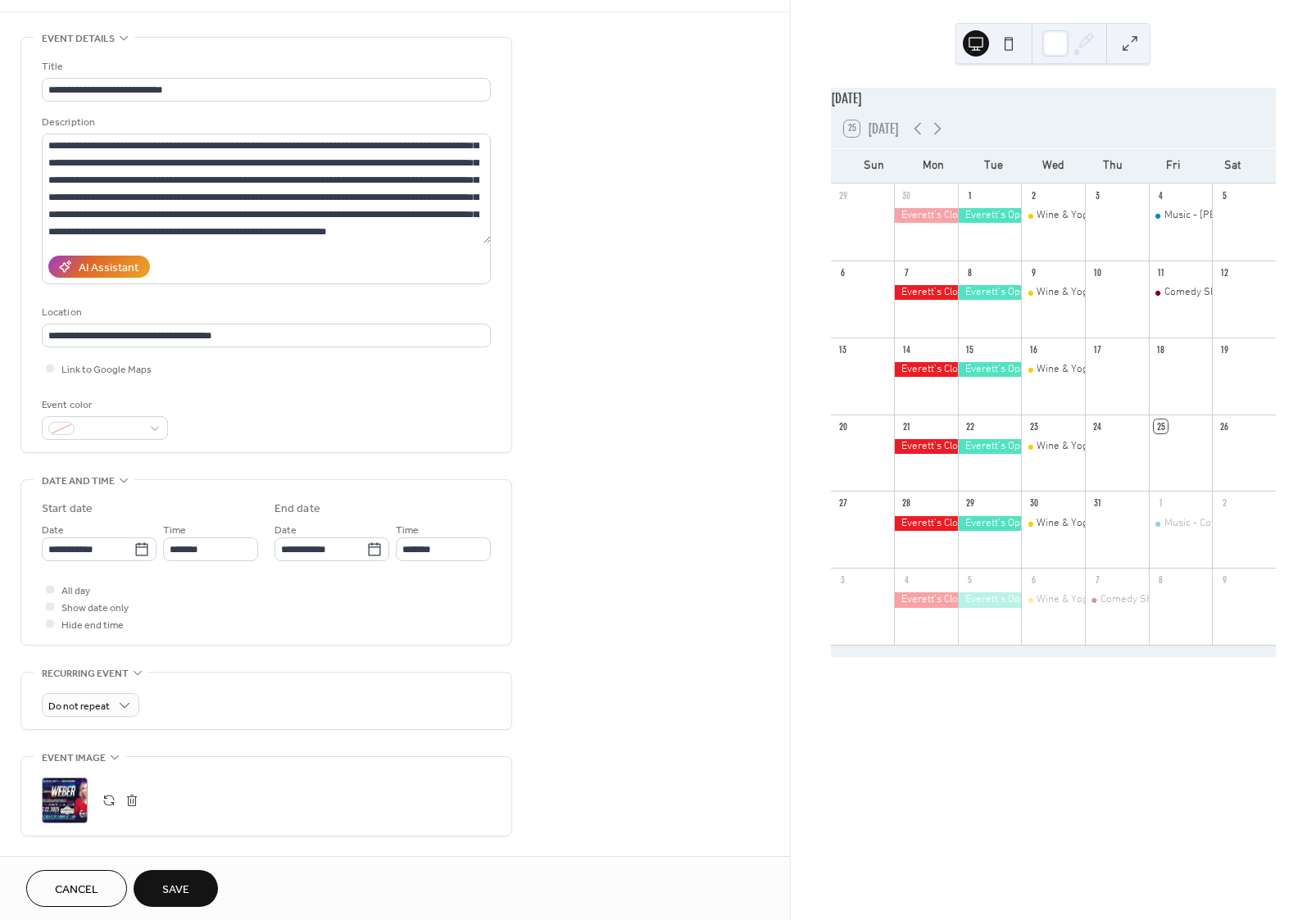 scroll, scrollTop: 0, scrollLeft: 0, axis: both 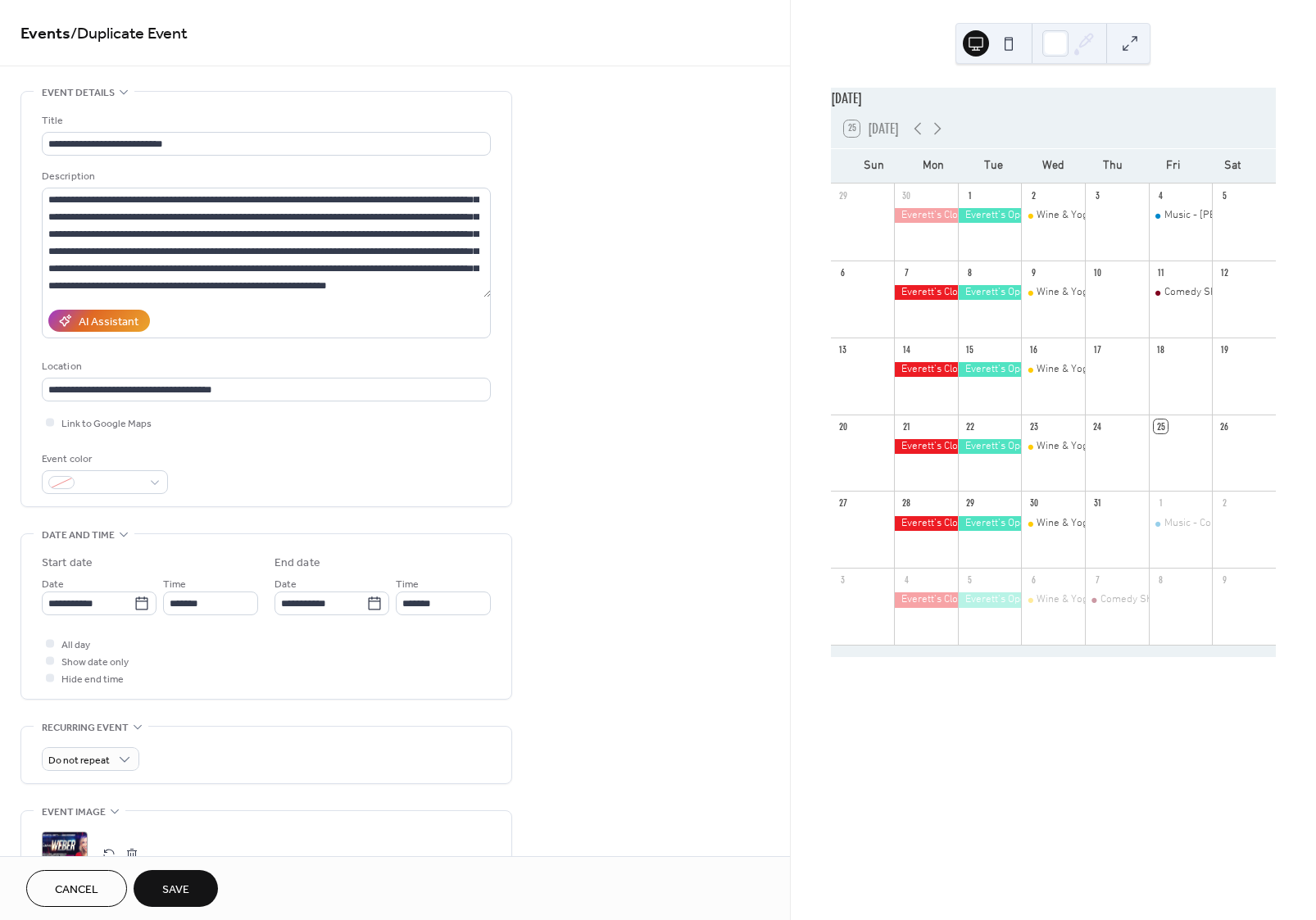 click on "Save" at bounding box center (175, 890) 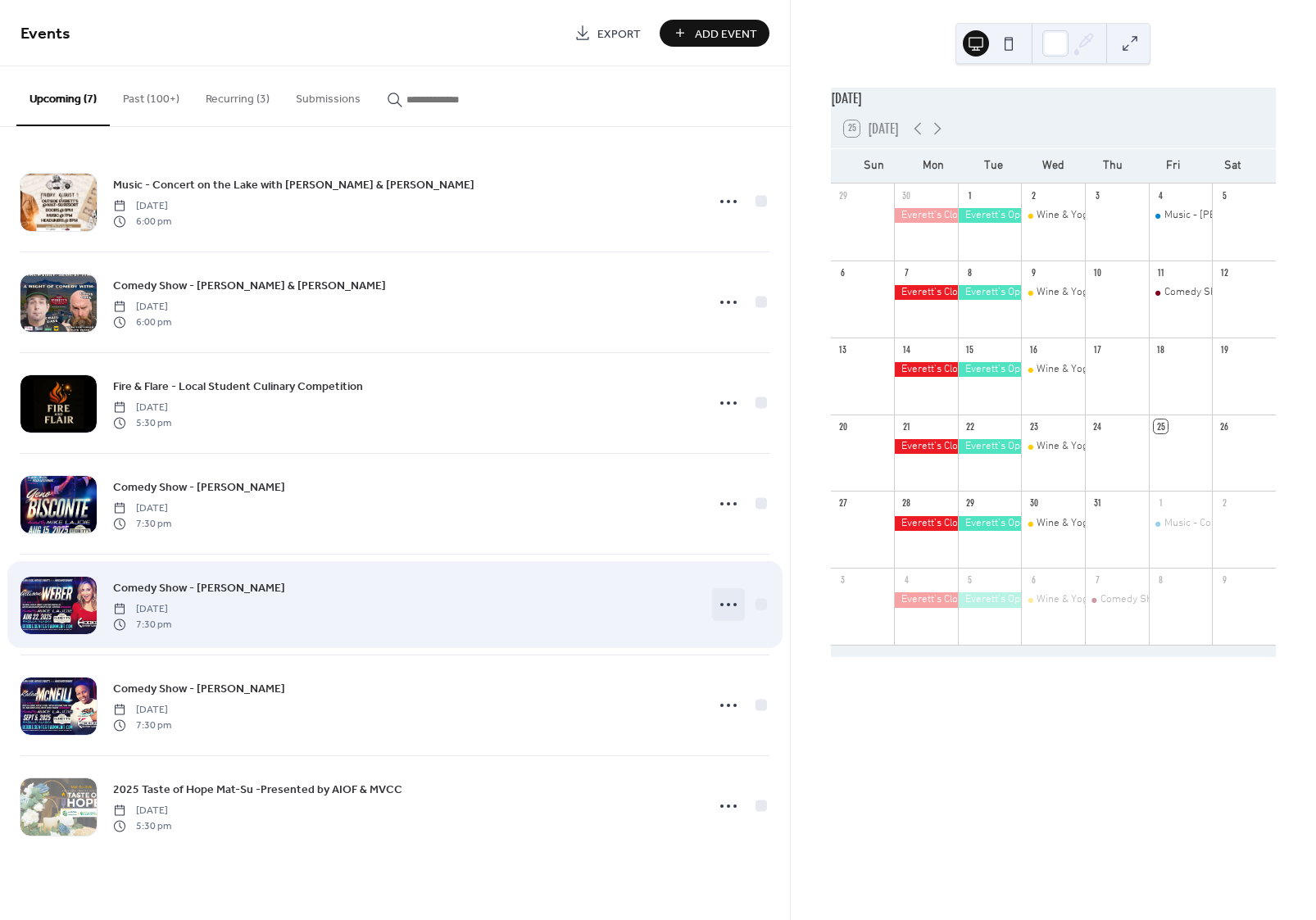 click 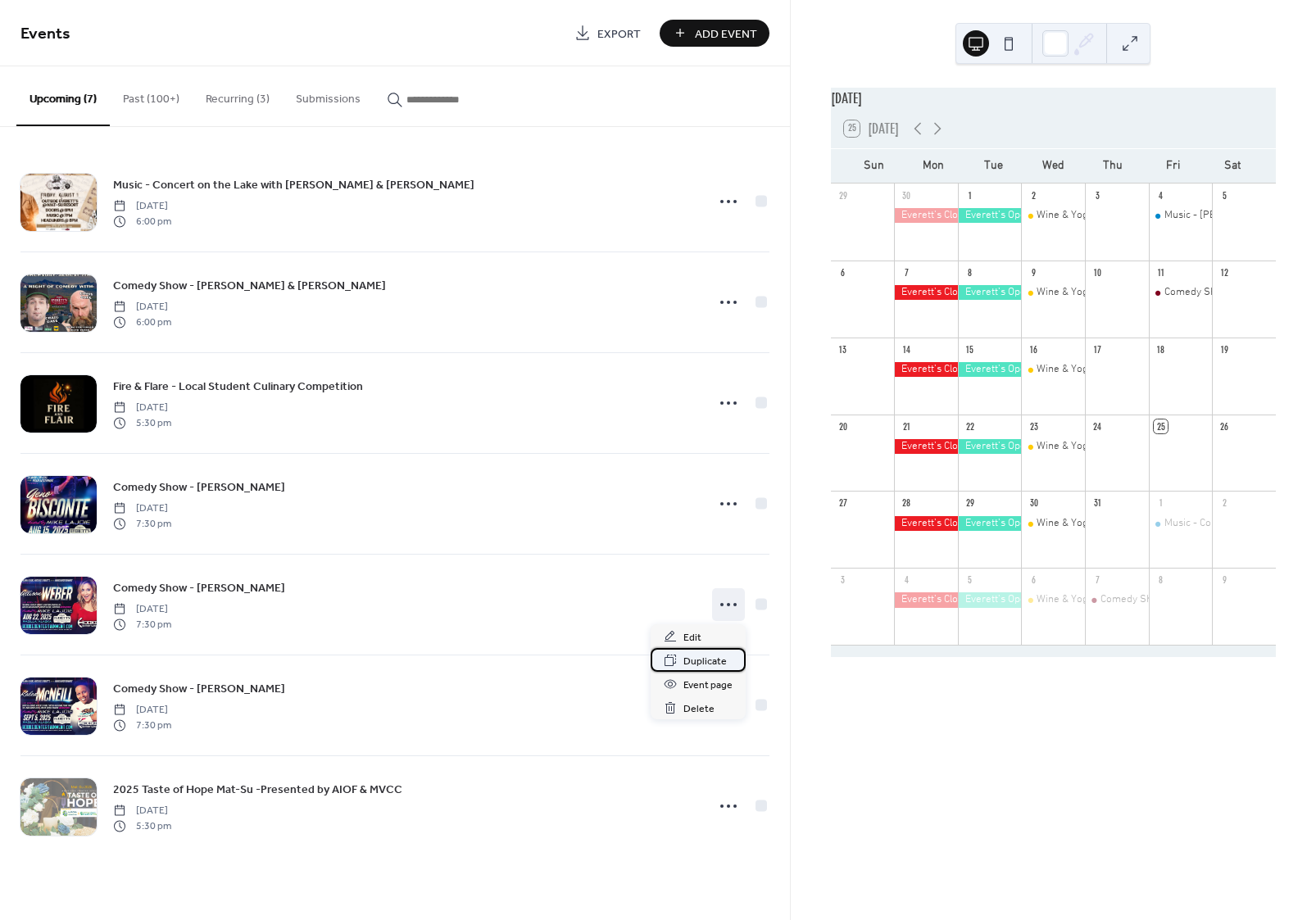 click on "Duplicate" at bounding box center (705, 661) 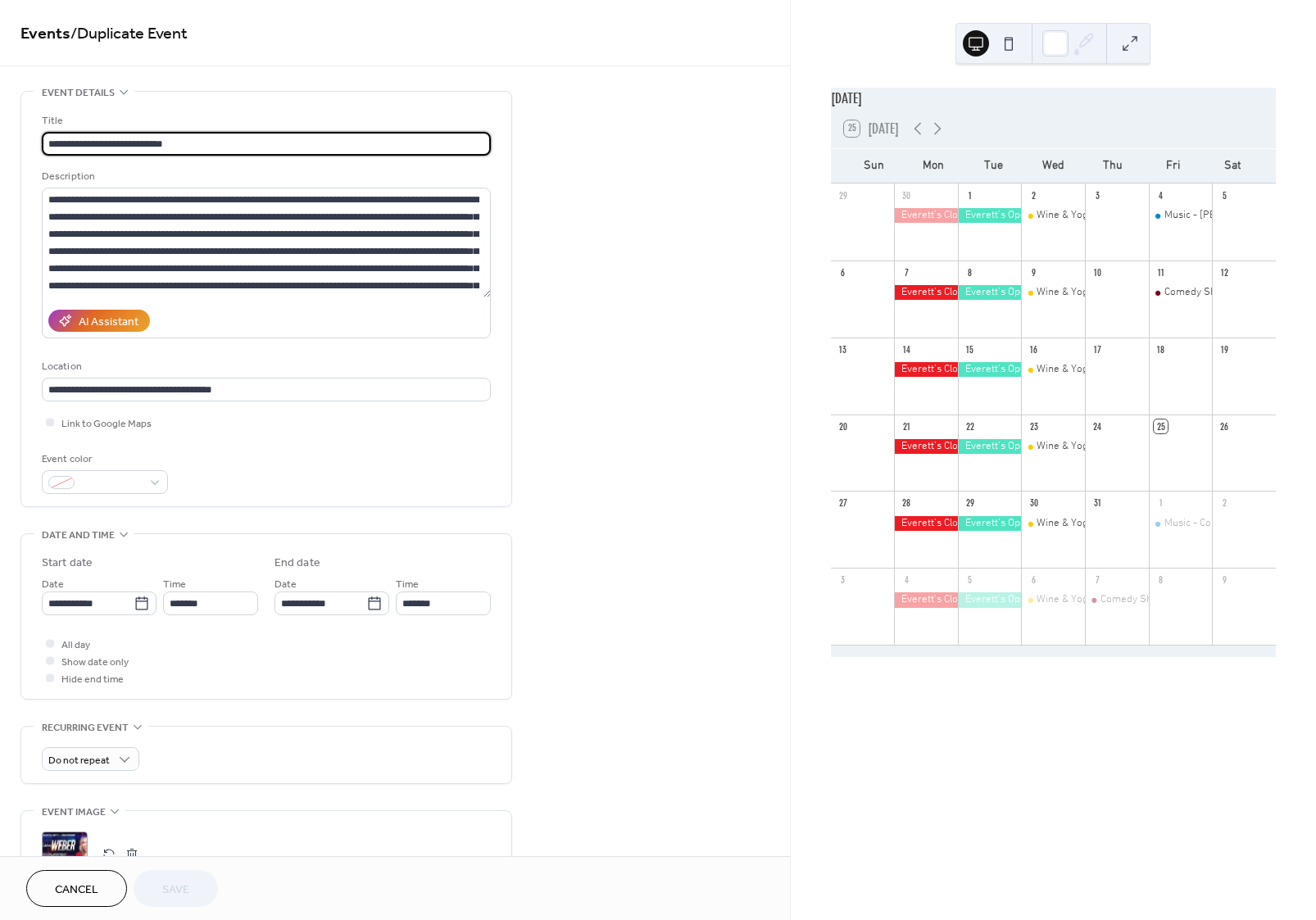 drag, startPoint x: 121, startPoint y: 137, endPoint x: 202, endPoint y: 143, distance: 81.22192 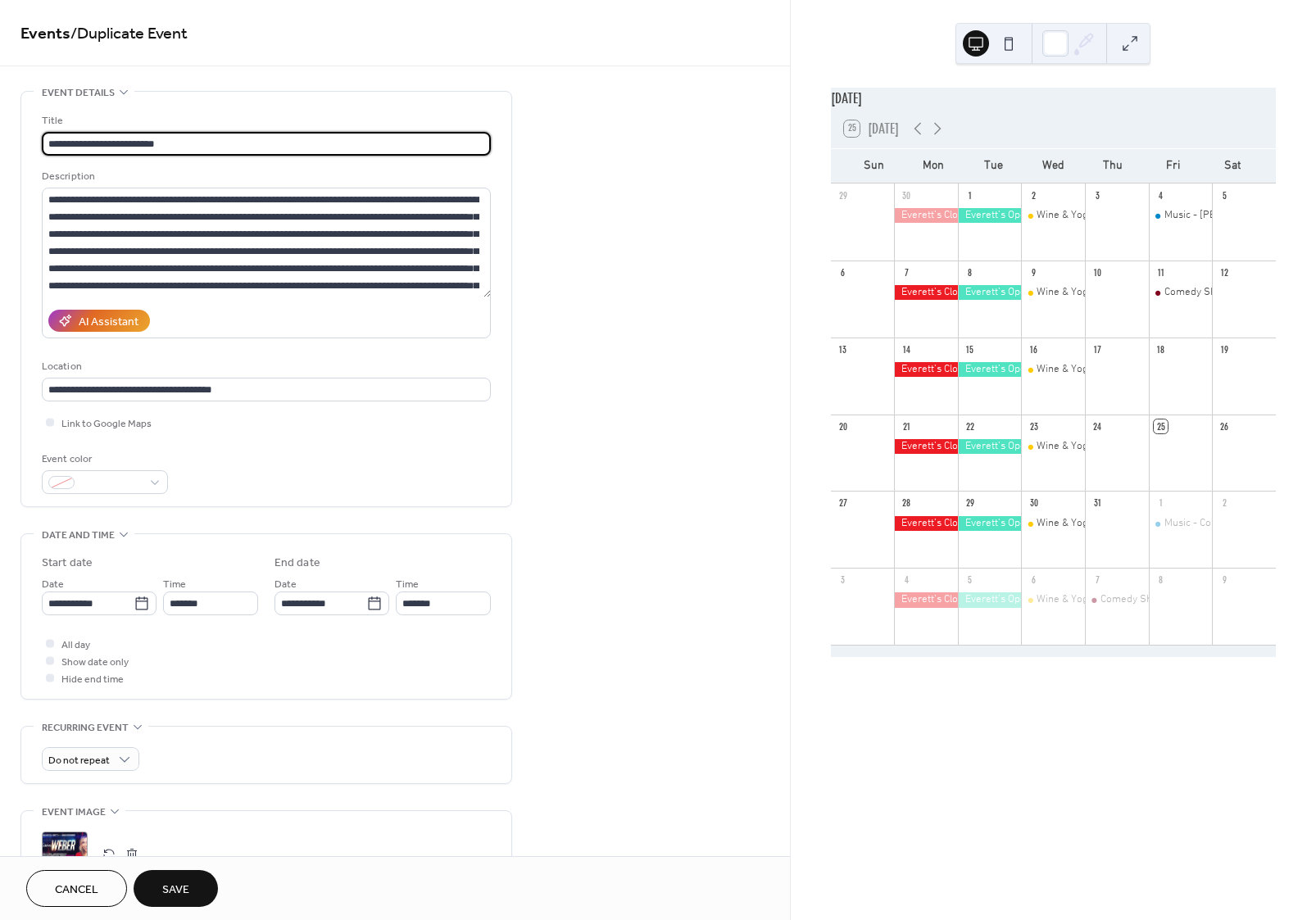 type on "**********" 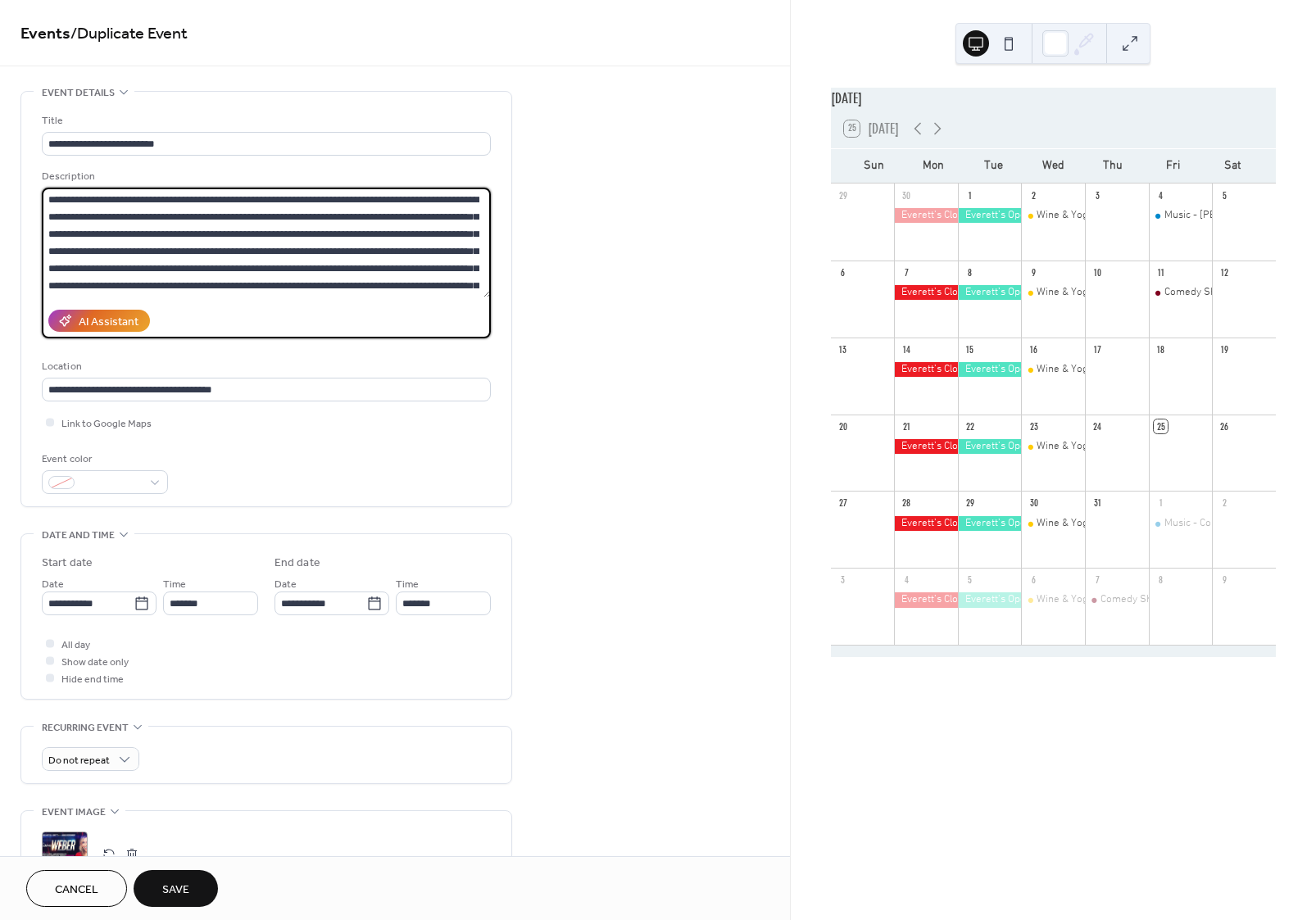 click on "**********" at bounding box center (266, 242) 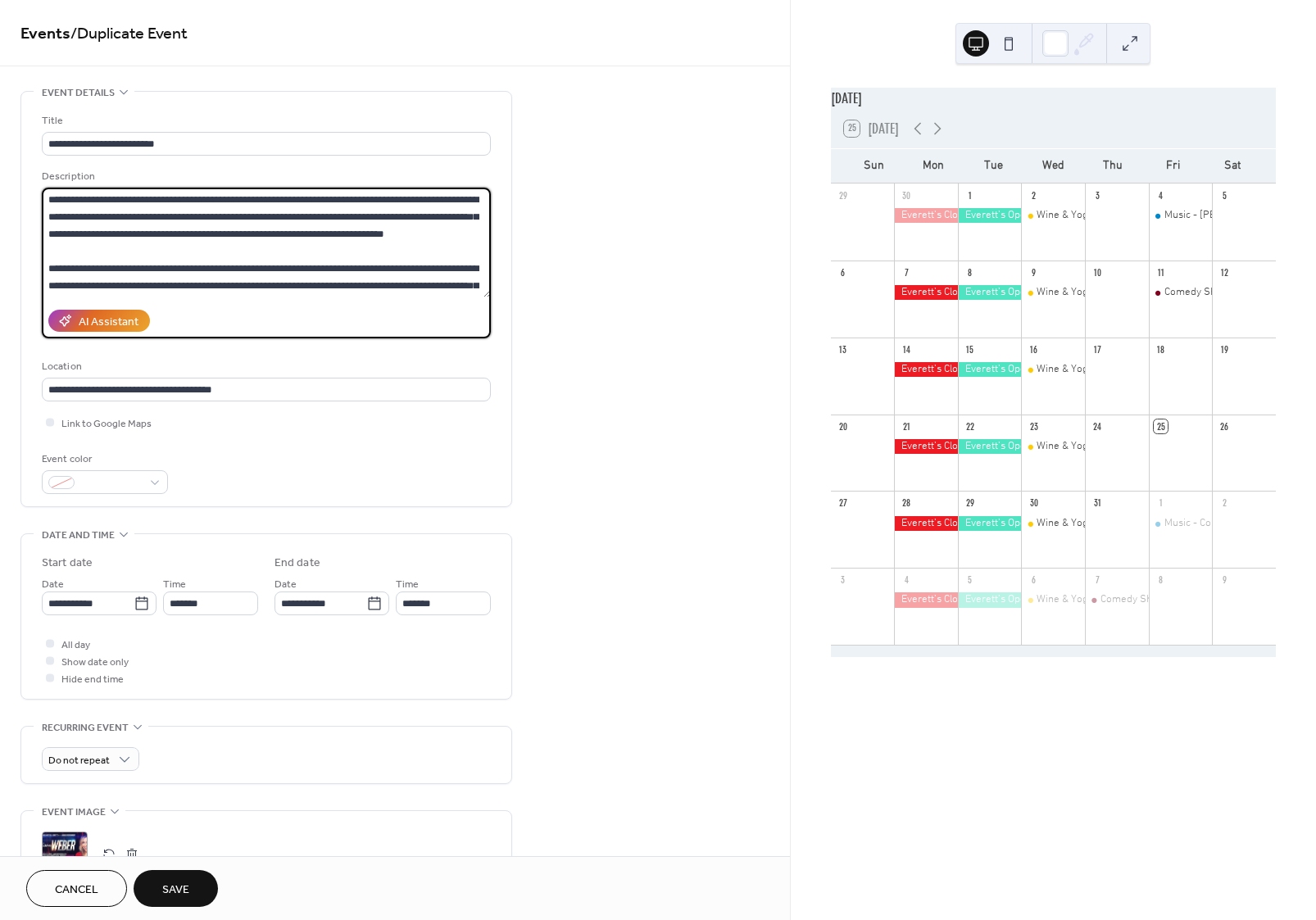 scroll, scrollTop: 238, scrollLeft: 0, axis: vertical 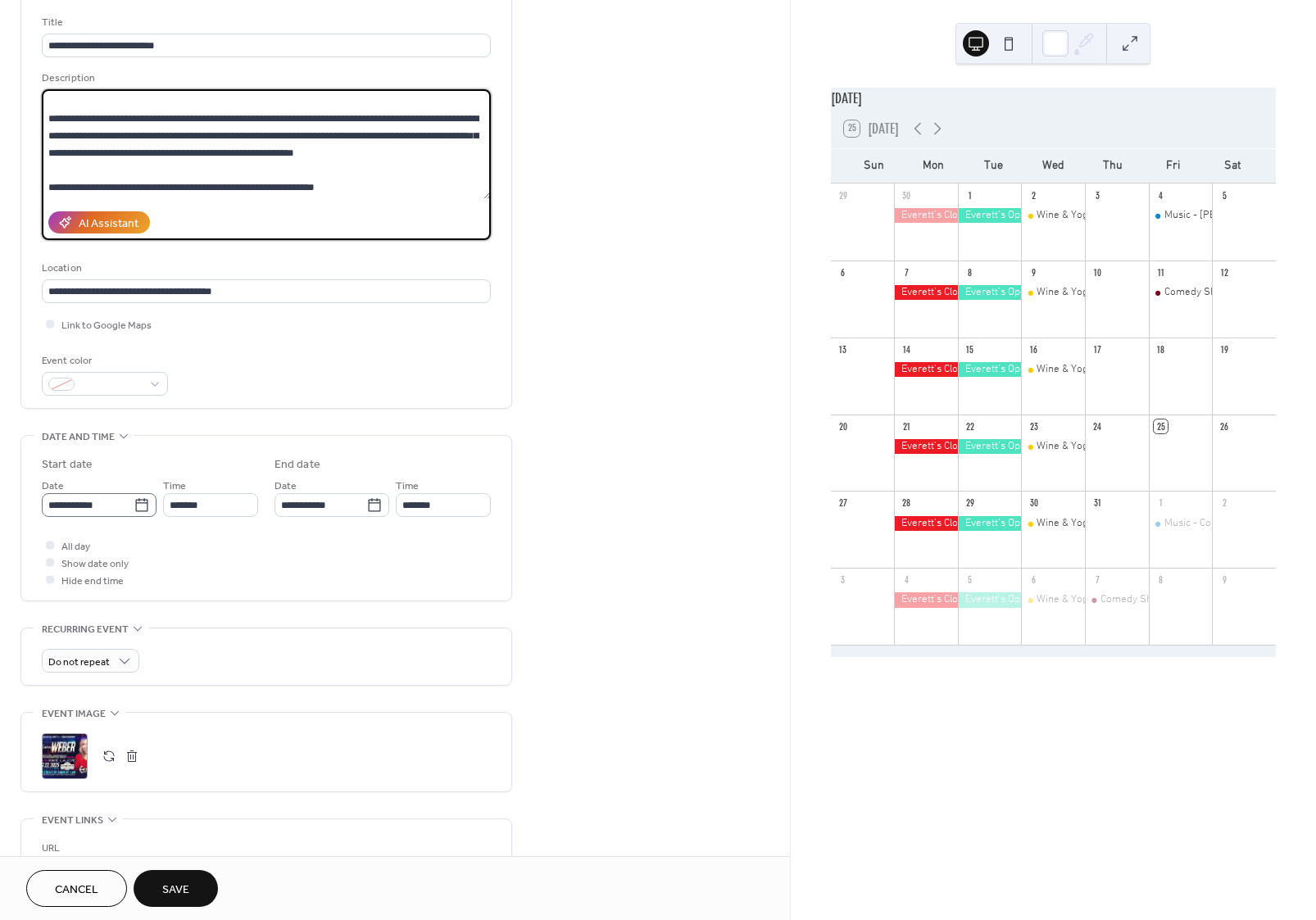 type on "**********" 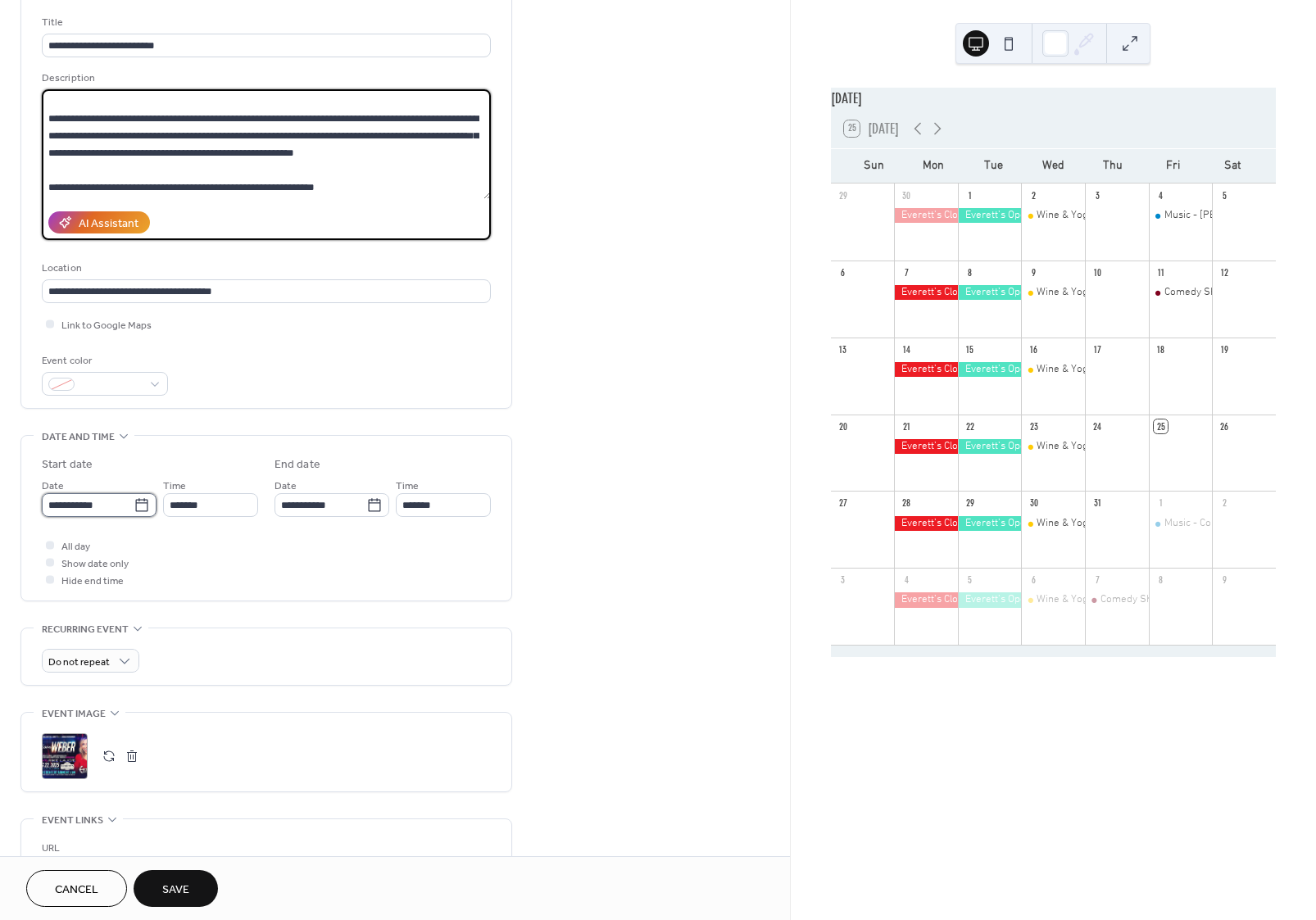 click on "**********" at bounding box center [88, 505] 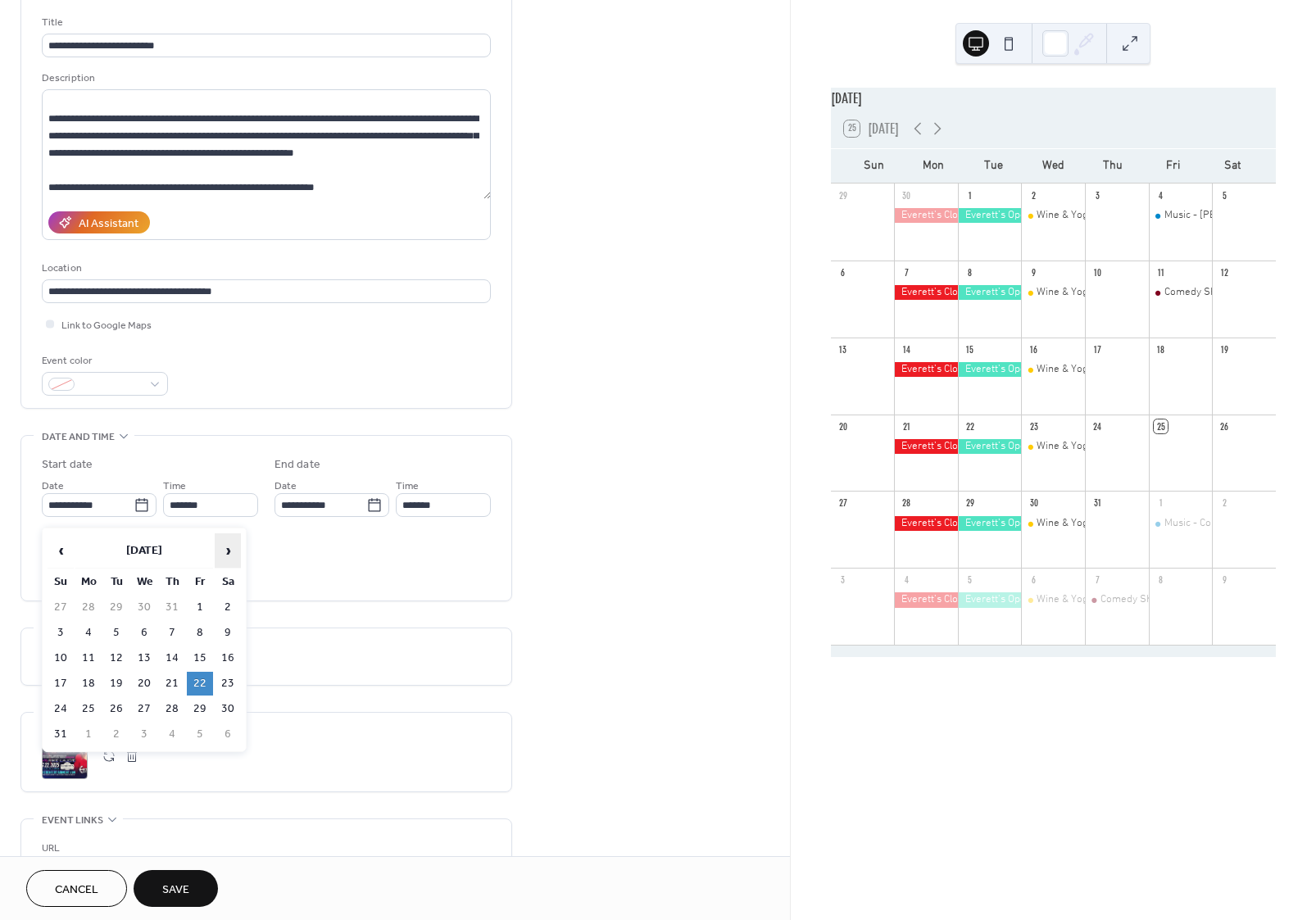 click on "›" at bounding box center [228, 551] 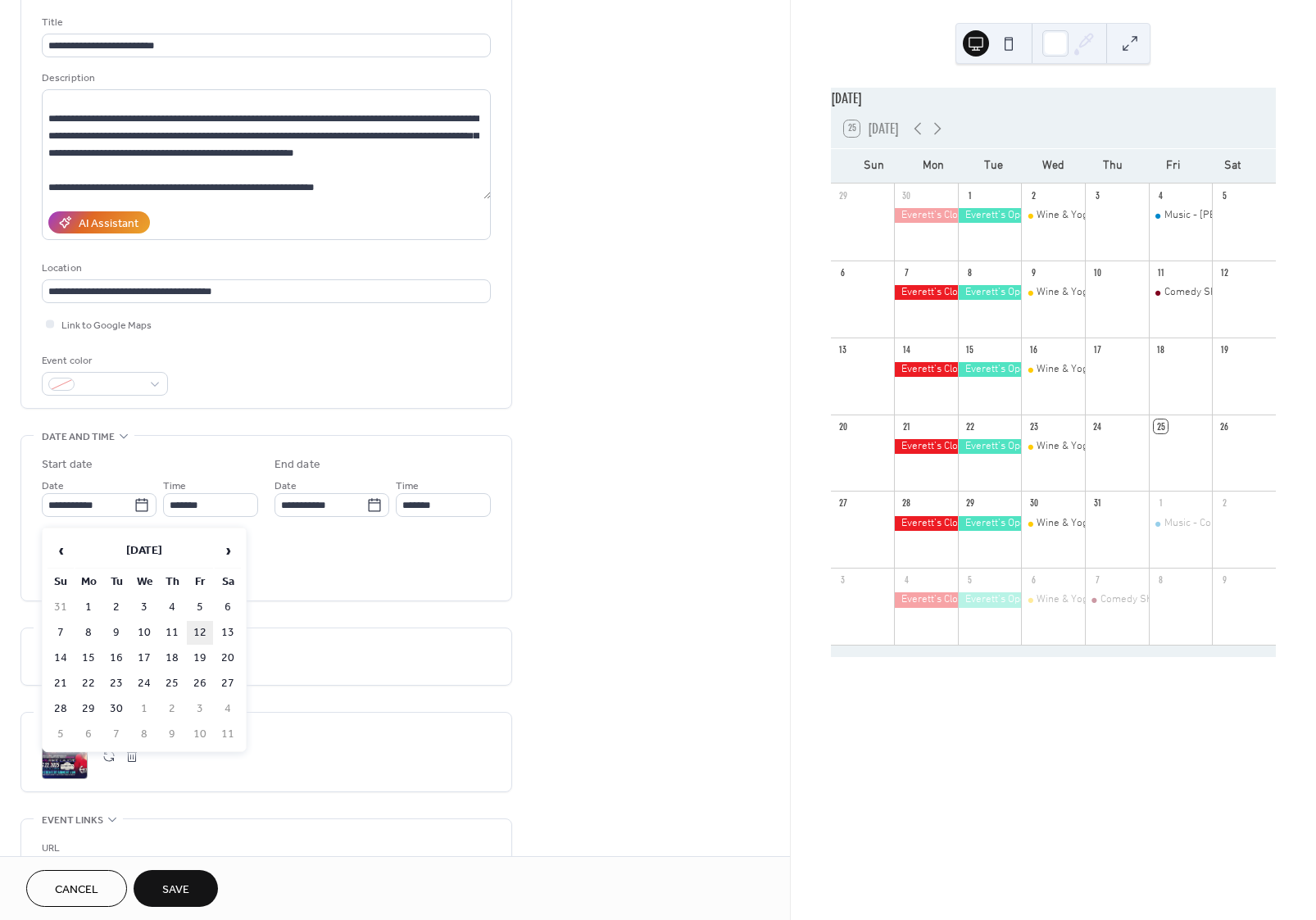 click on "12" at bounding box center (200, 632) 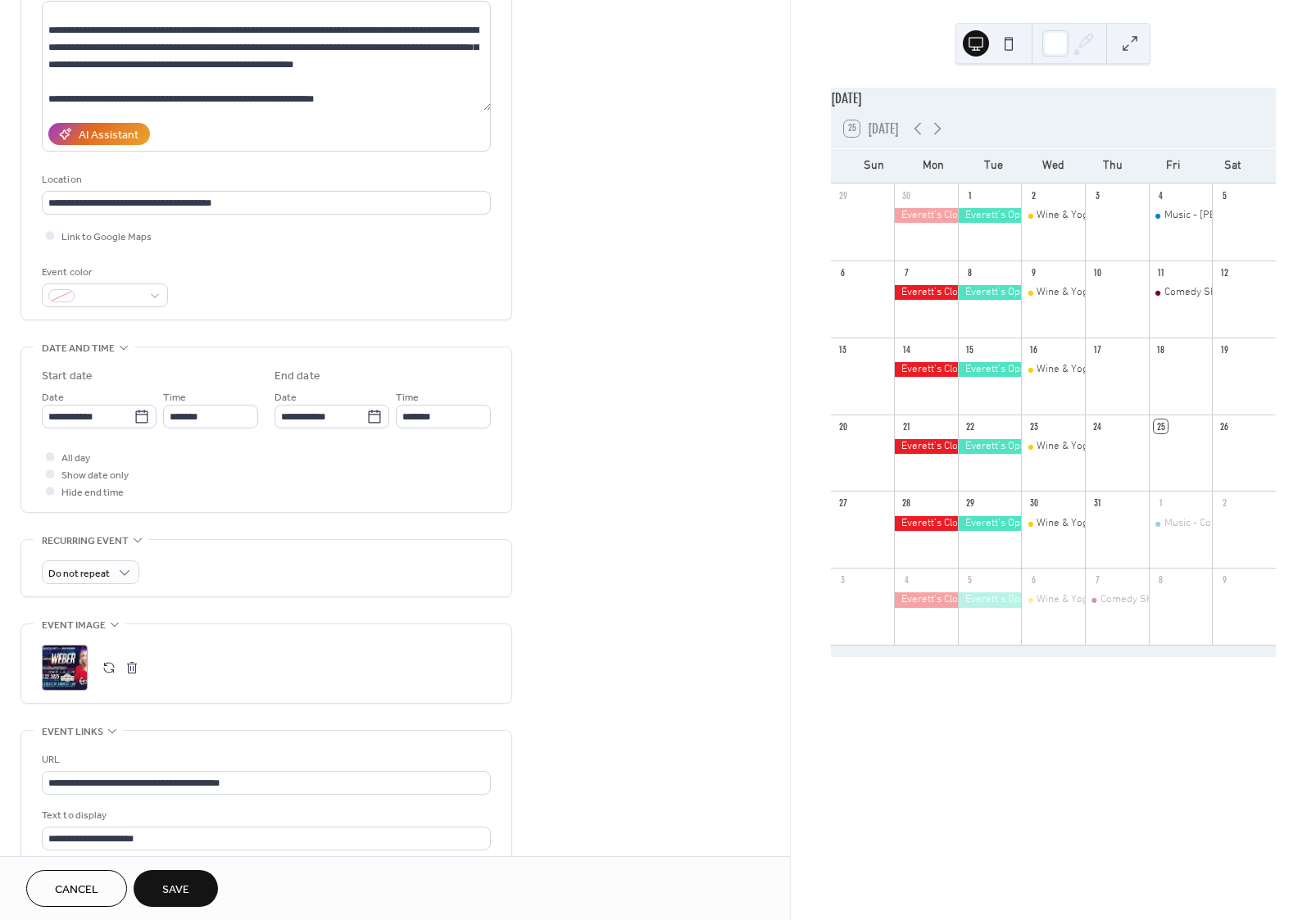 scroll, scrollTop: 197, scrollLeft: 0, axis: vertical 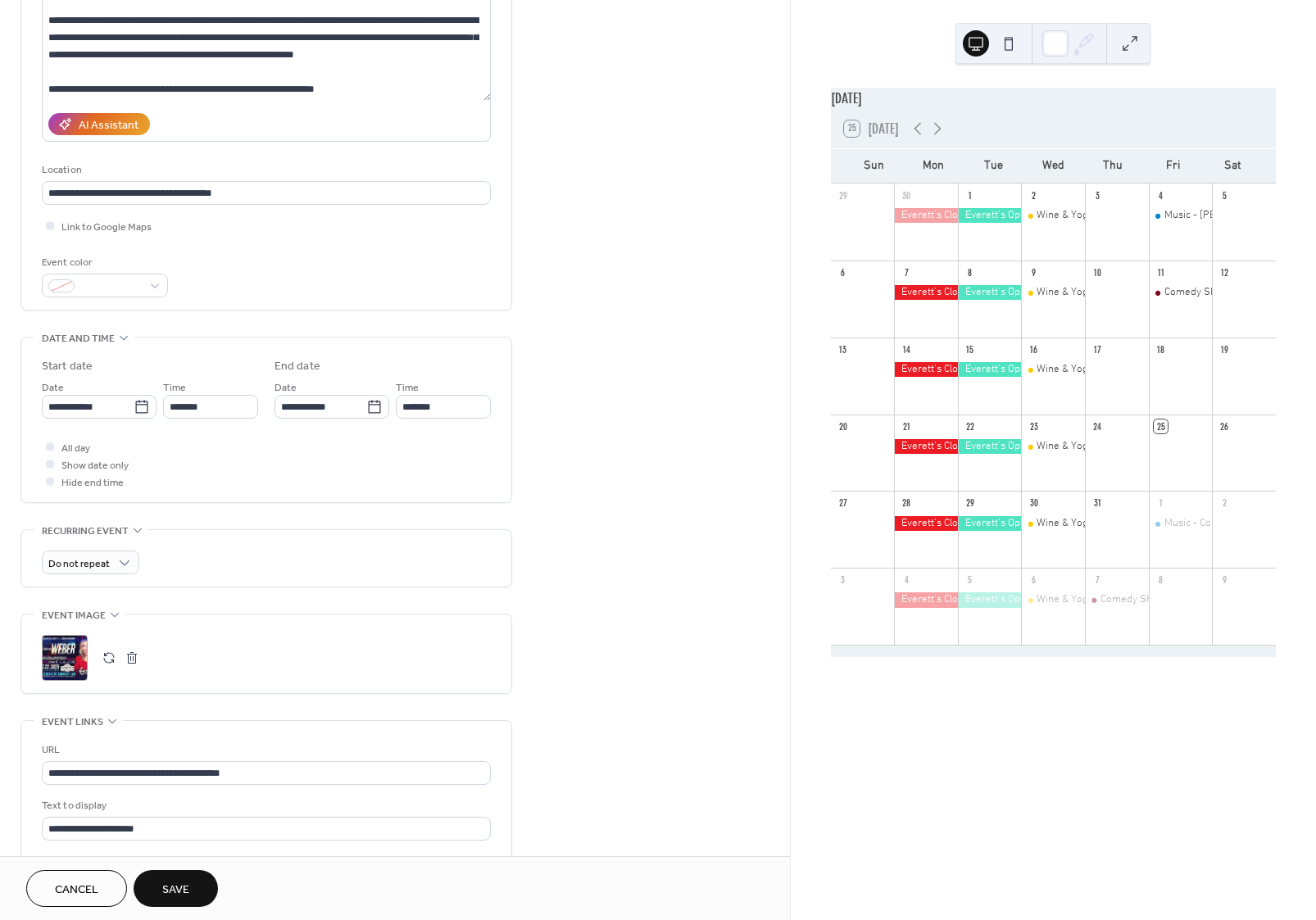 click at bounding box center [132, 658] 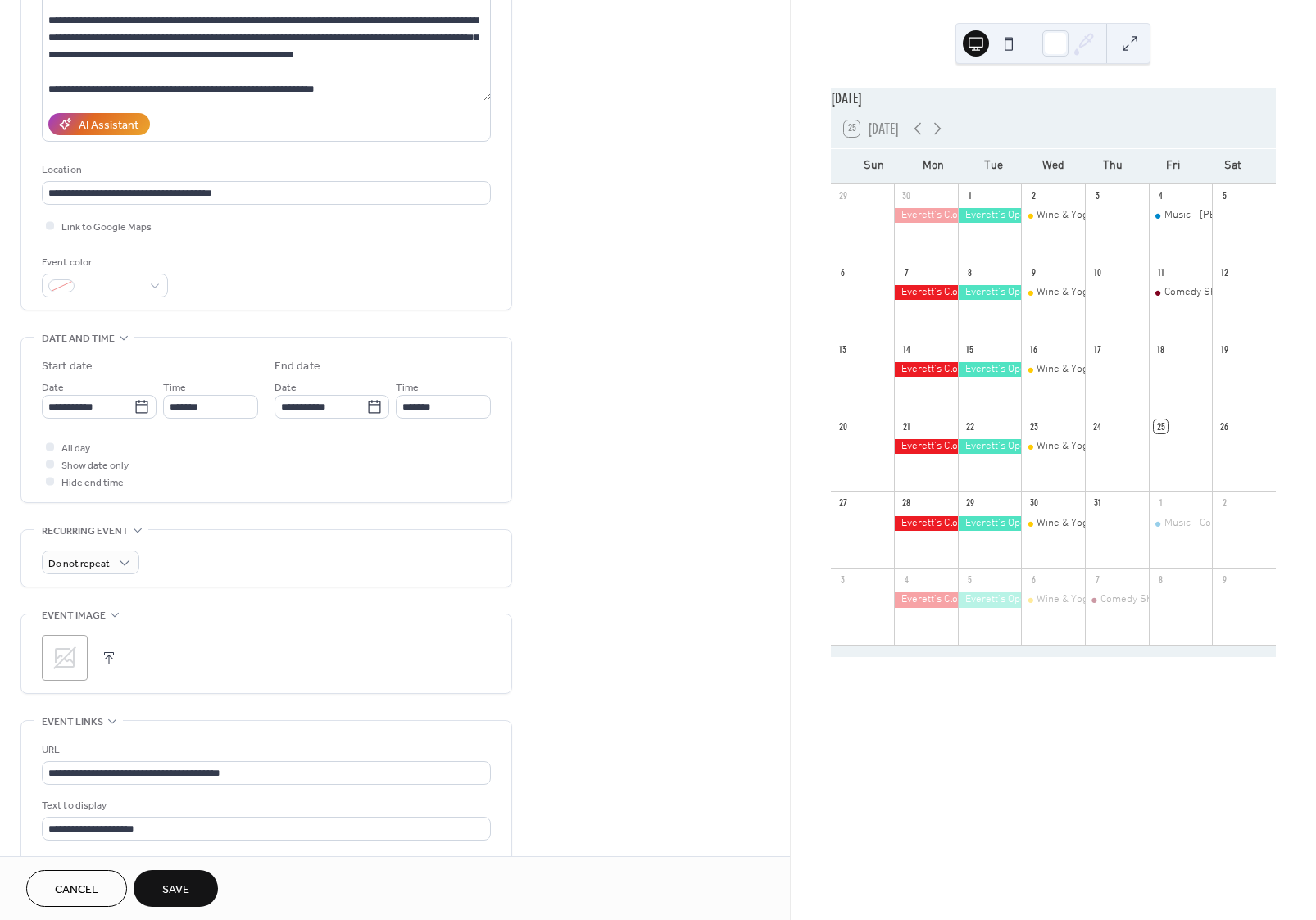 click at bounding box center (109, 658) 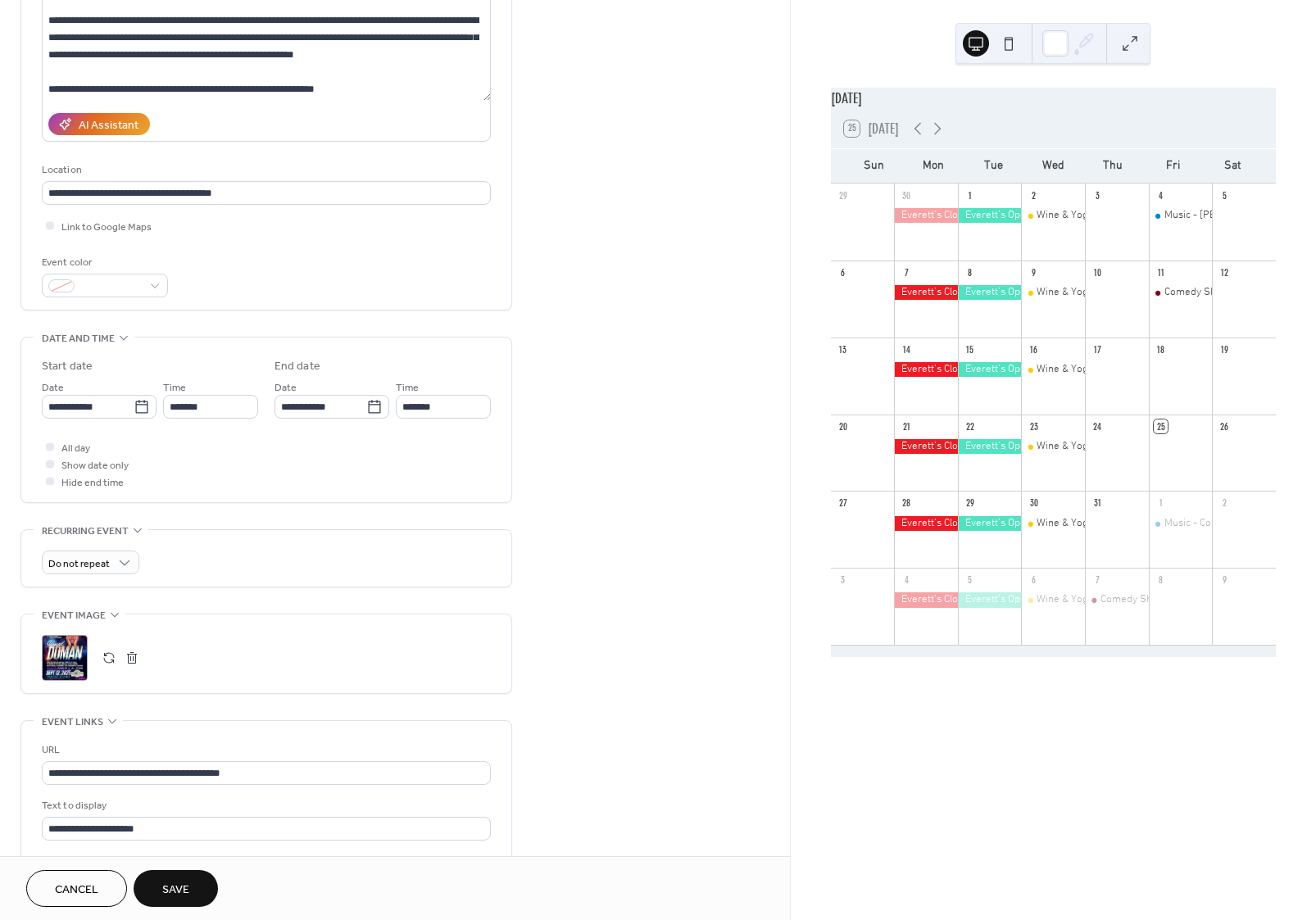 click on "Save" at bounding box center [175, 890] 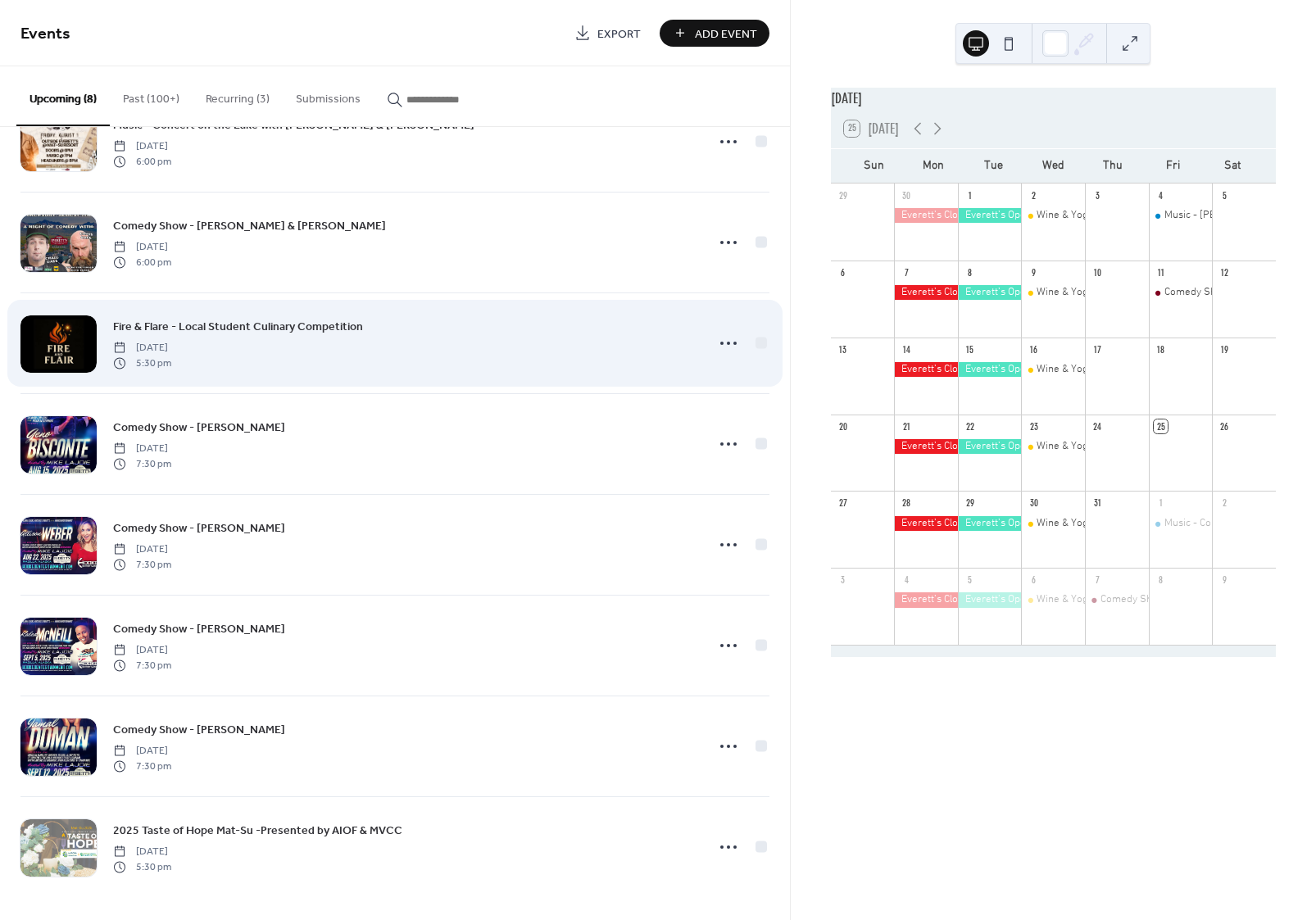 scroll, scrollTop: 61, scrollLeft: 0, axis: vertical 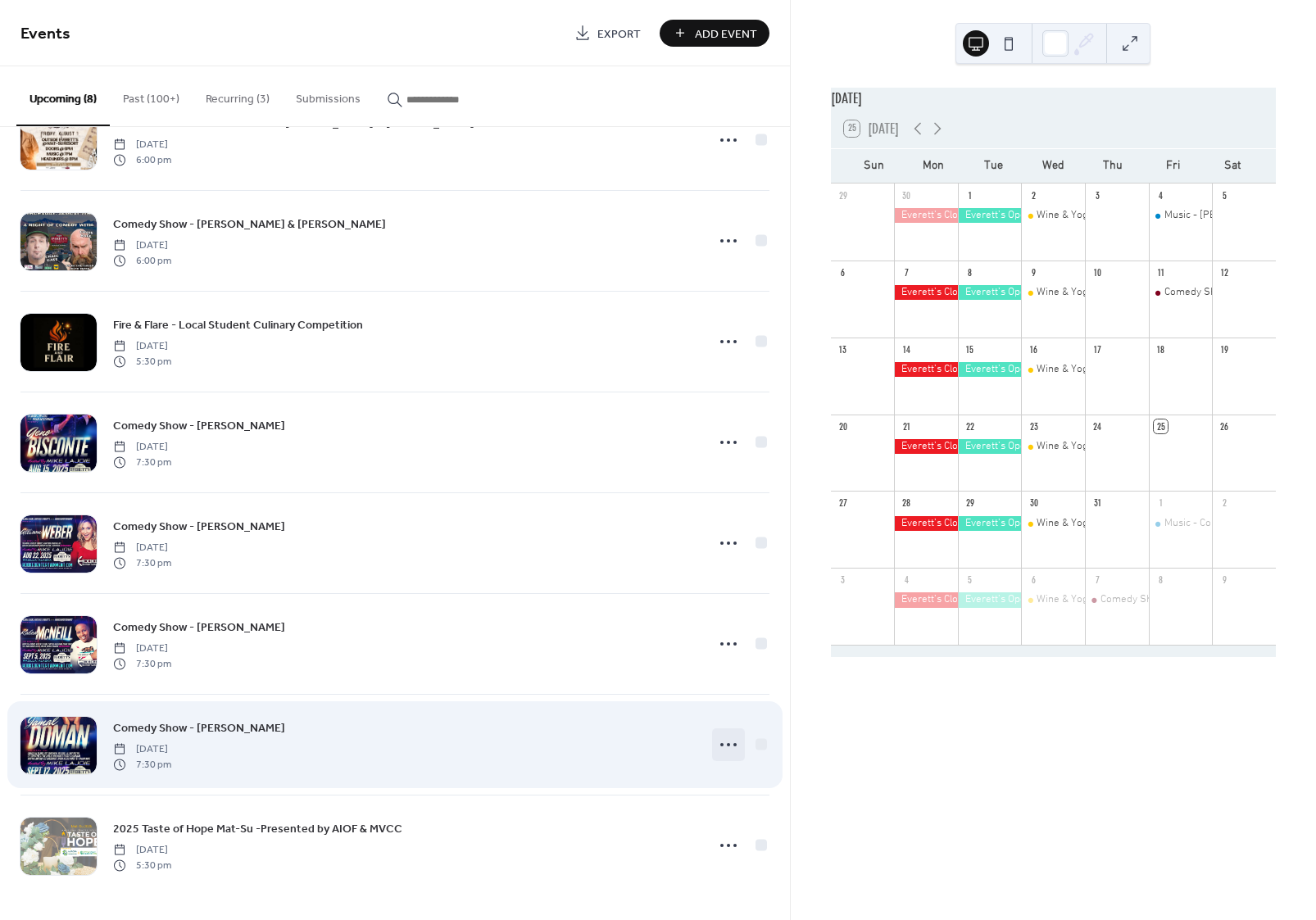 click 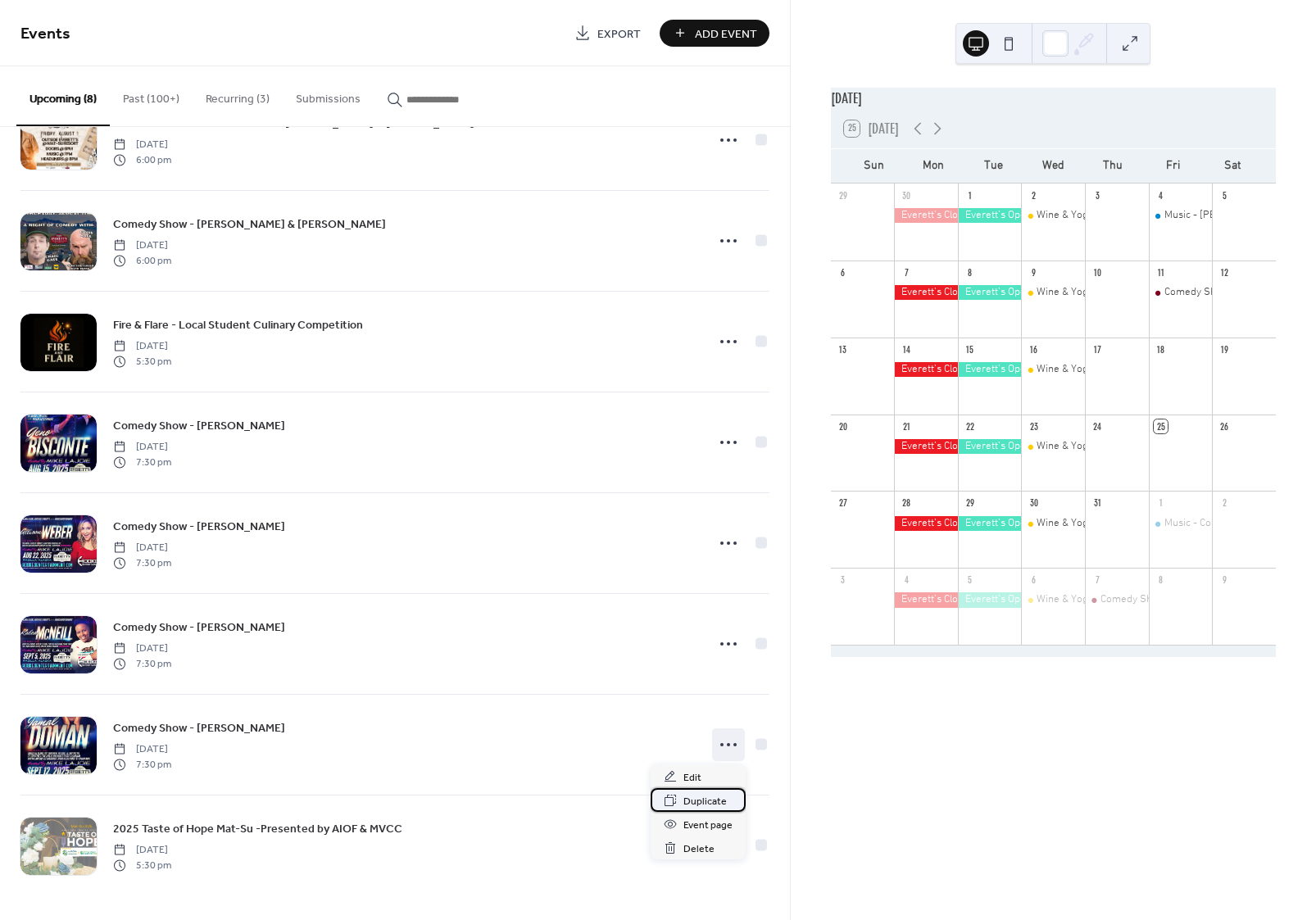 click on "Duplicate" at bounding box center (705, 801) 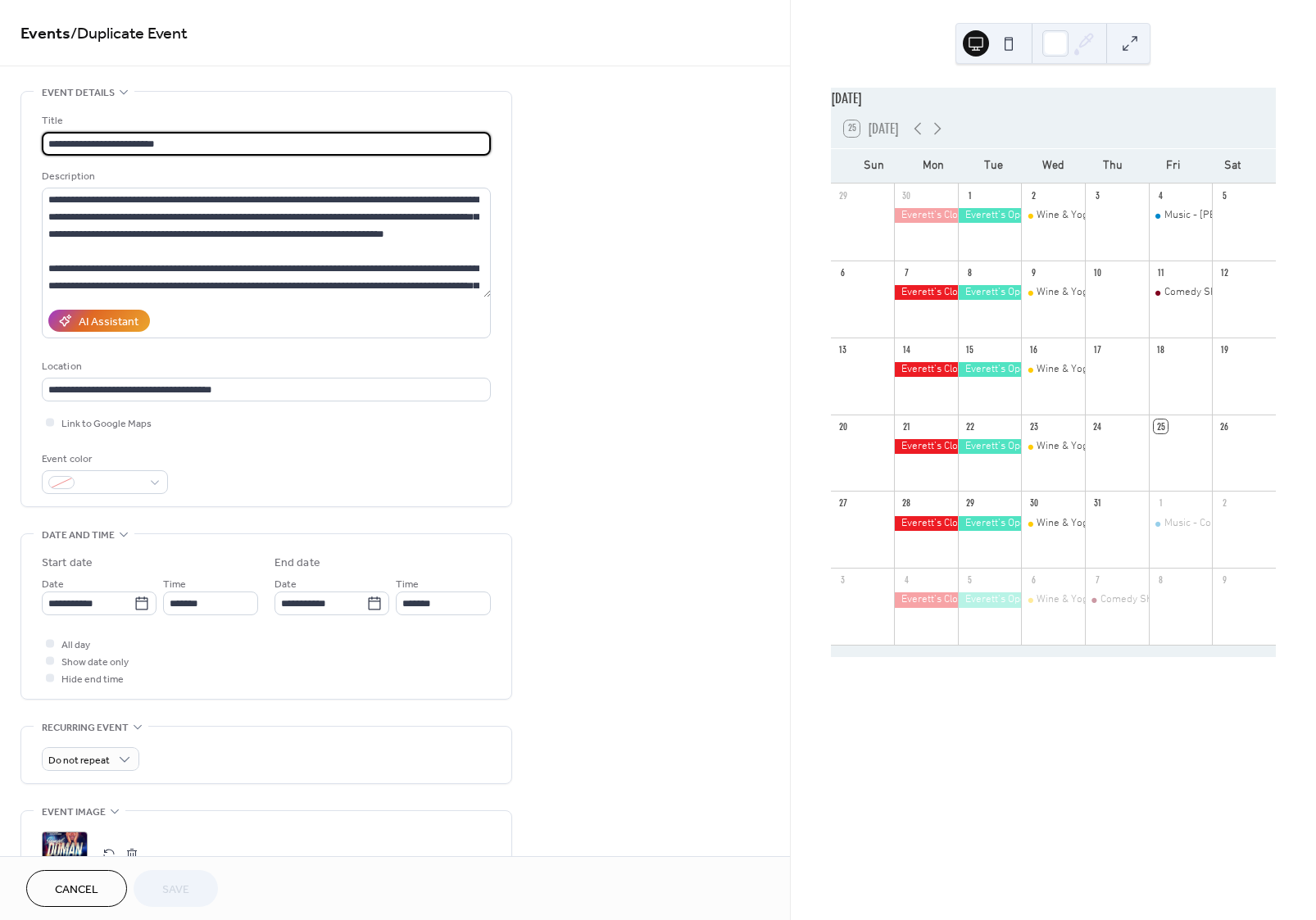 drag, startPoint x: 123, startPoint y: 139, endPoint x: 260, endPoint y: 149, distance: 137.36448 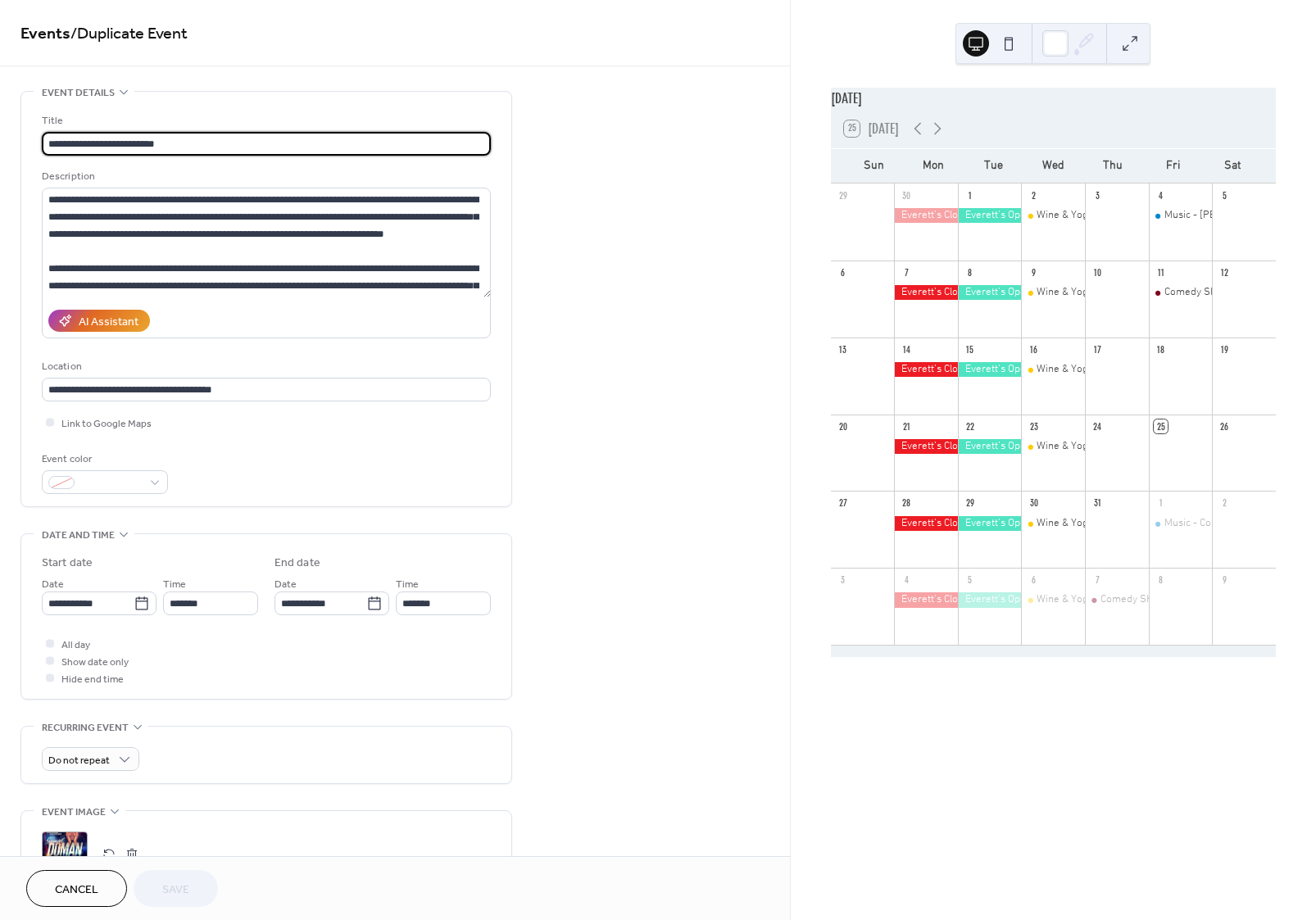 click on "**********" at bounding box center (266, 143) 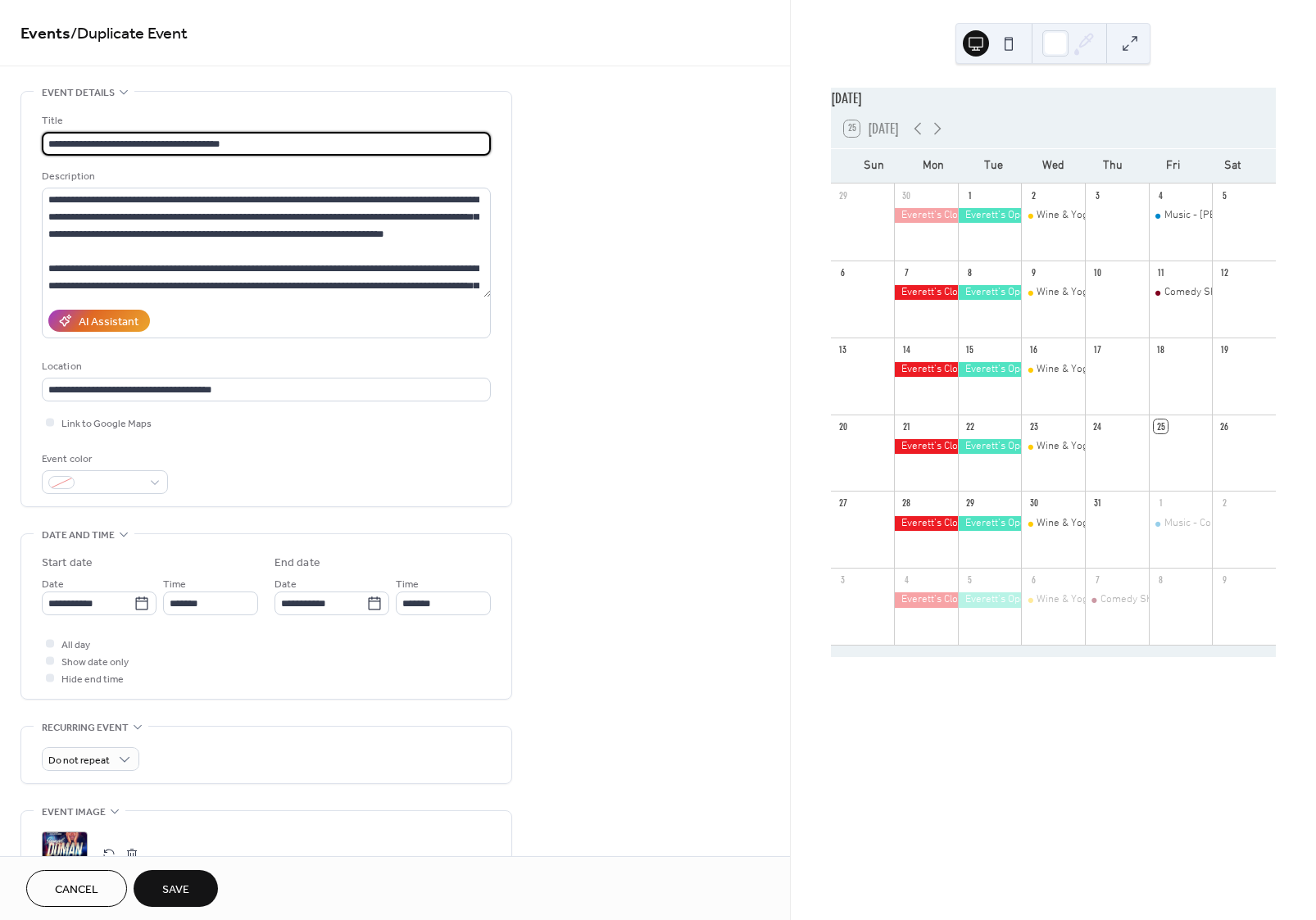 type on "**********" 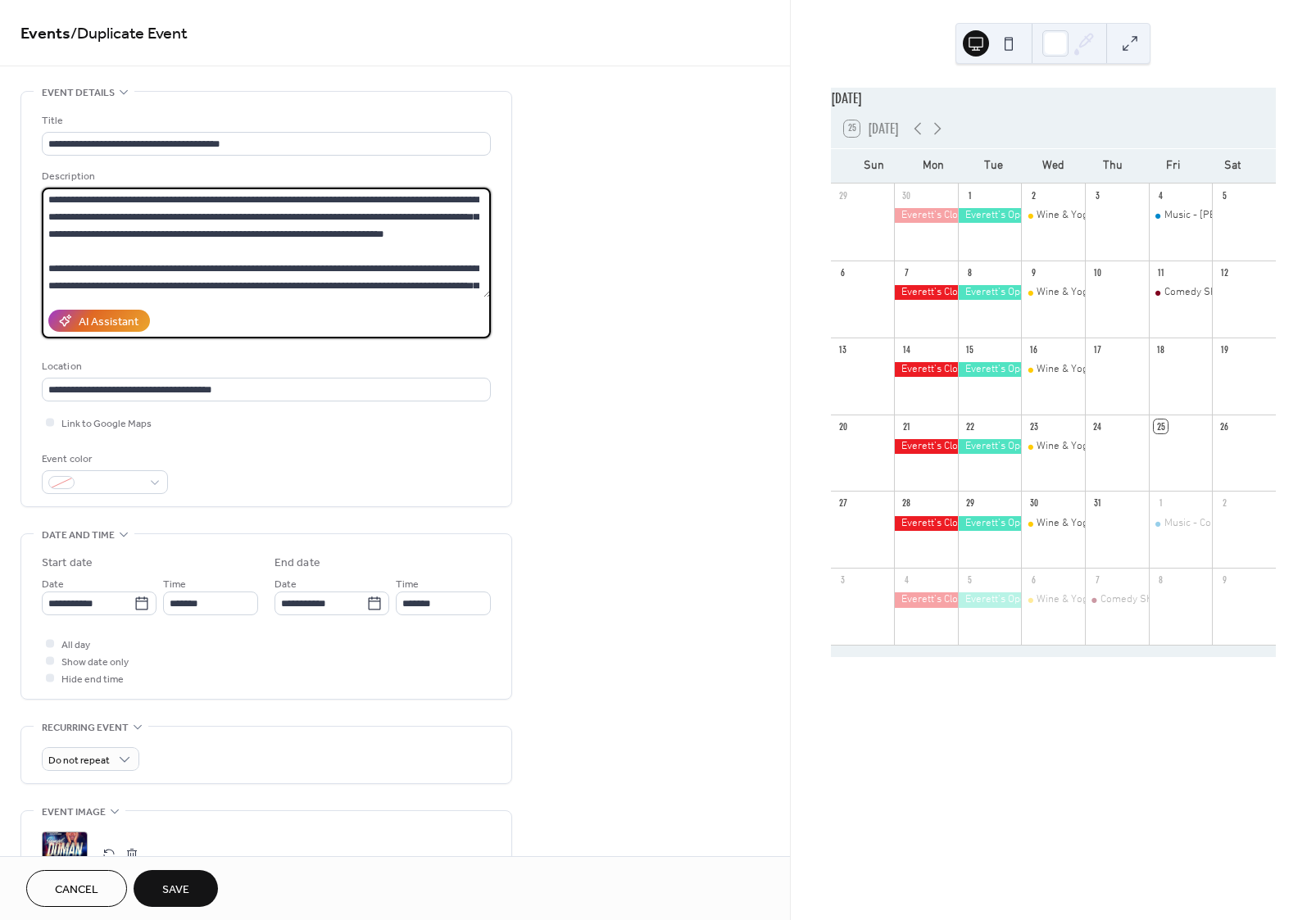 click at bounding box center (266, 242) 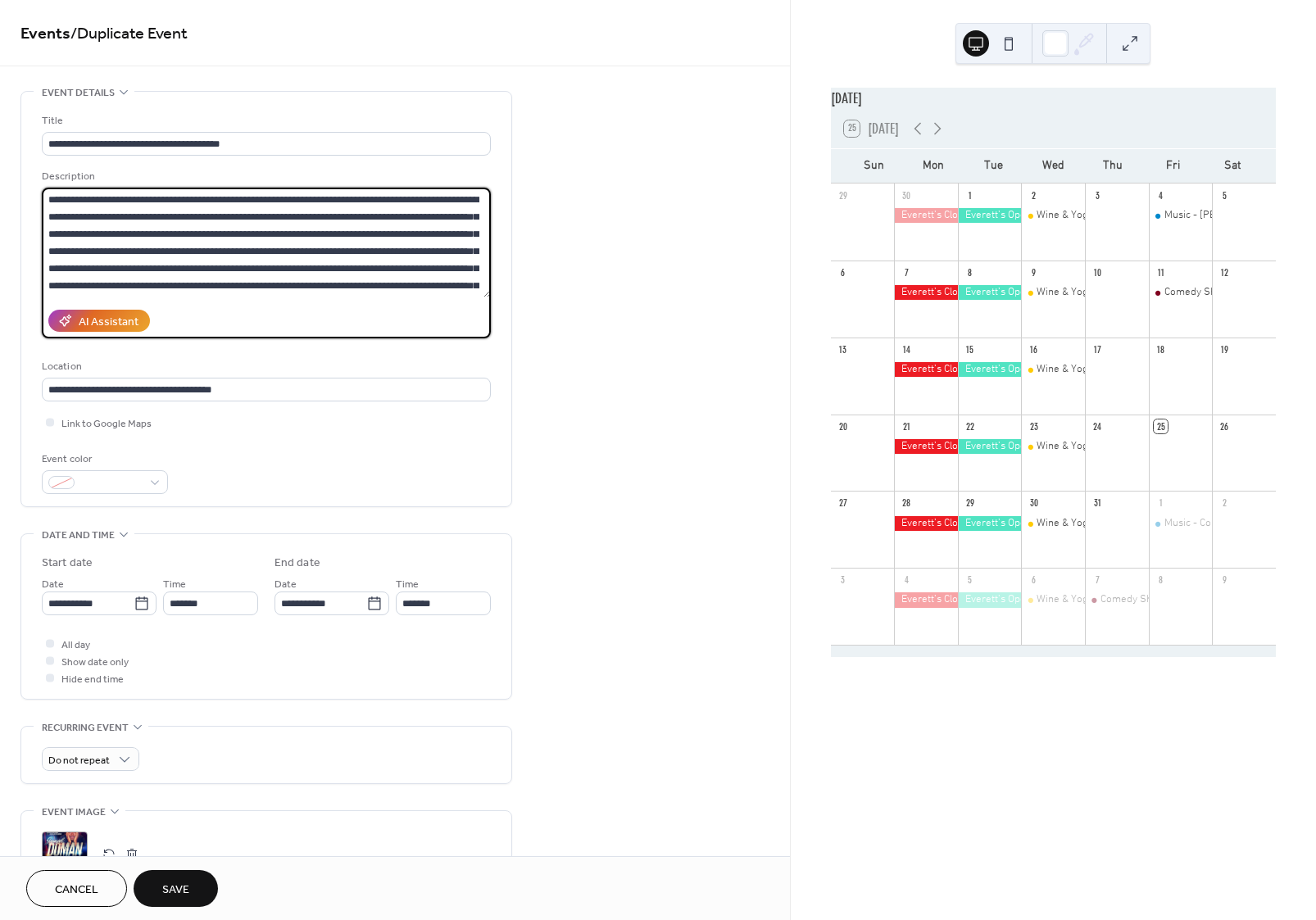 scroll, scrollTop: 32, scrollLeft: 0, axis: vertical 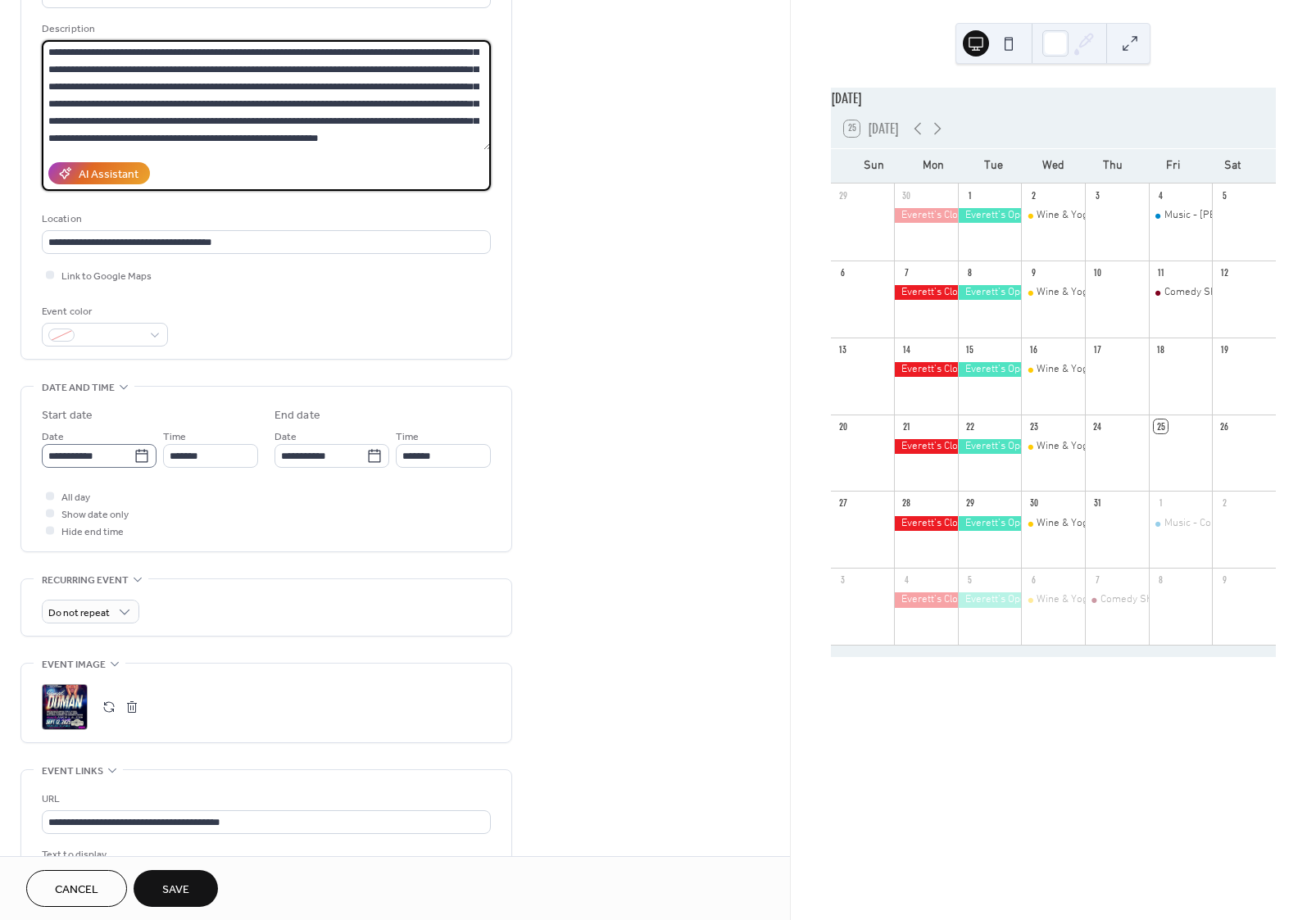 type on "**********" 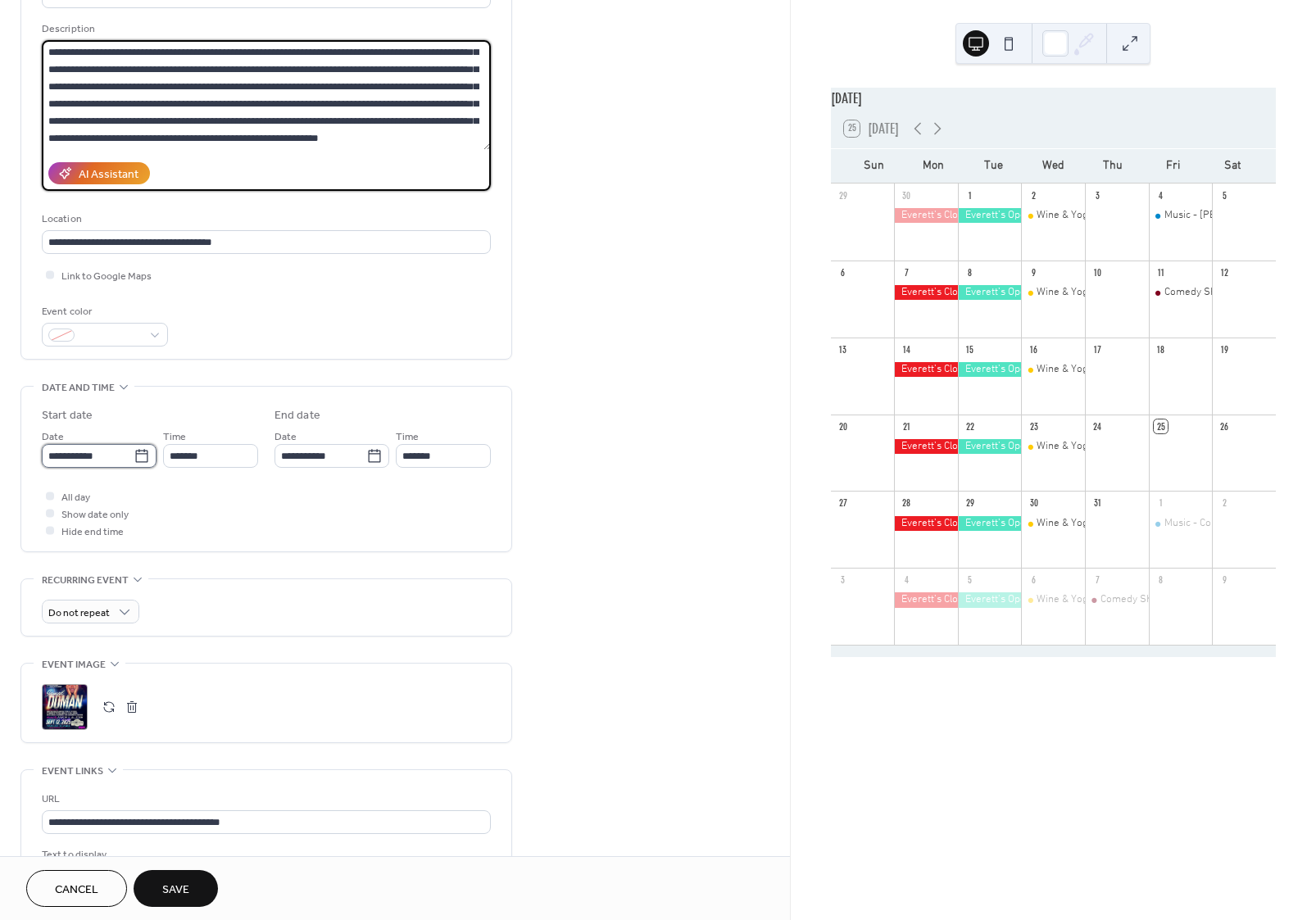 click on "**********" at bounding box center (88, 455) 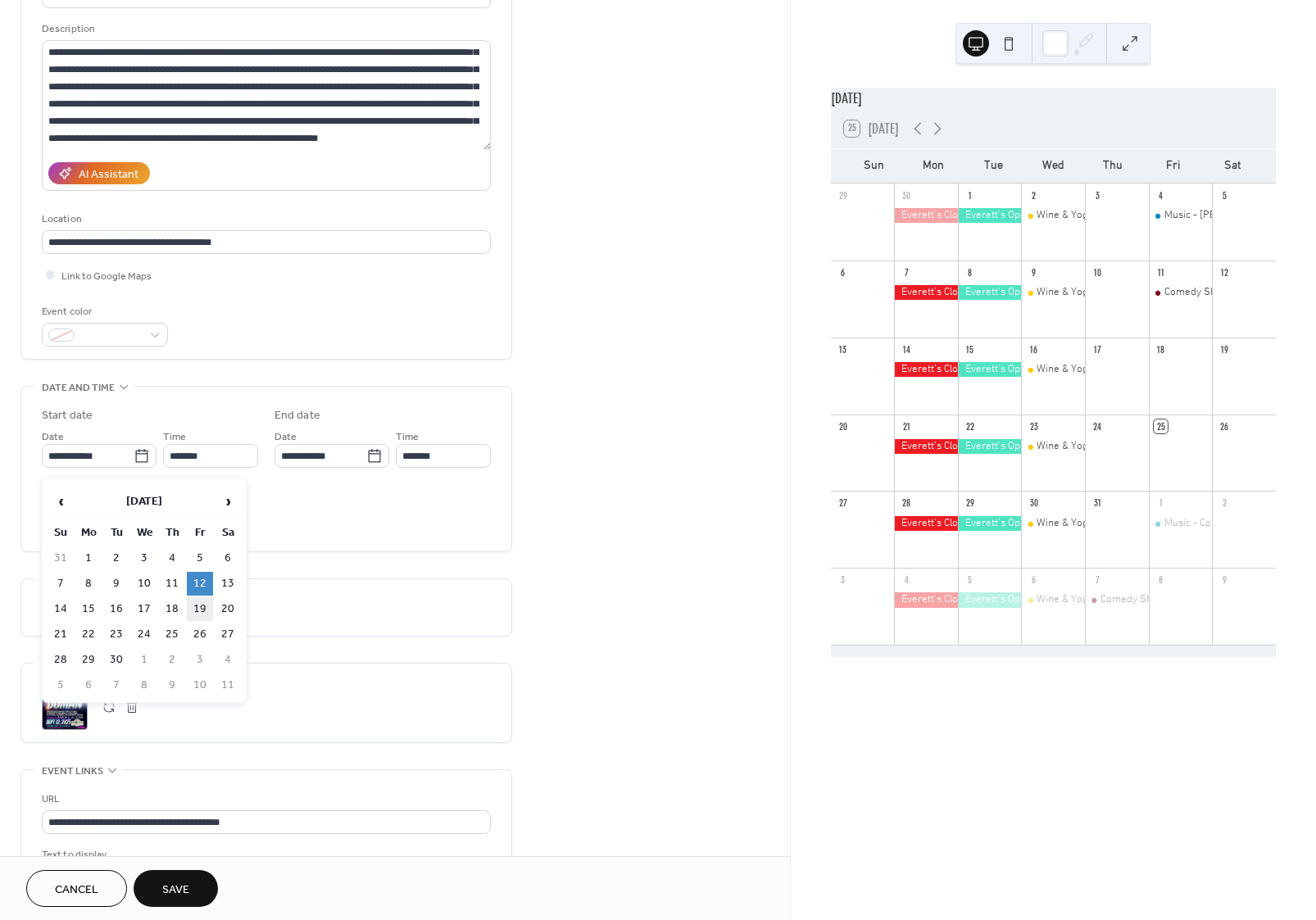 click on "19" at bounding box center (200, 609) 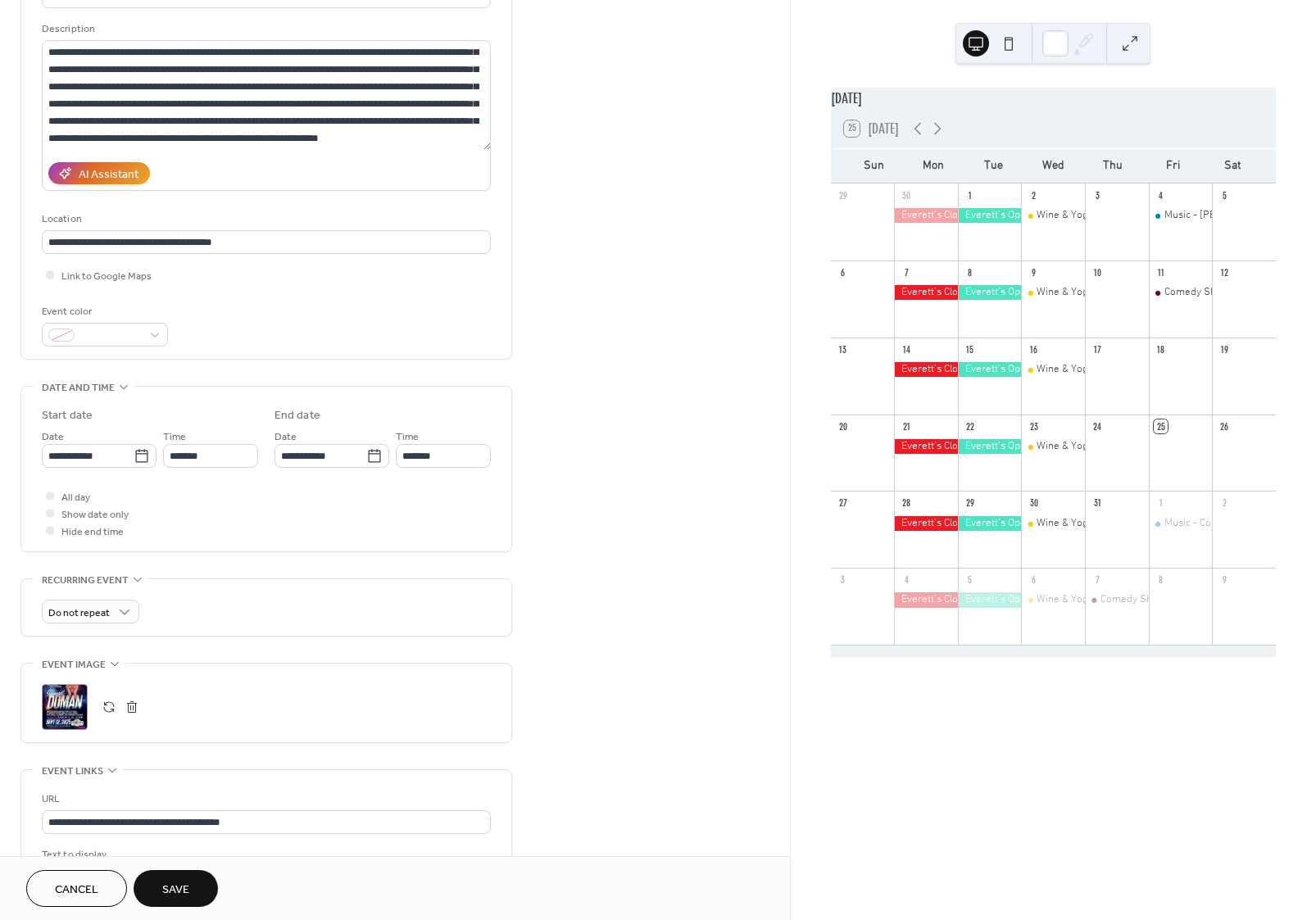 click at bounding box center [132, 707] 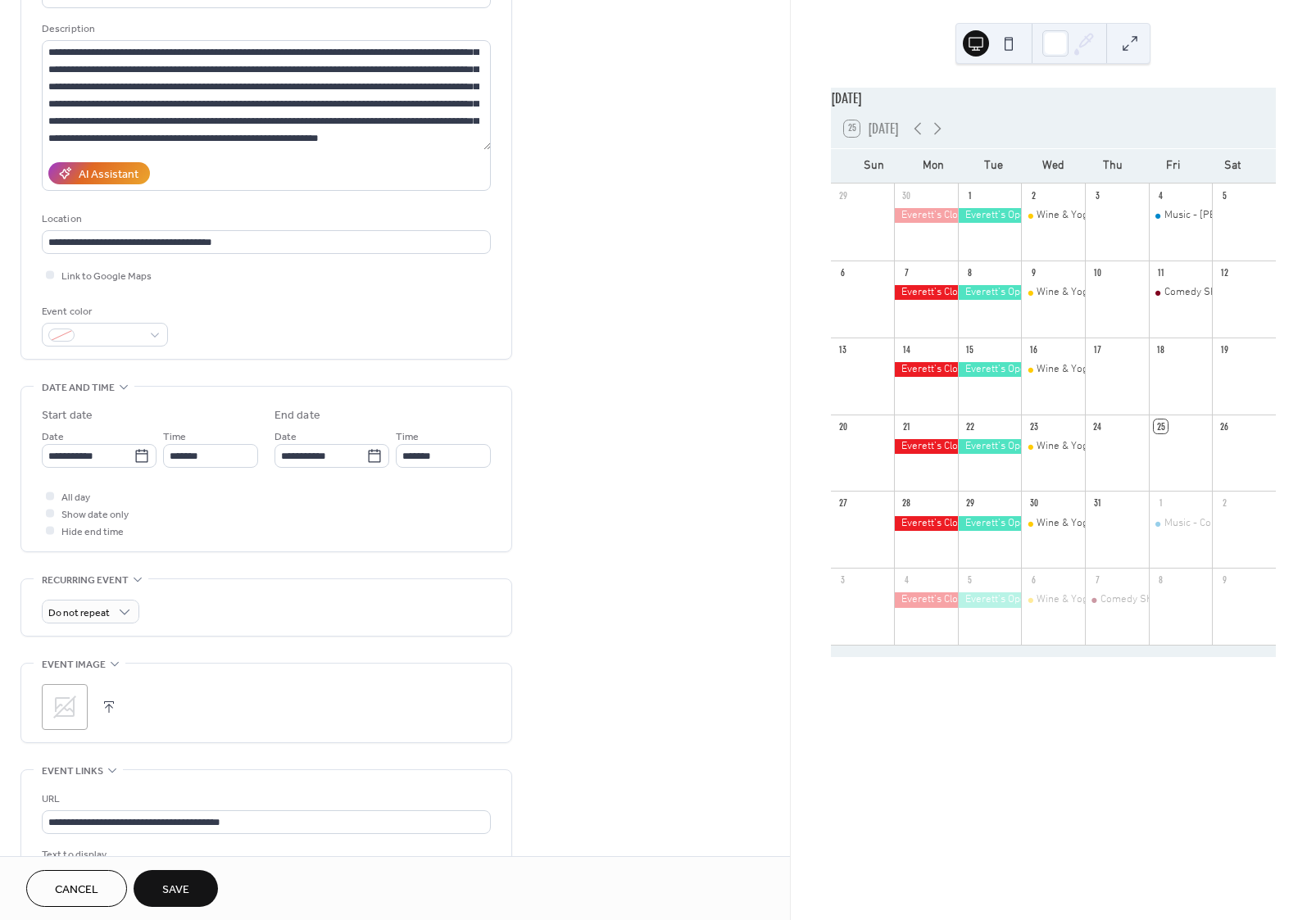 click at bounding box center (109, 707) 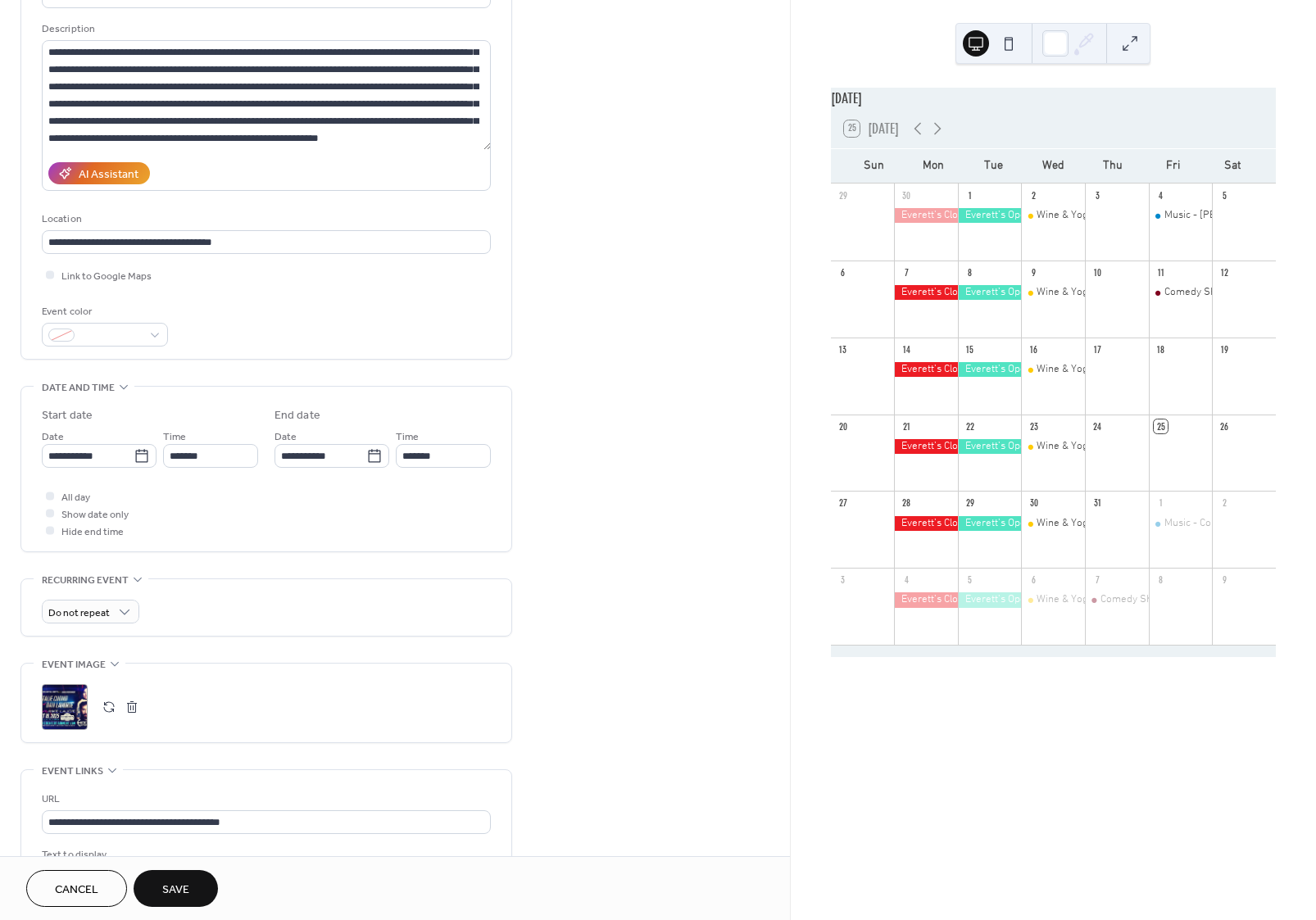 click on "Save" at bounding box center (175, 890) 